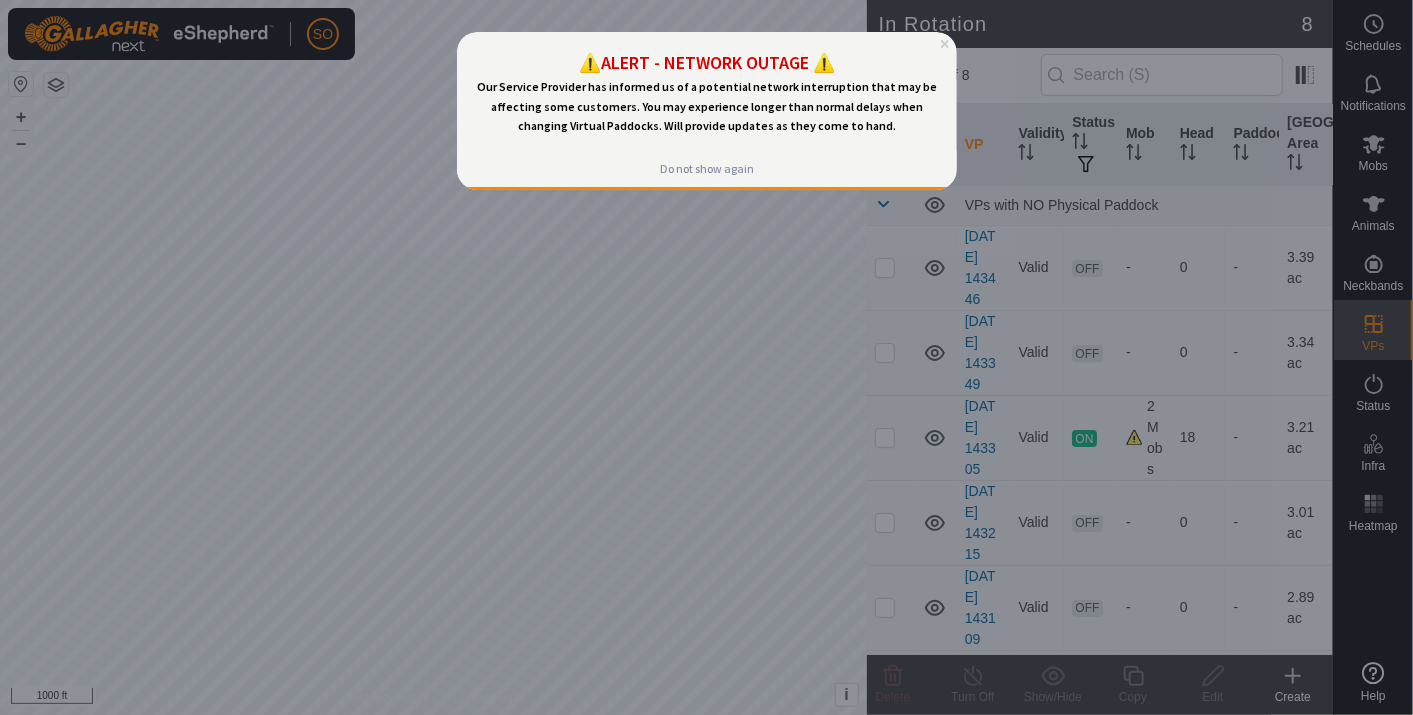 scroll, scrollTop: 0, scrollLeft: 0, axis: both 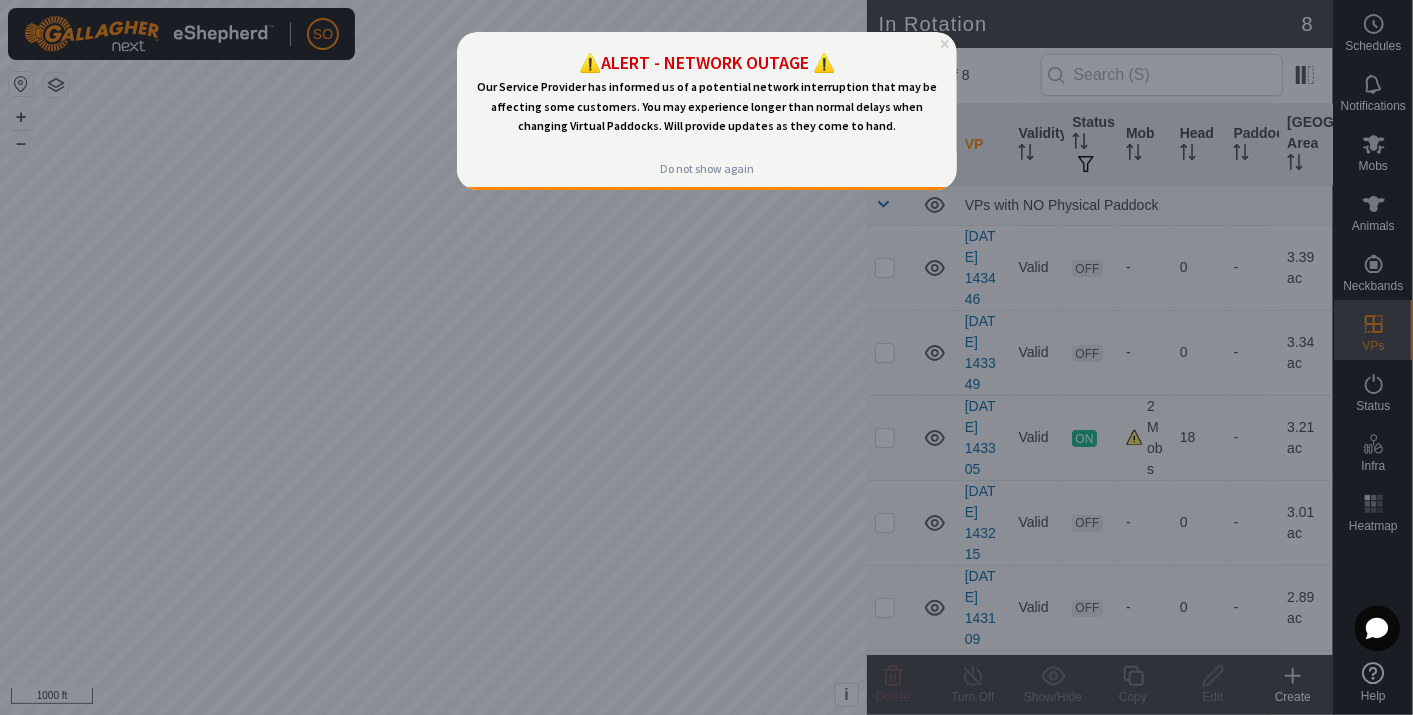click at bounding box center [706, 357] 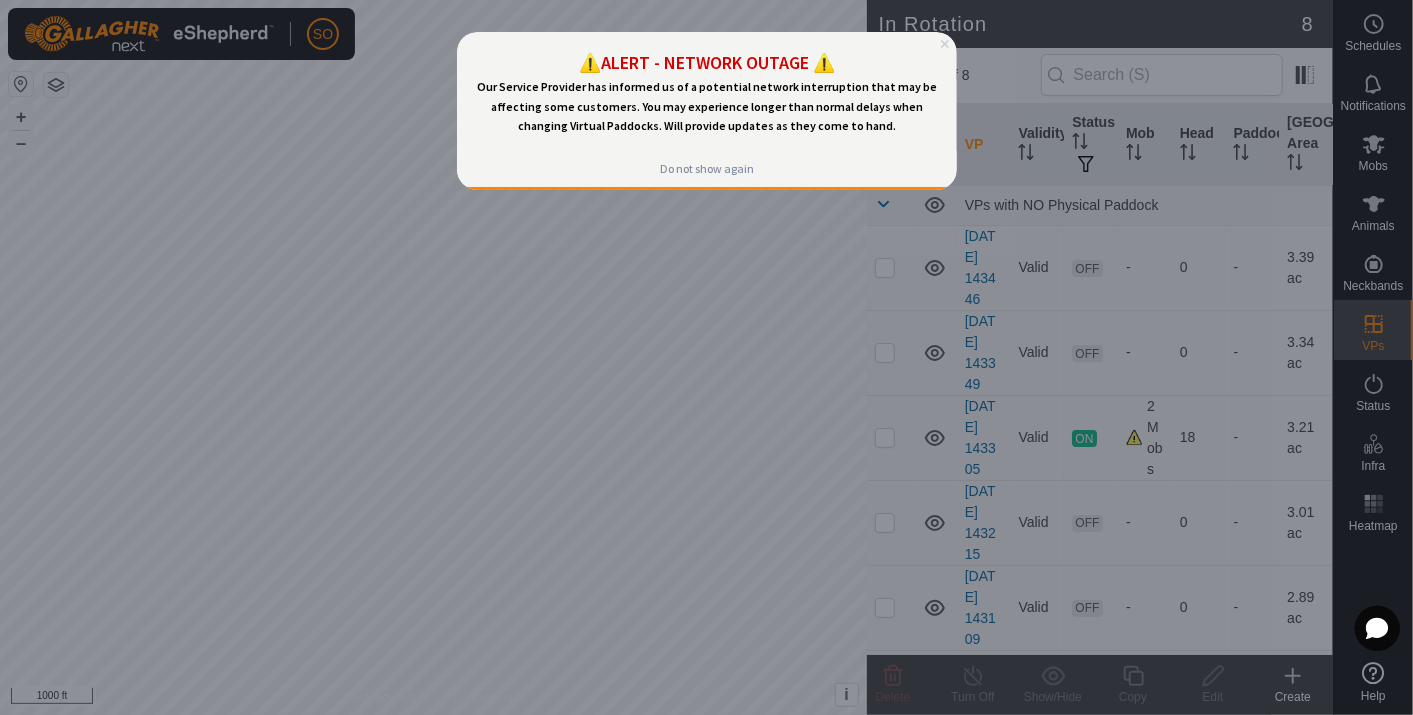 click 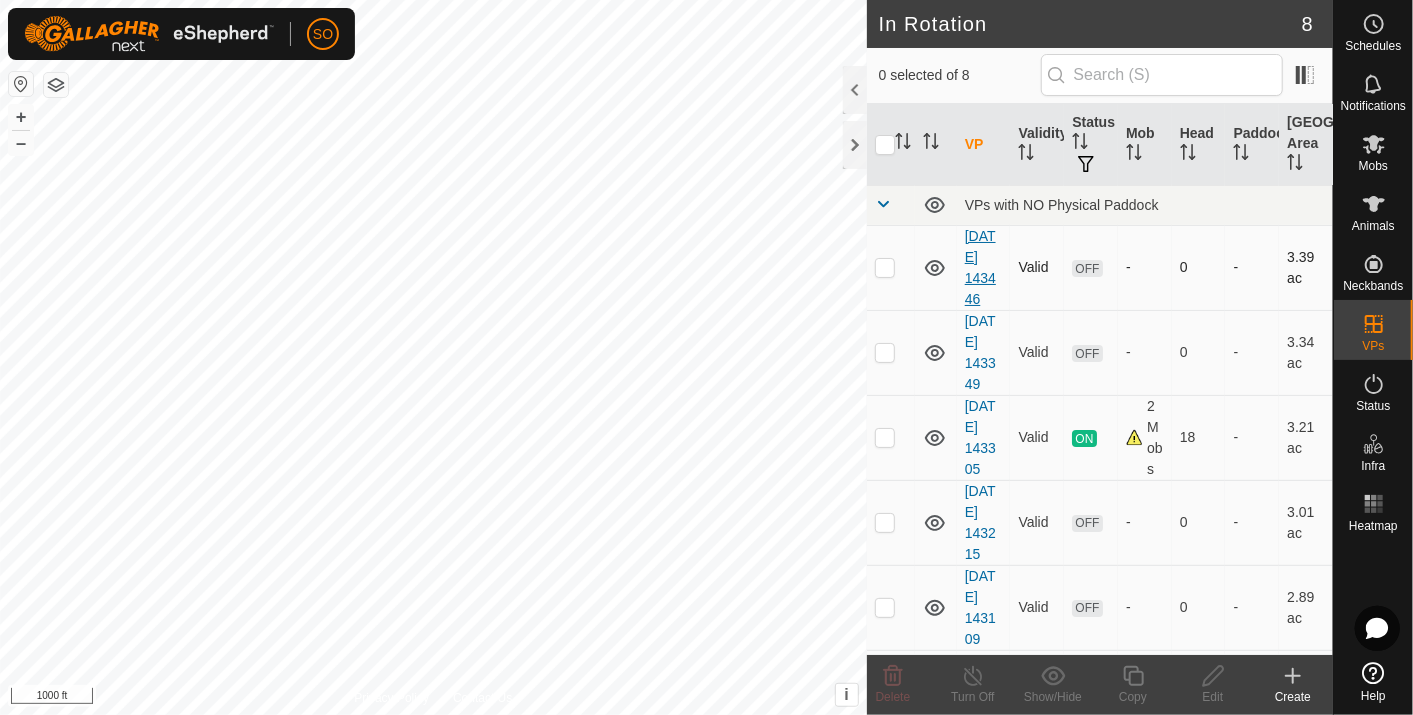click on "[DATE] 143446" at bounding box center [980, 267] 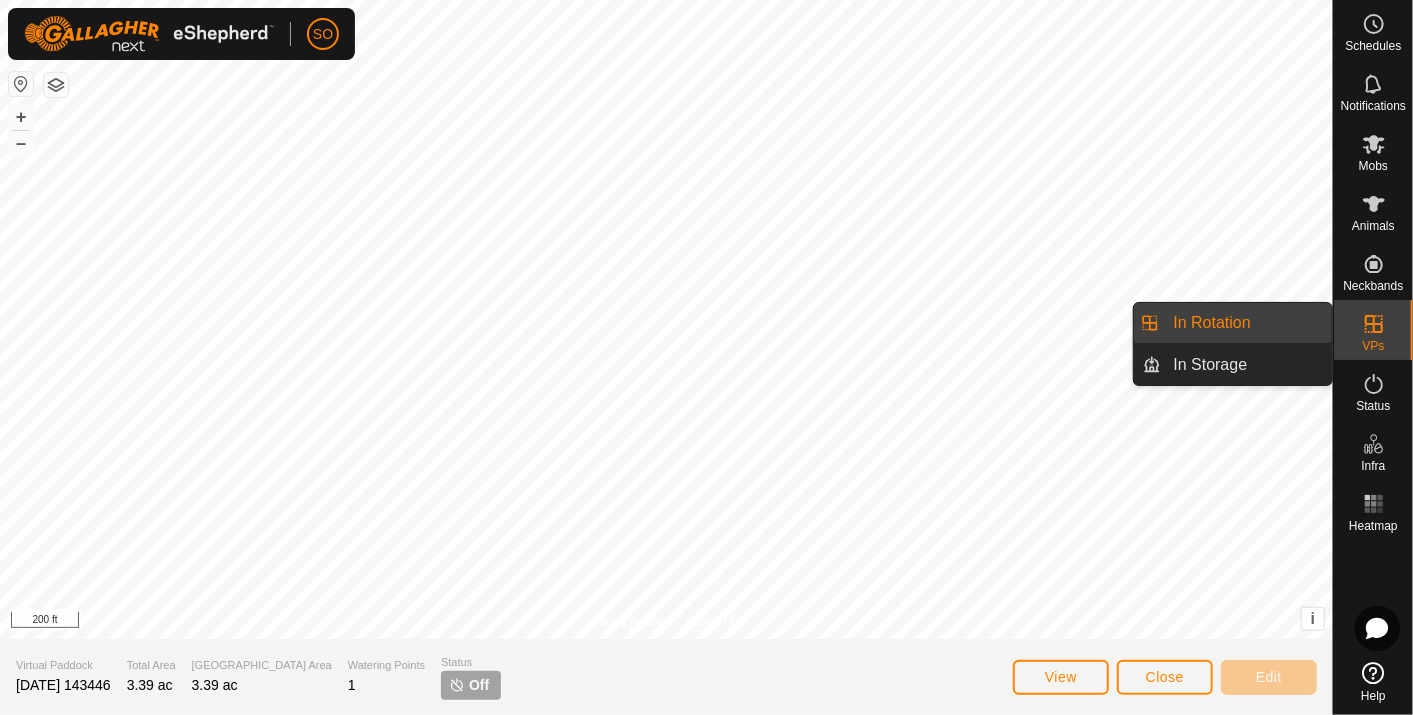 click on "In Rotation" at bounding box center (1247, 323) 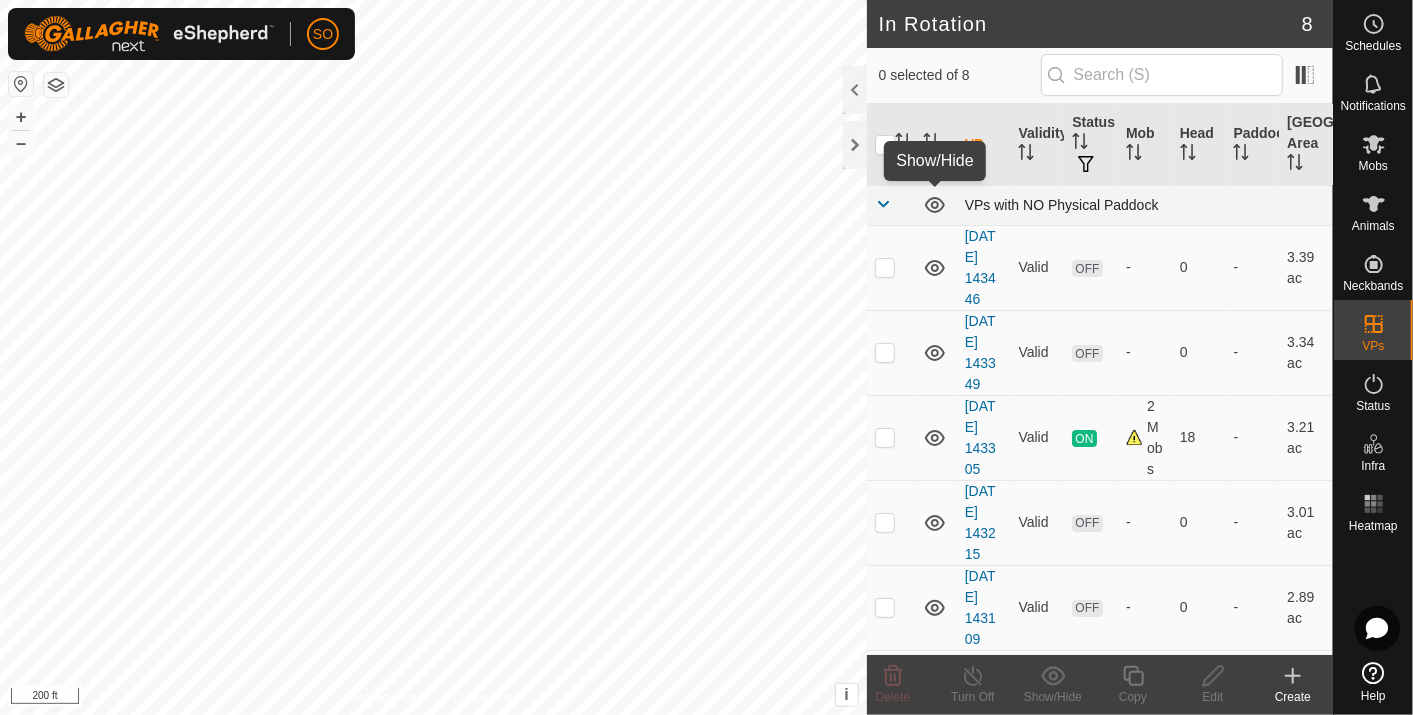 click 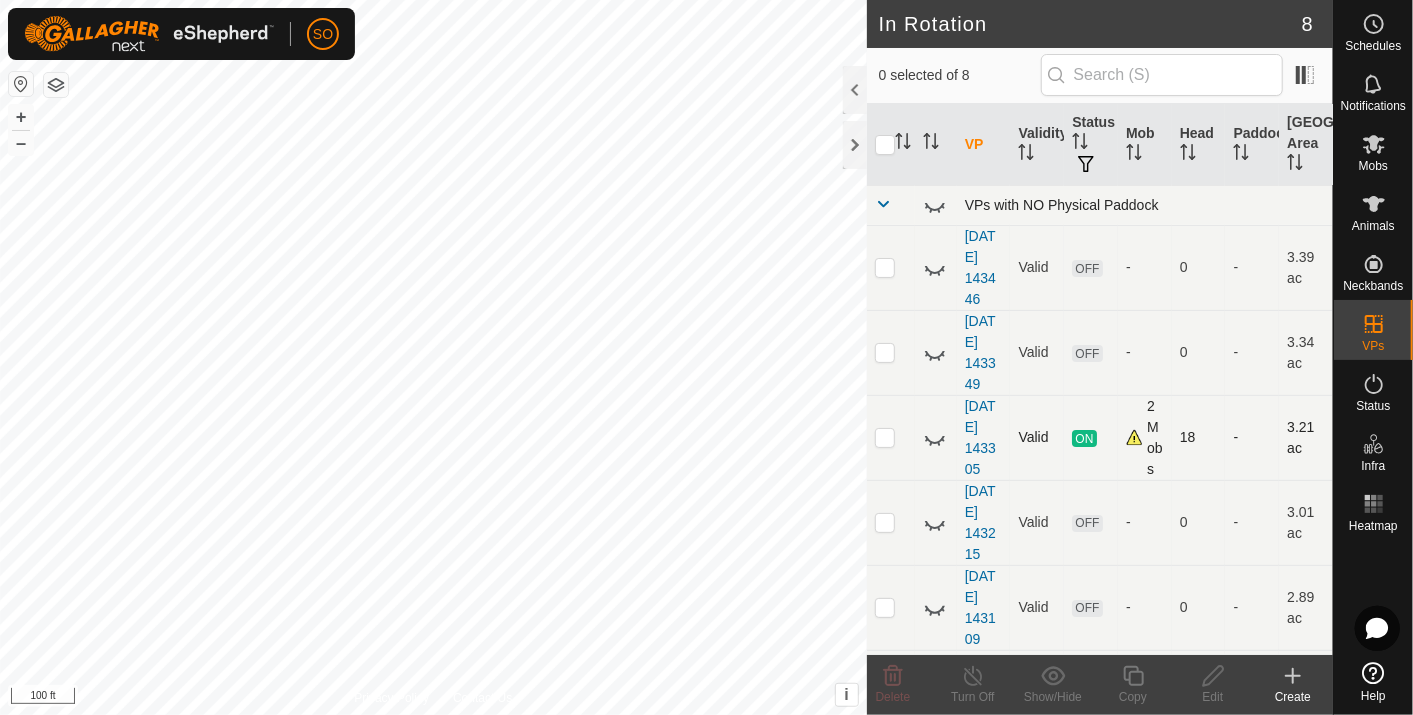 click 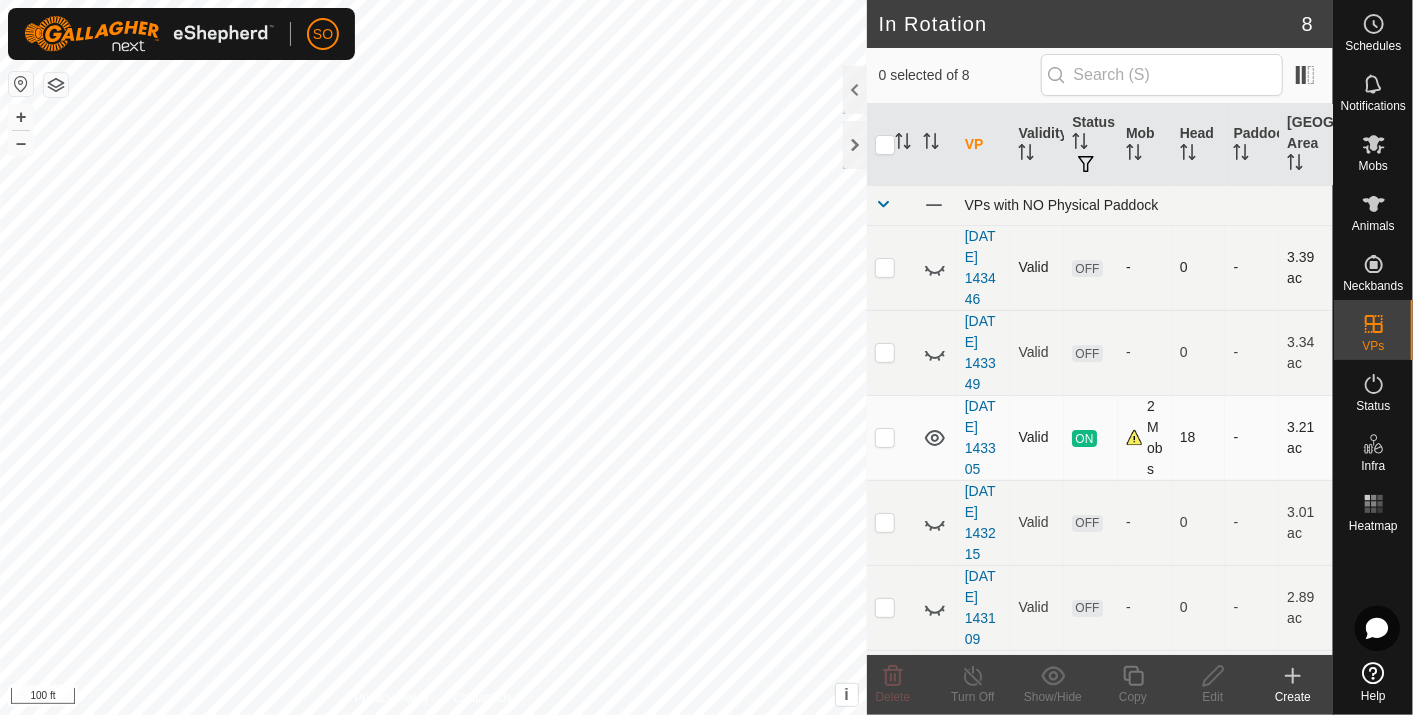 click 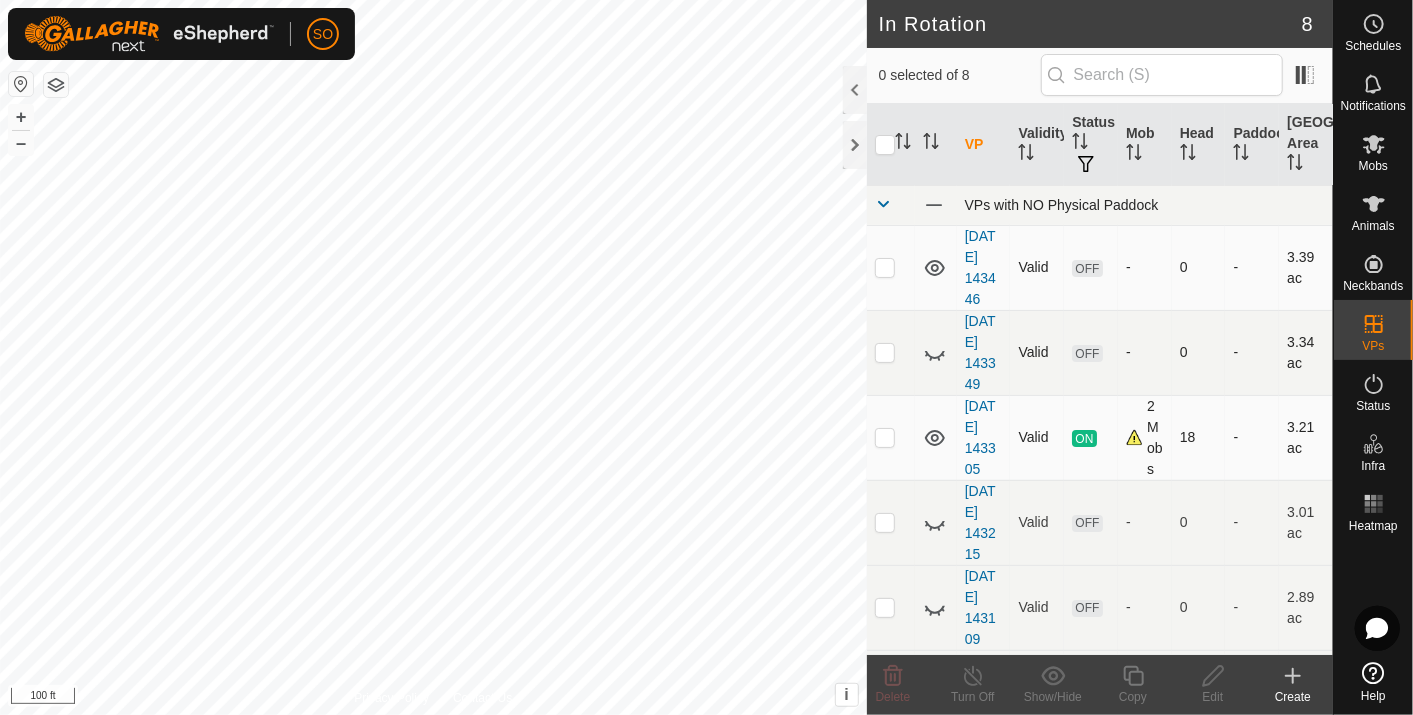 click 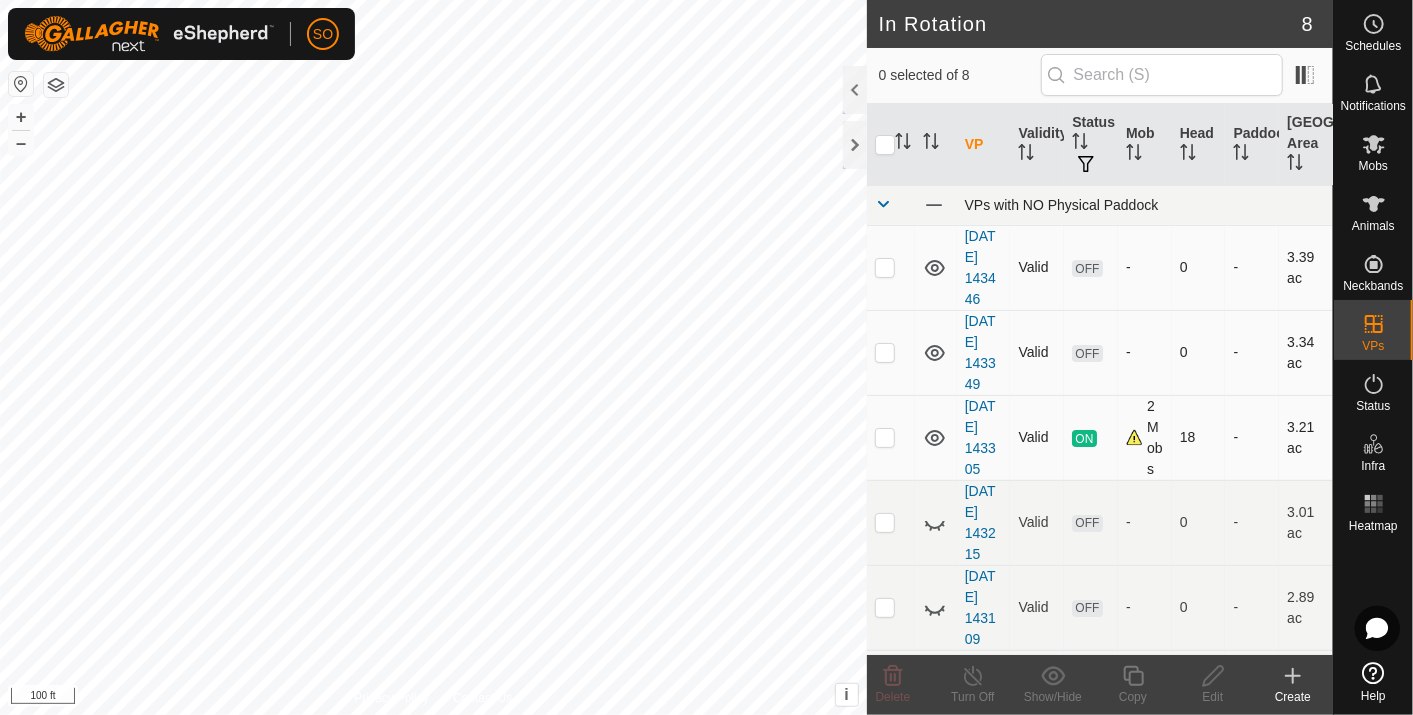 click 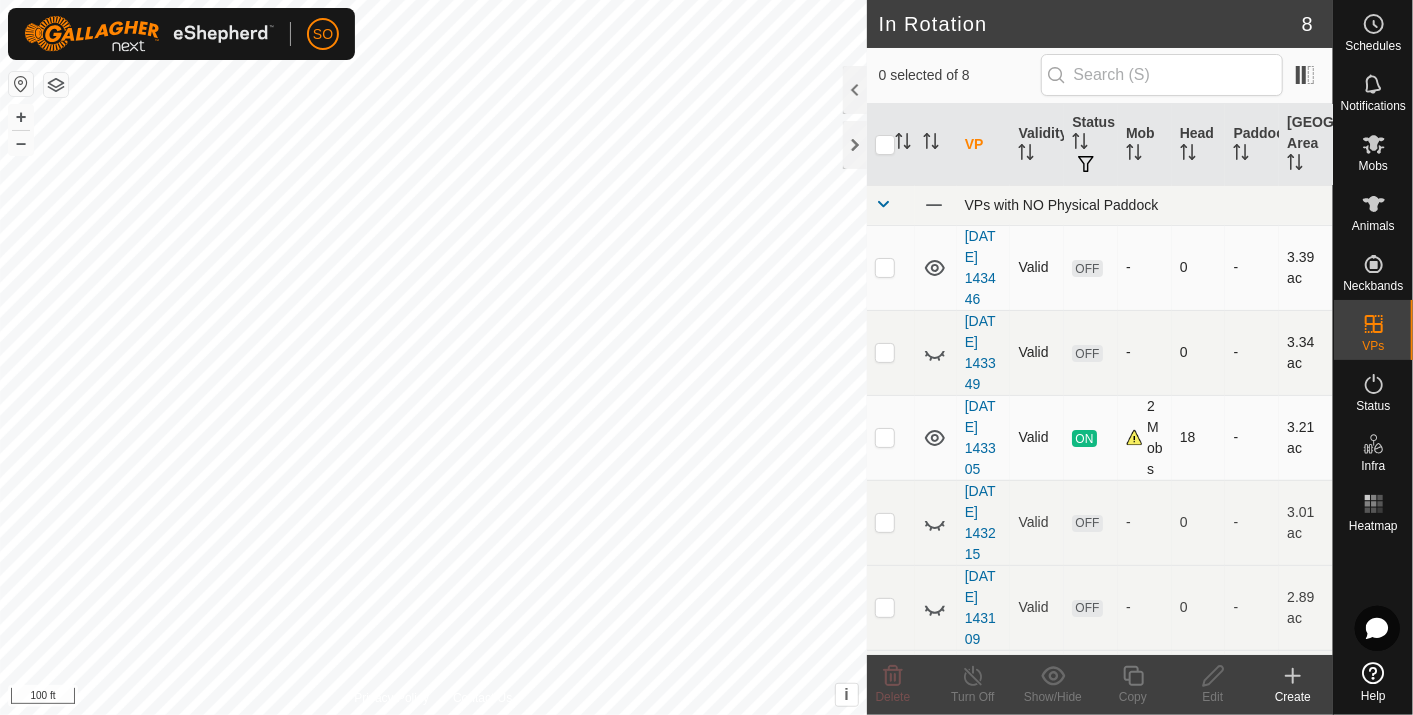 click 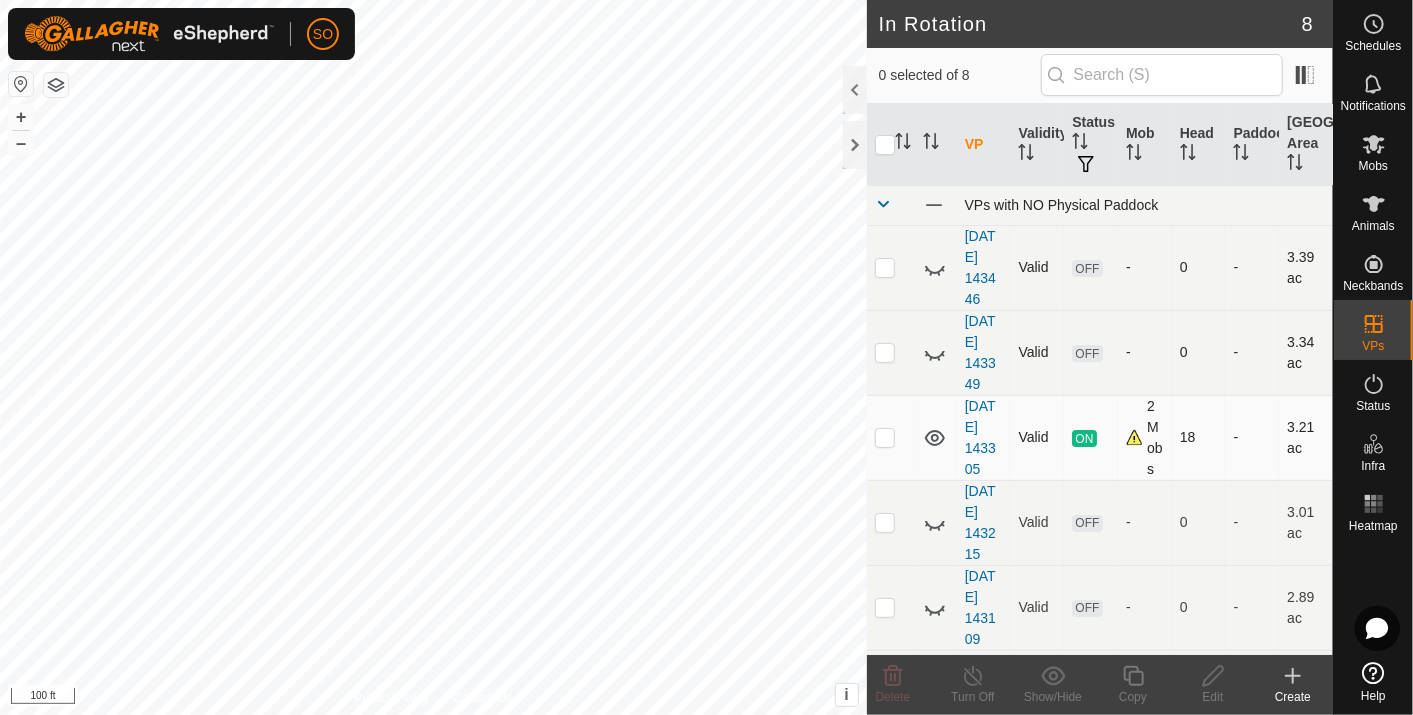 click 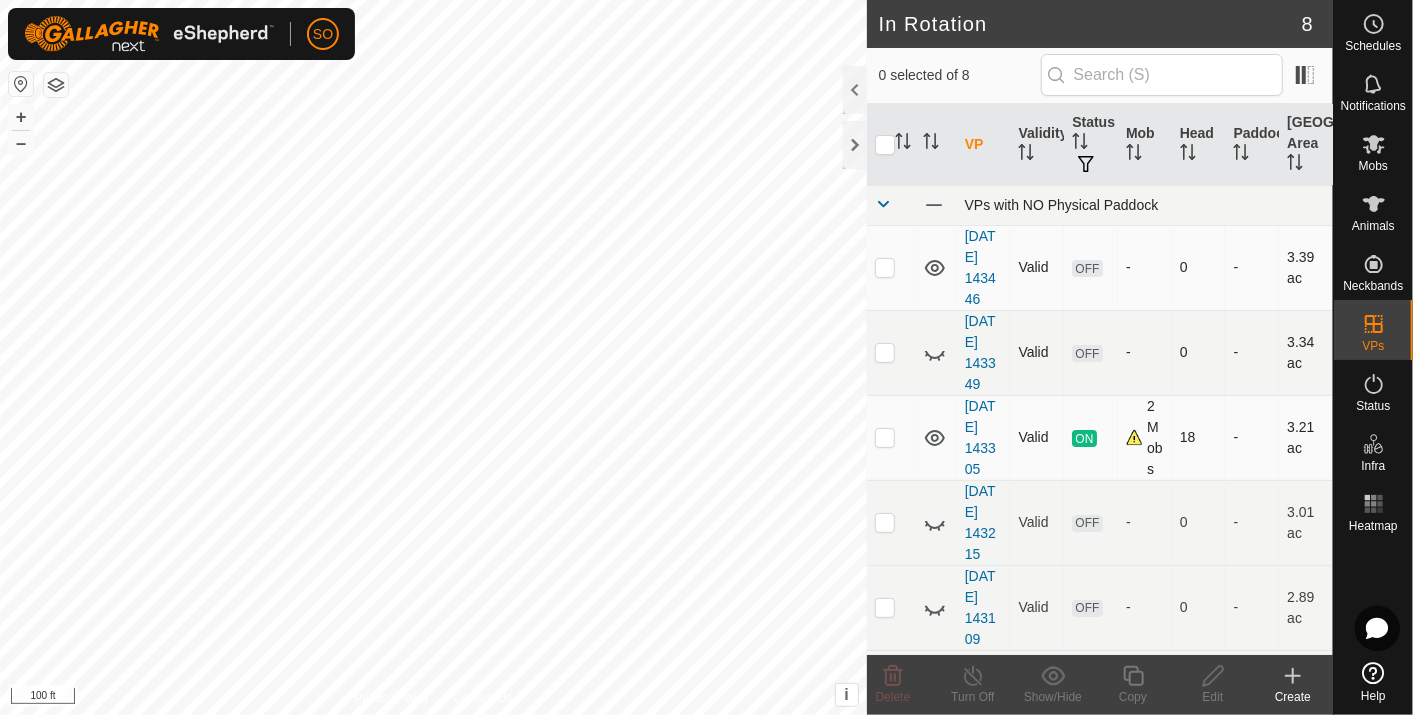 click 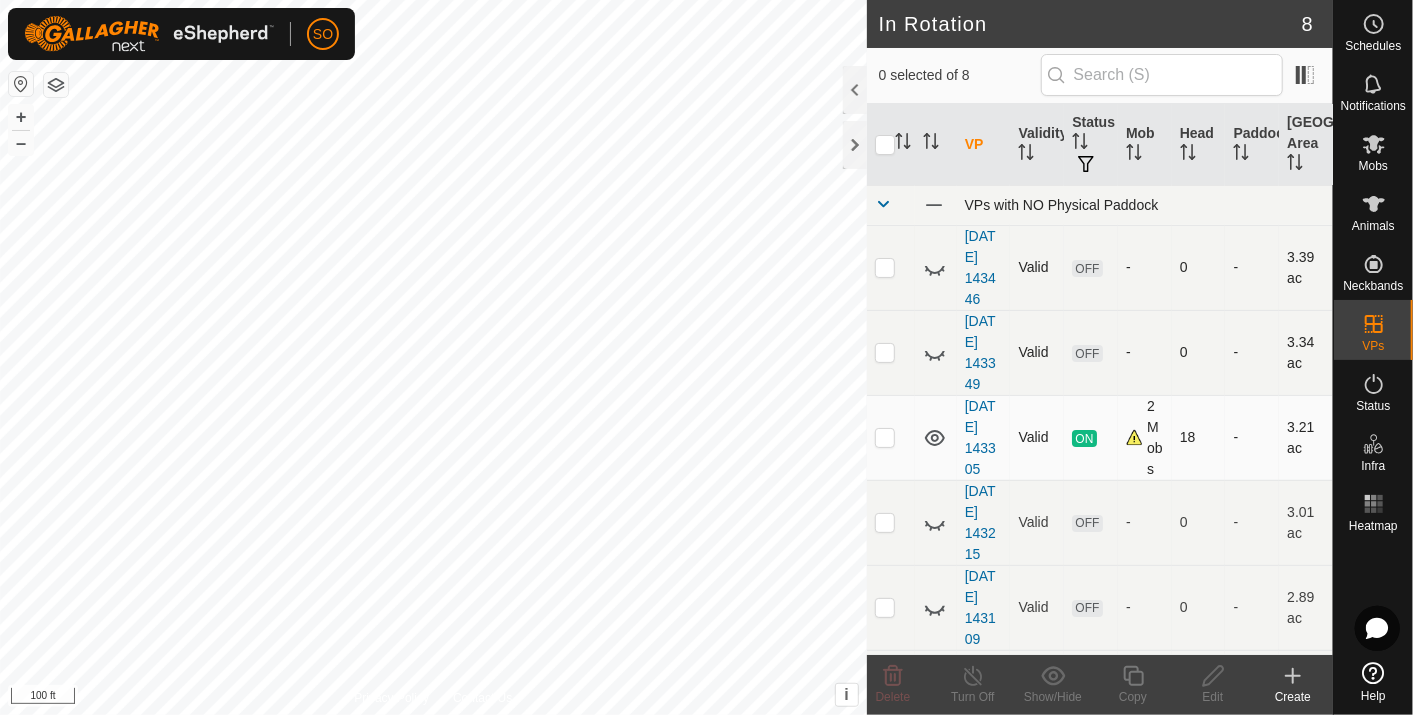 click 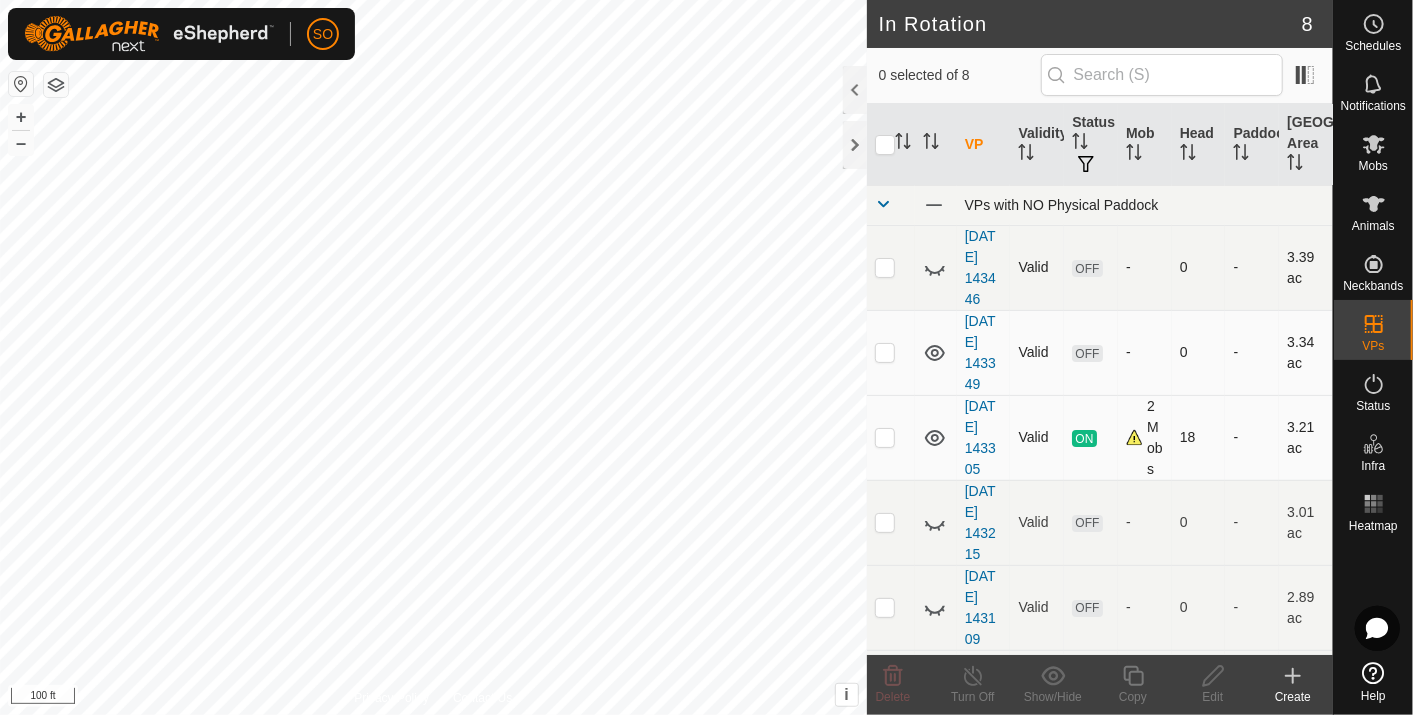 click 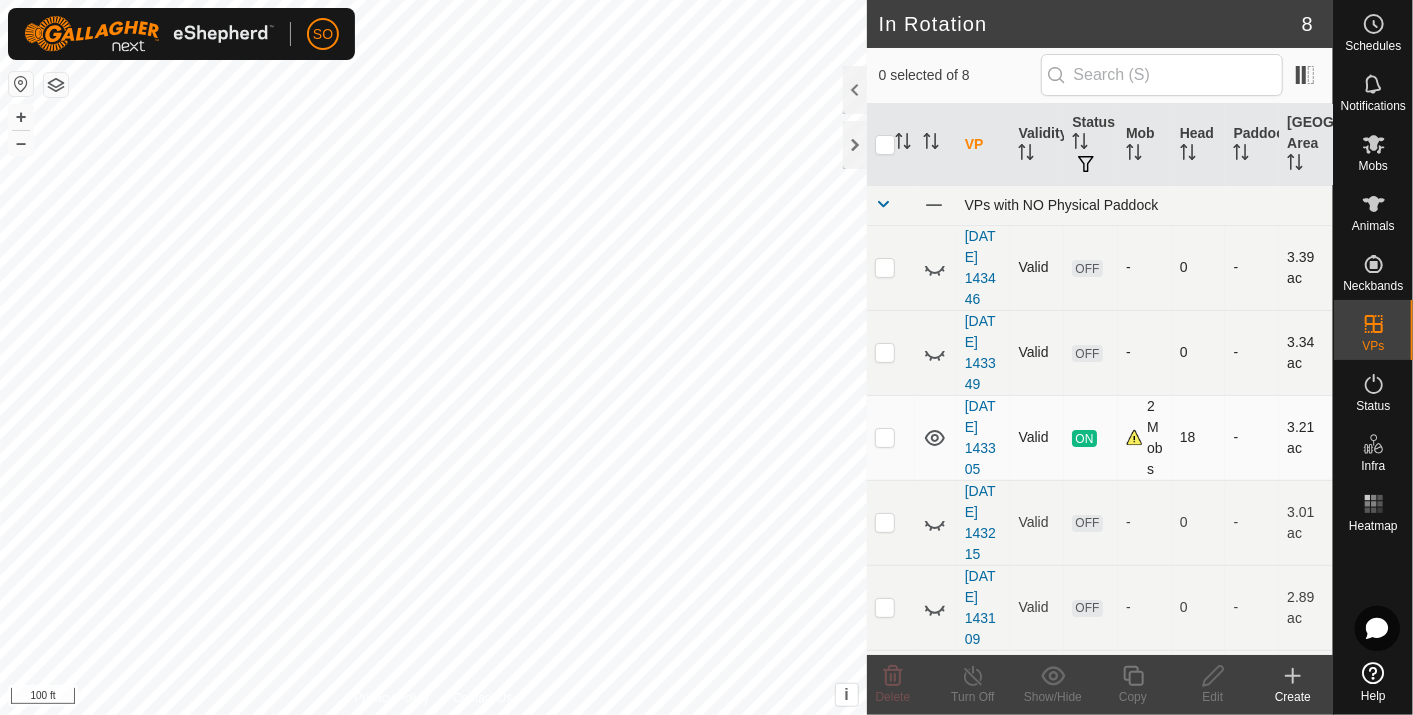 click 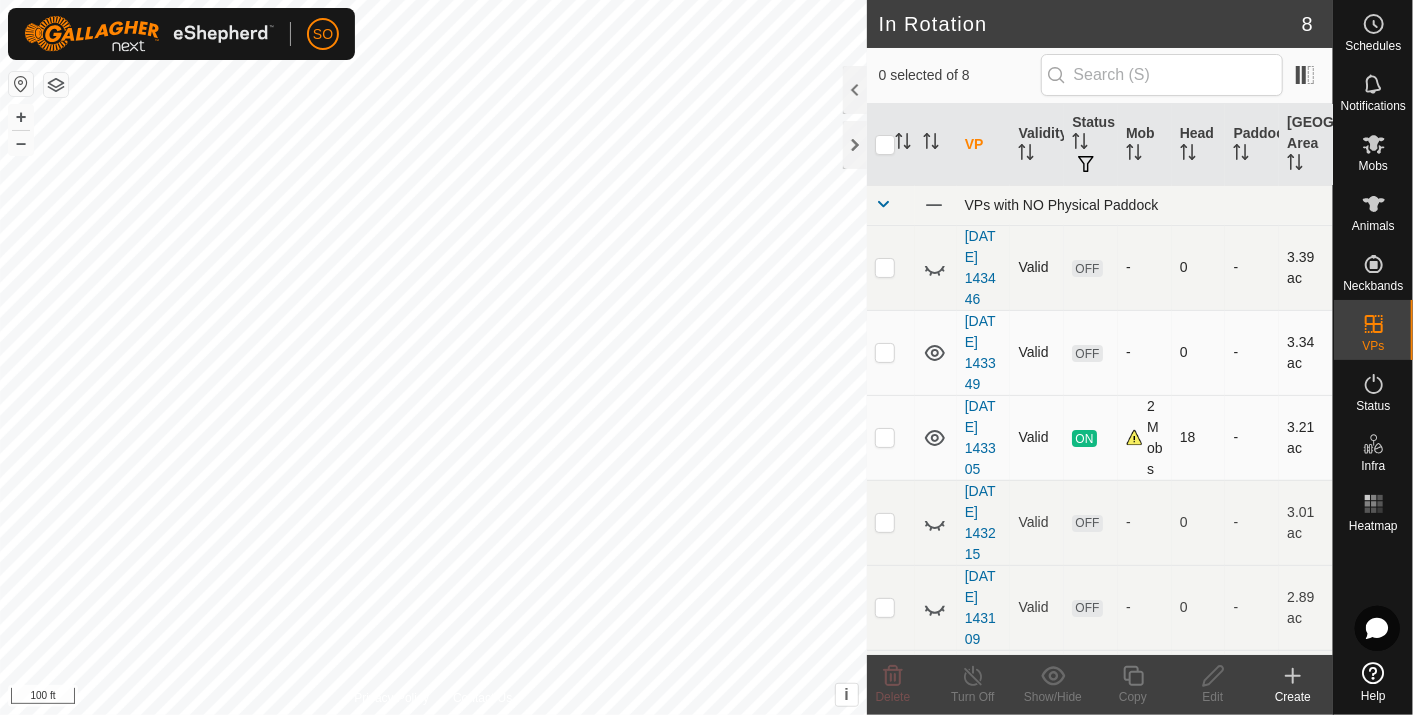 click 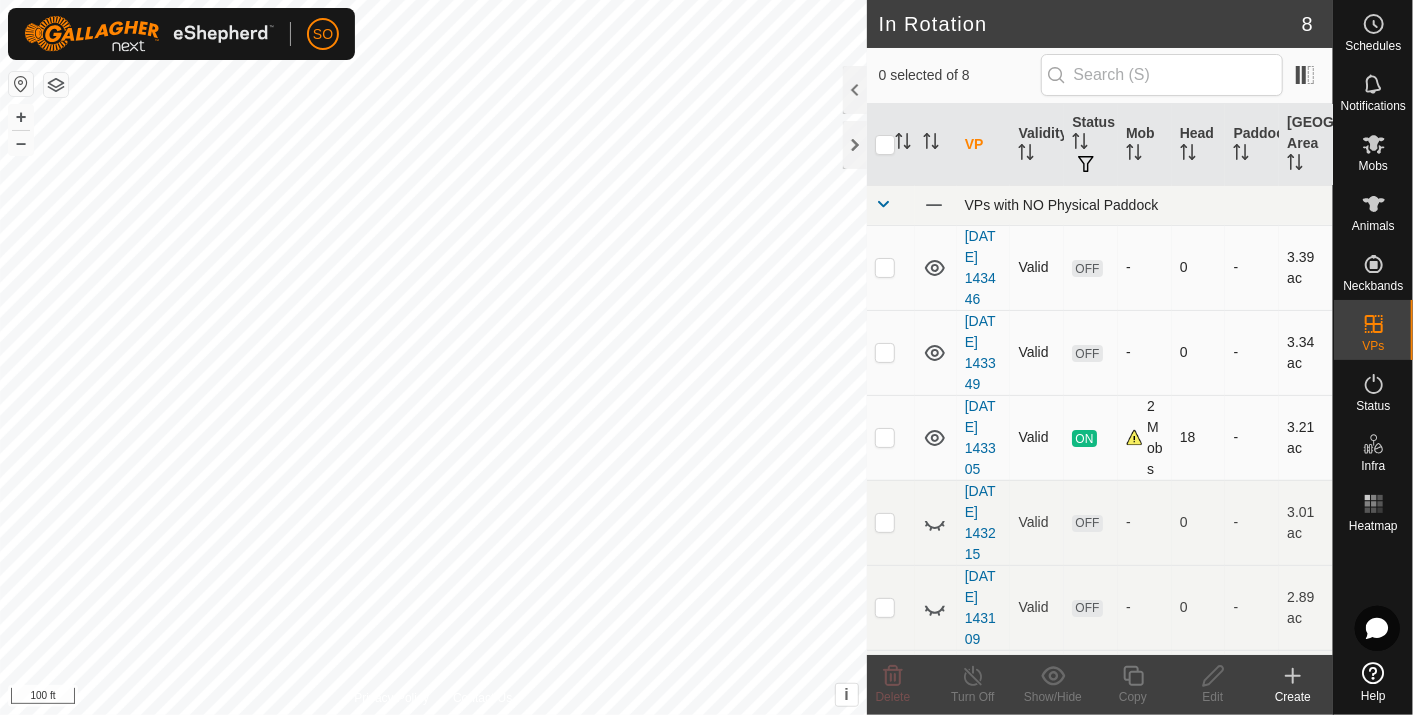 click 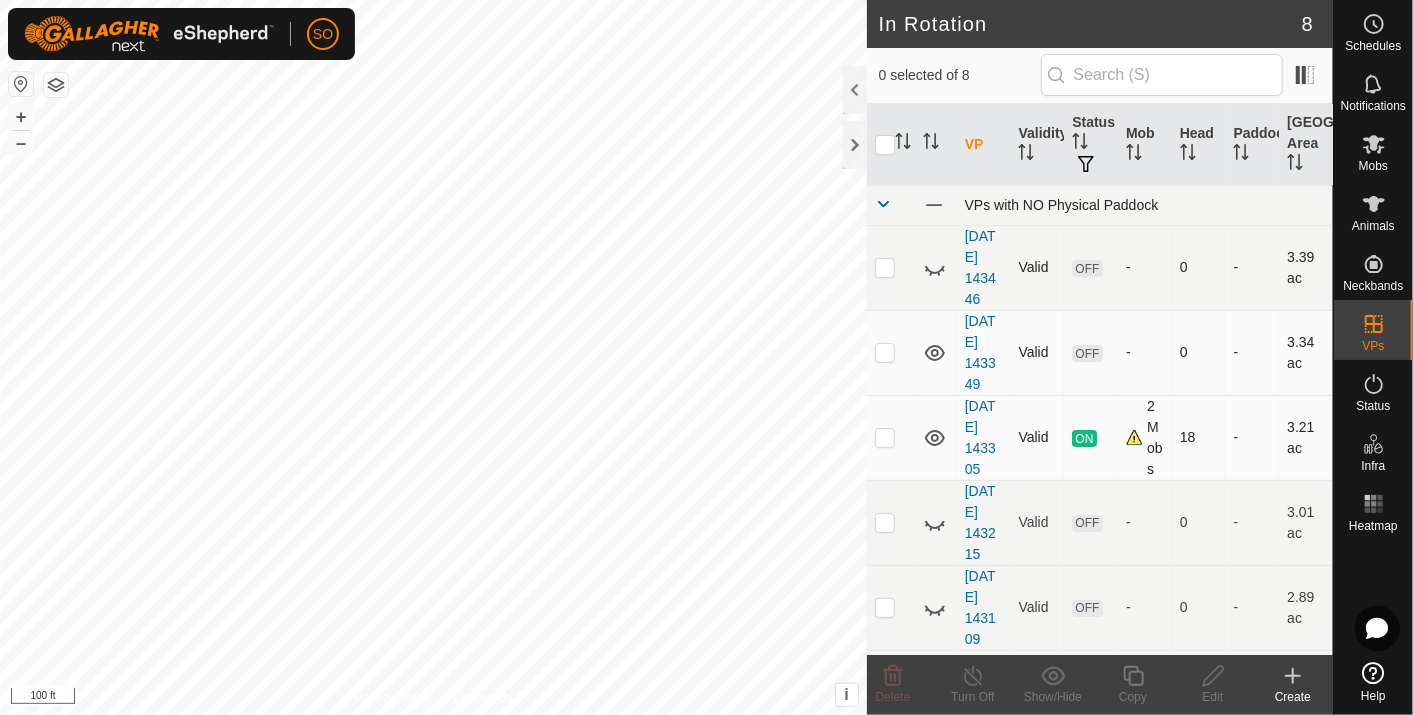 click 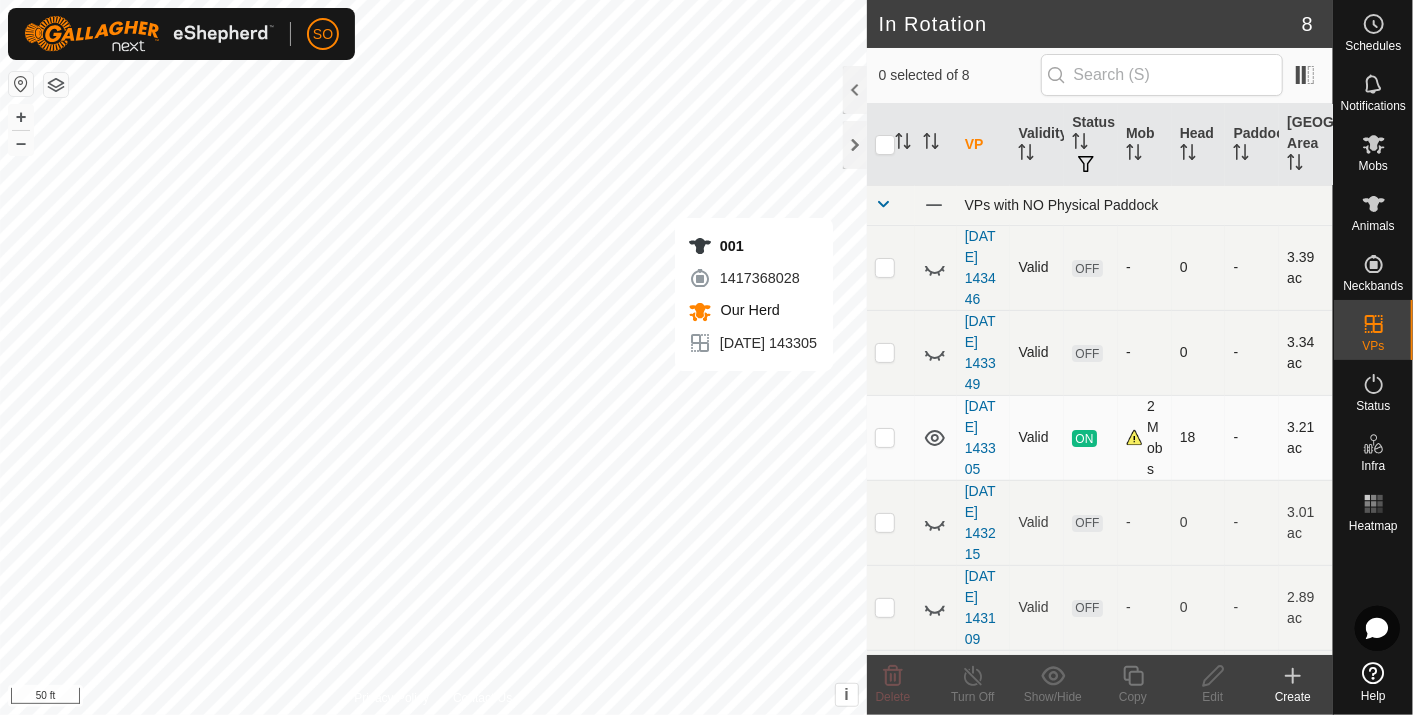 click 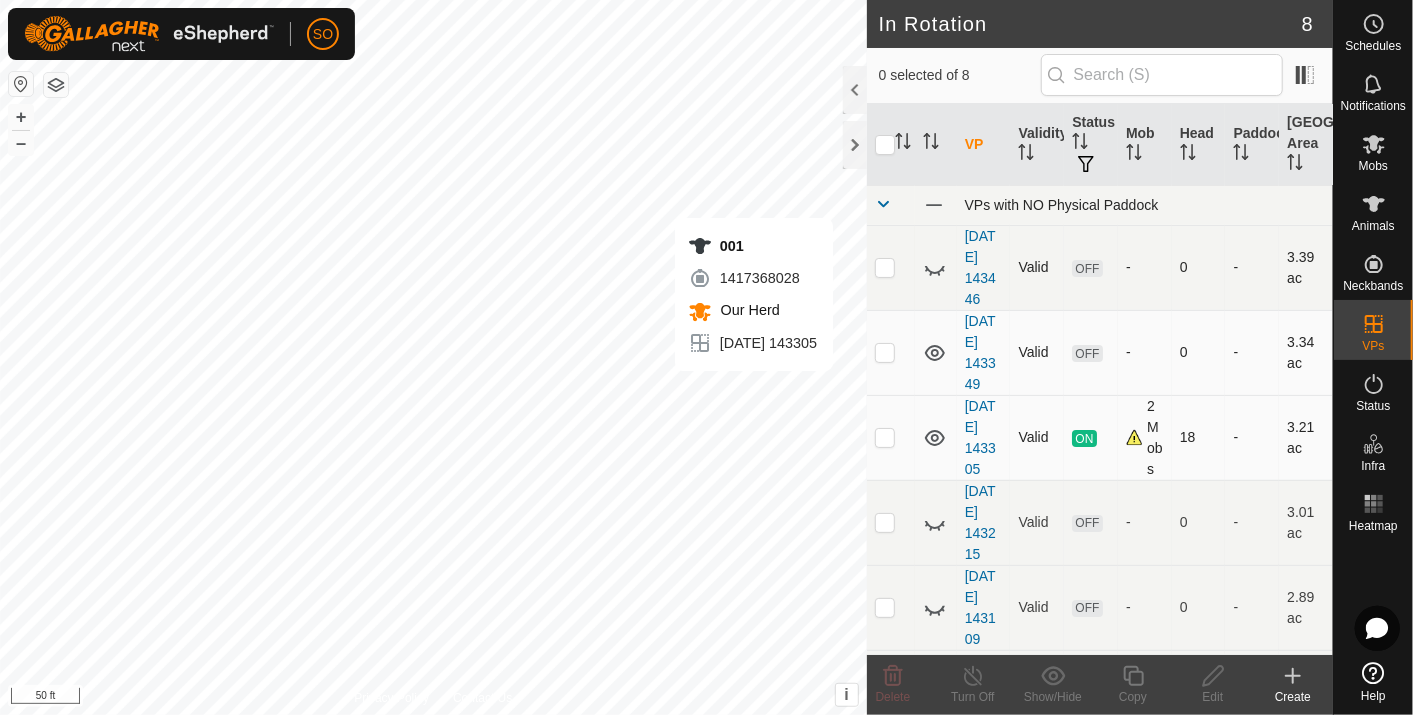 click 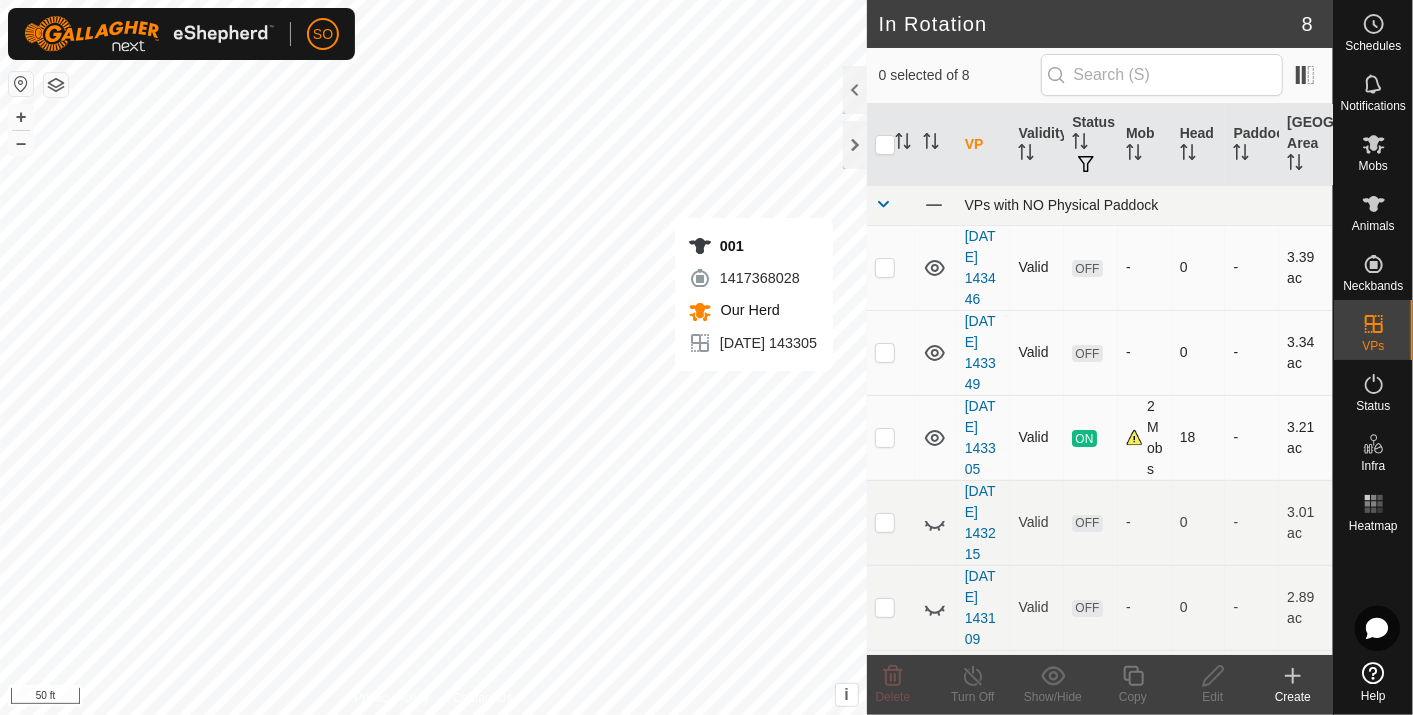 click 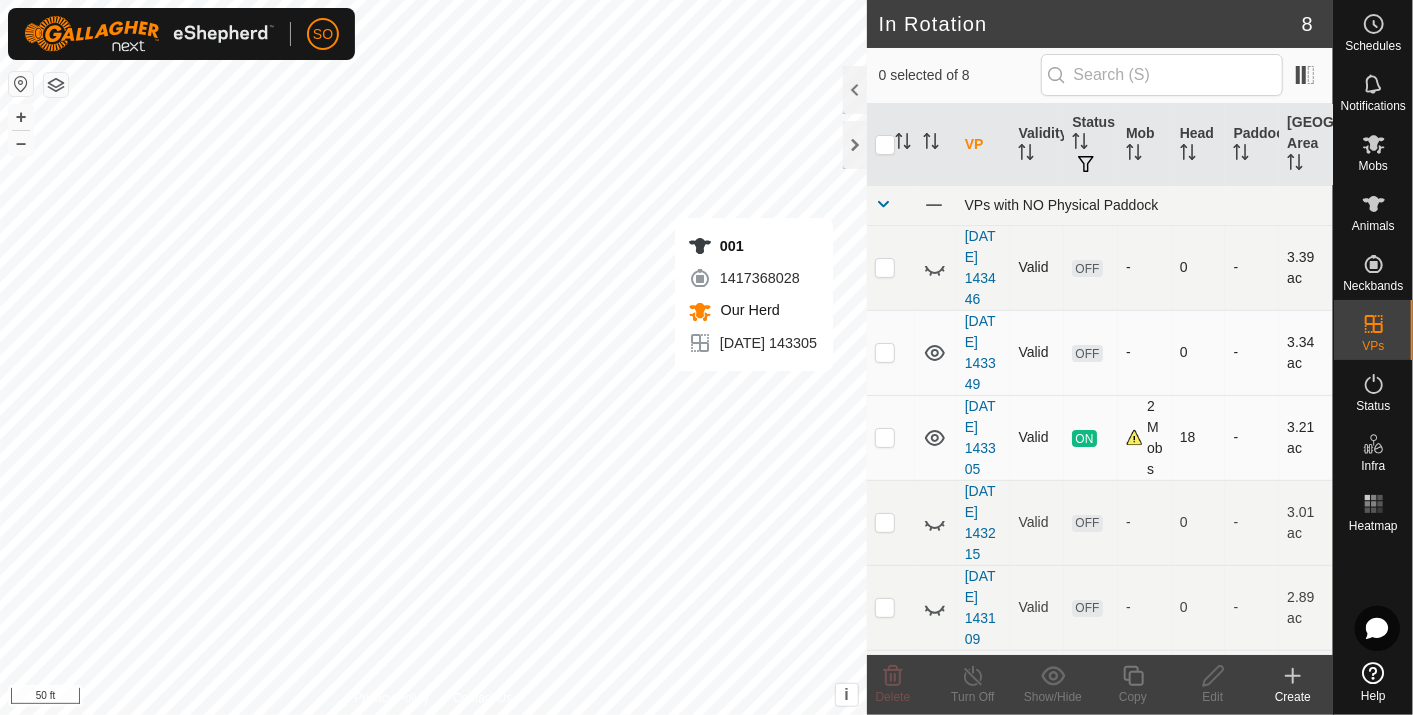click 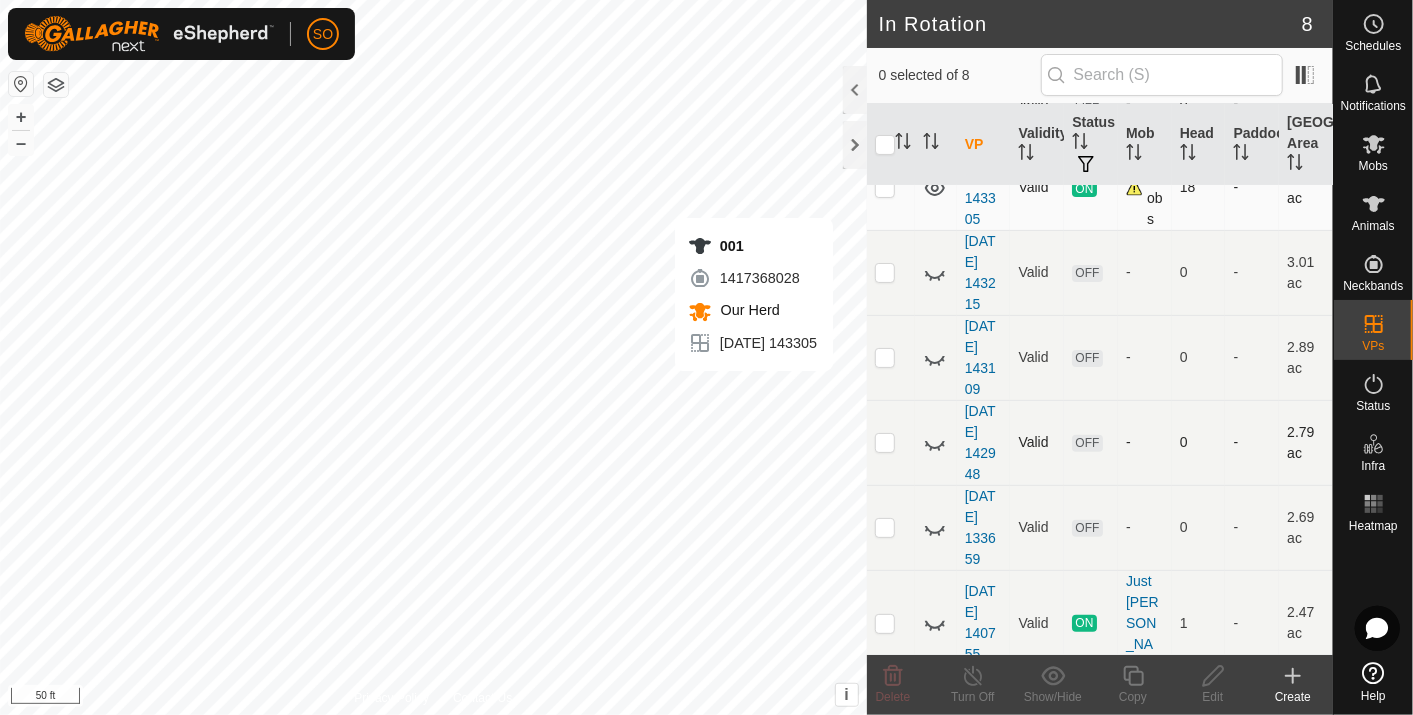 scroll, scrollTop: 268, scrollLeft: 0, axis: vertical 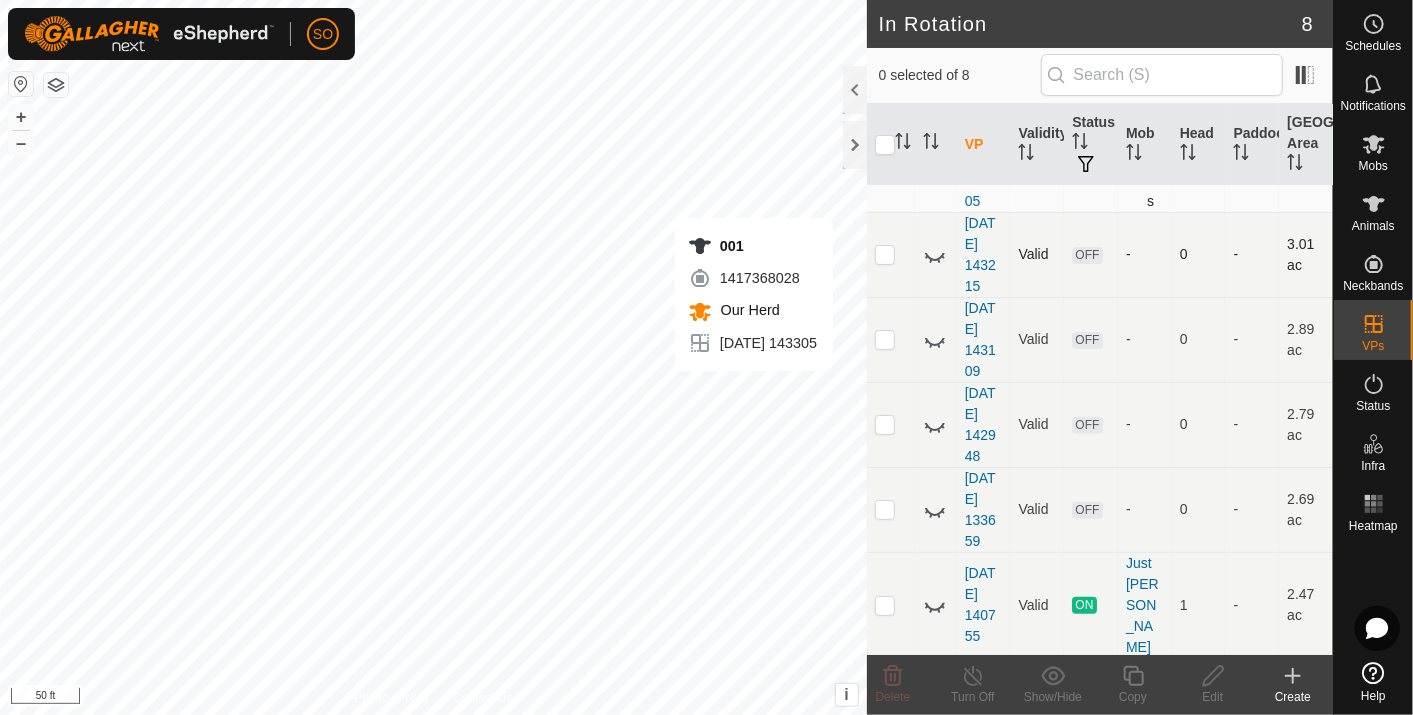 click at bounding box center [885, 254] 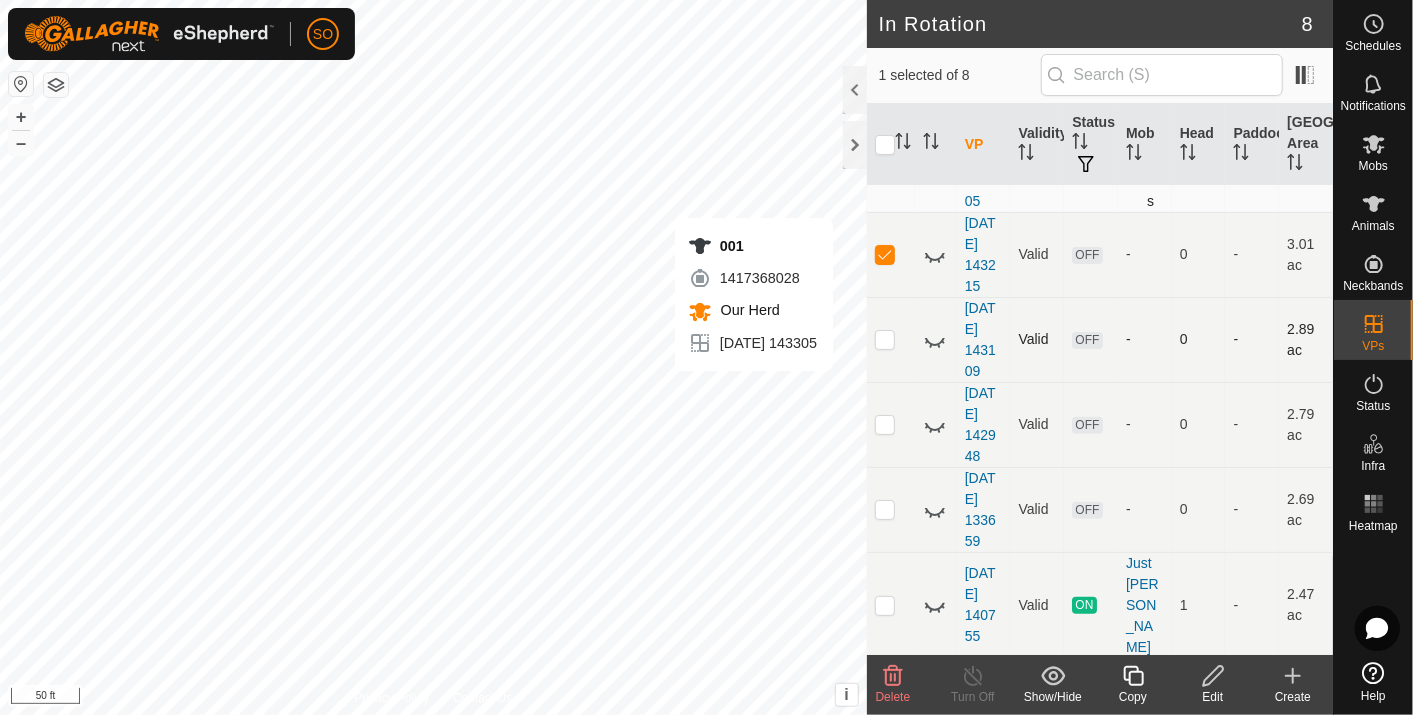 click at bounding box center (885, 339) 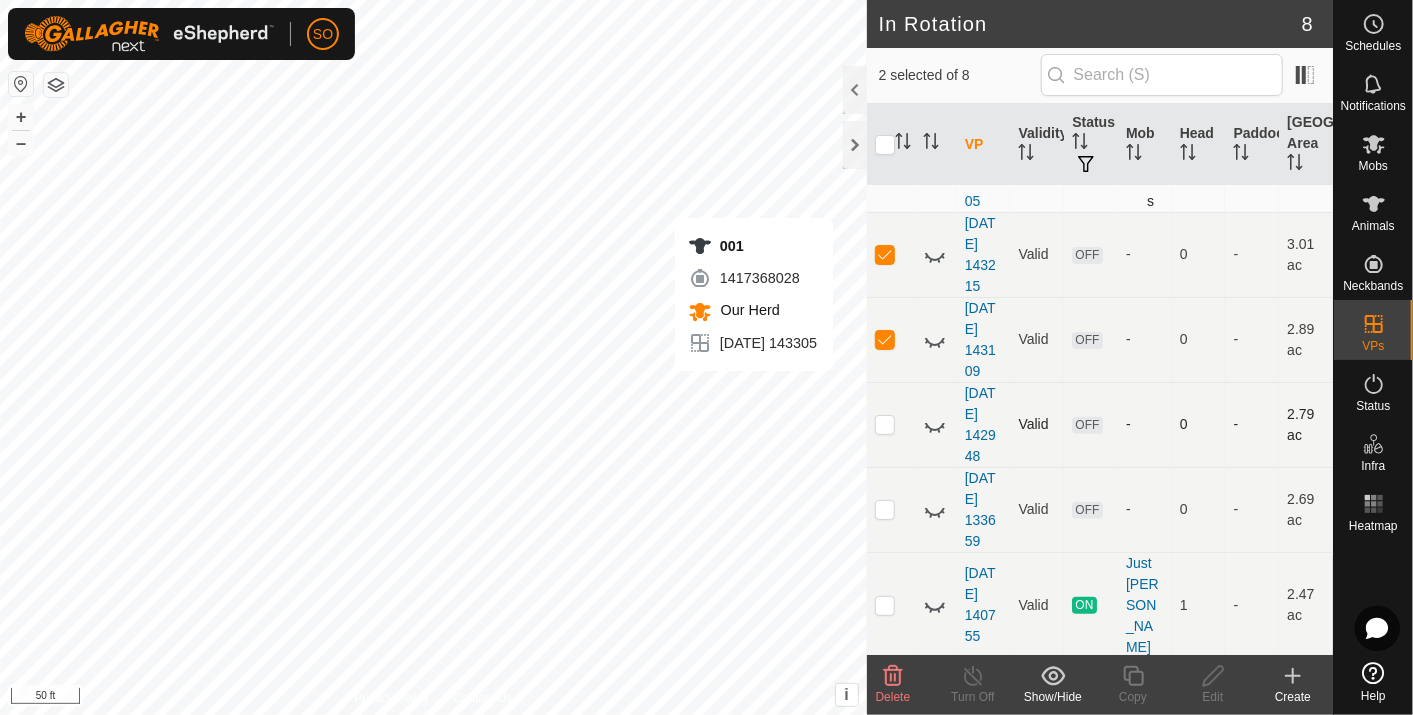 click at bounding box center [885, 424] 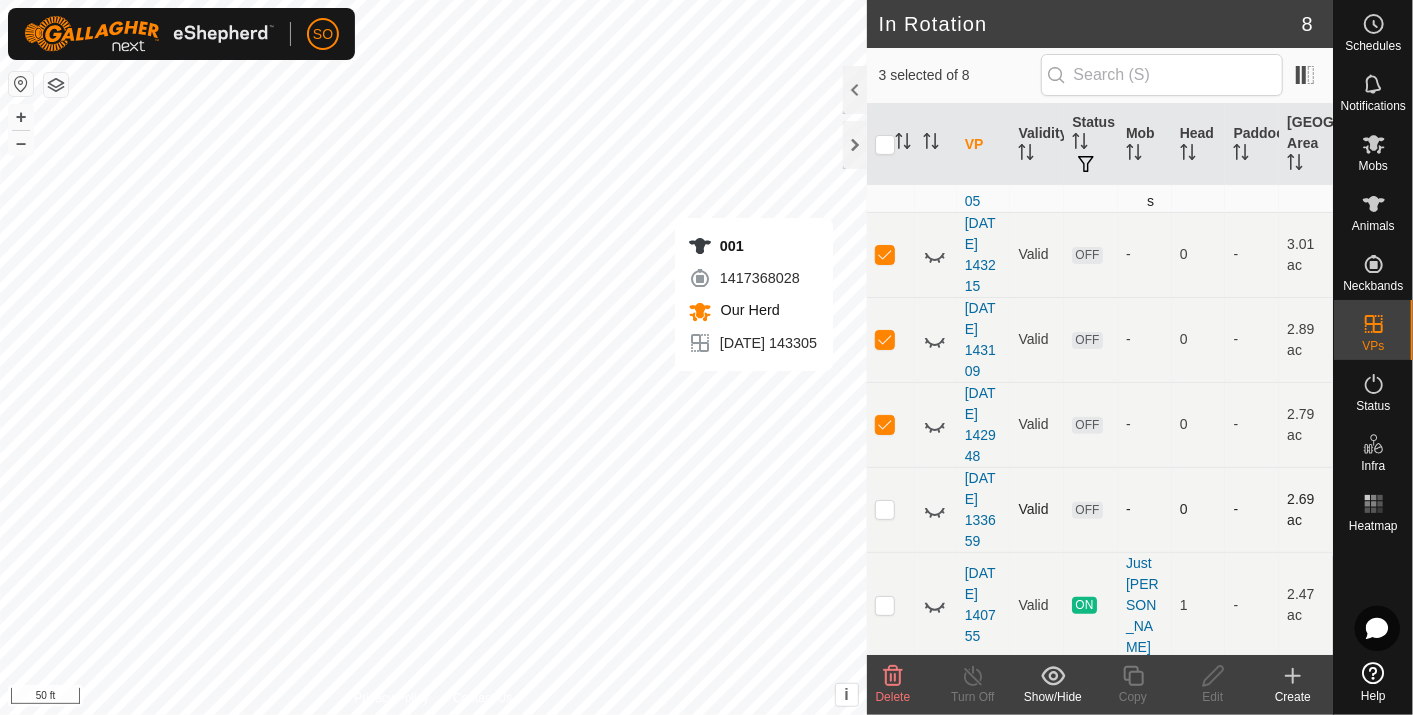click at bounding box center [885, 509] 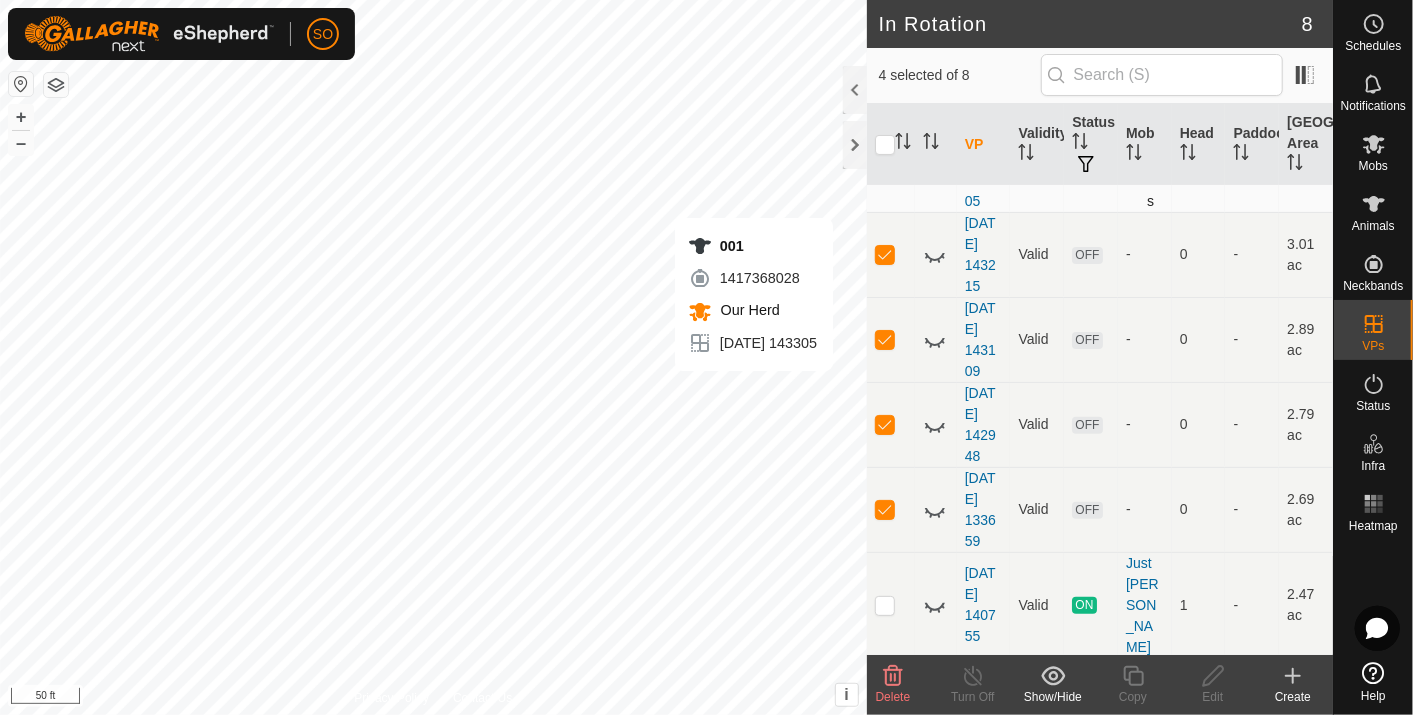 click 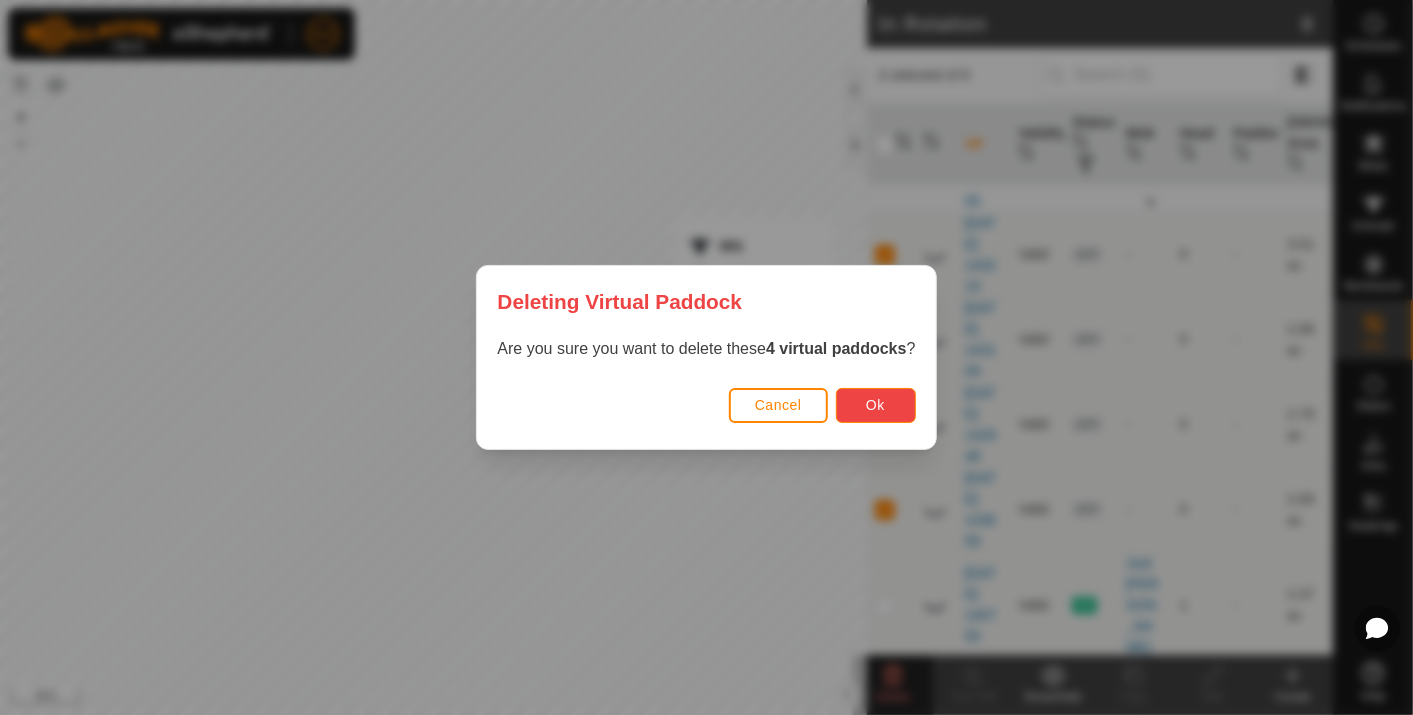 click on "Ok" at bounding box center (876, 405) 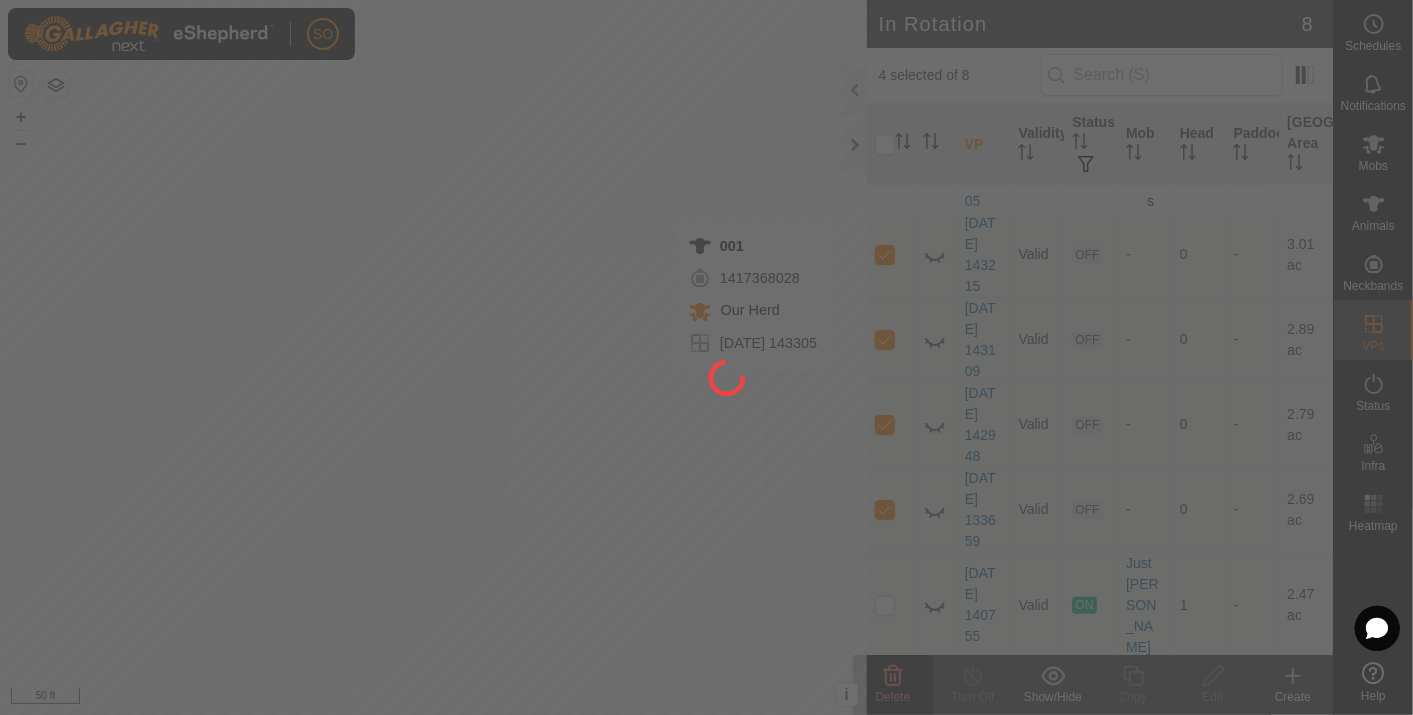 checkbox on "false" 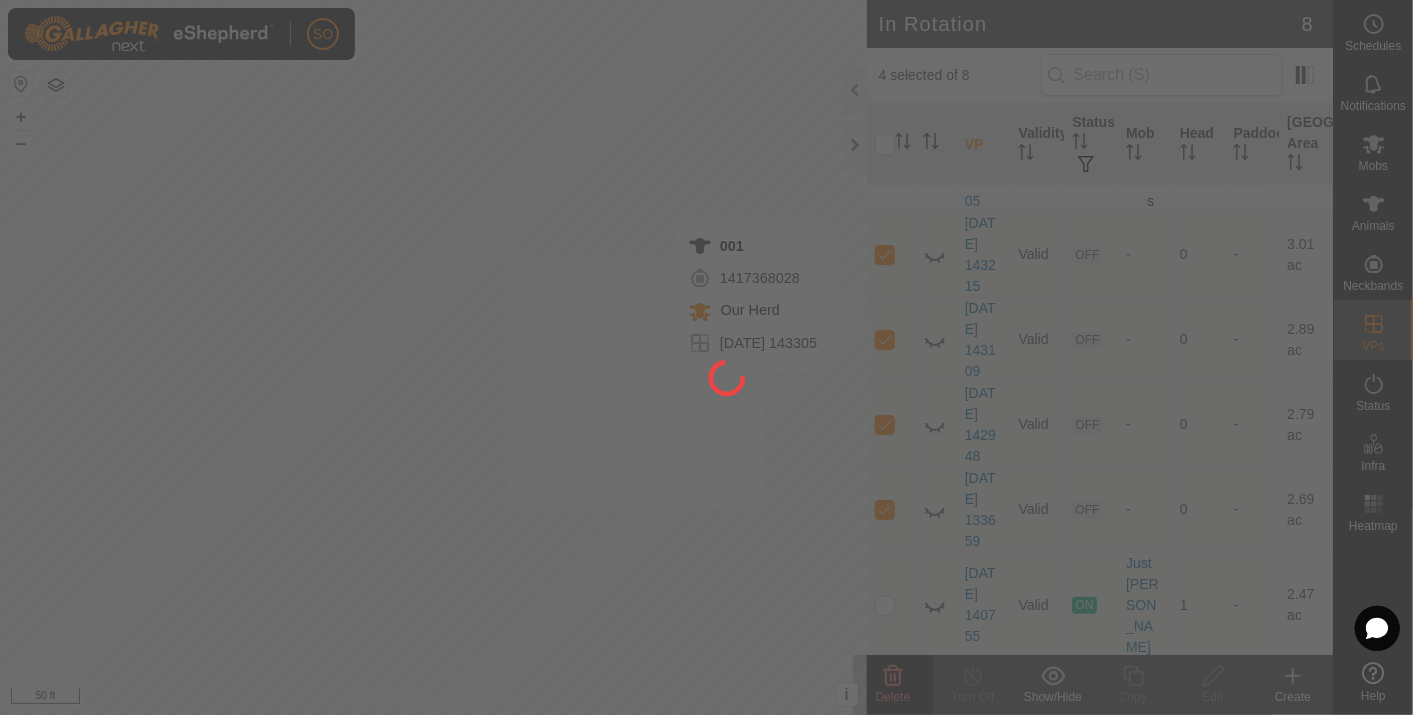 checkbox on "false" 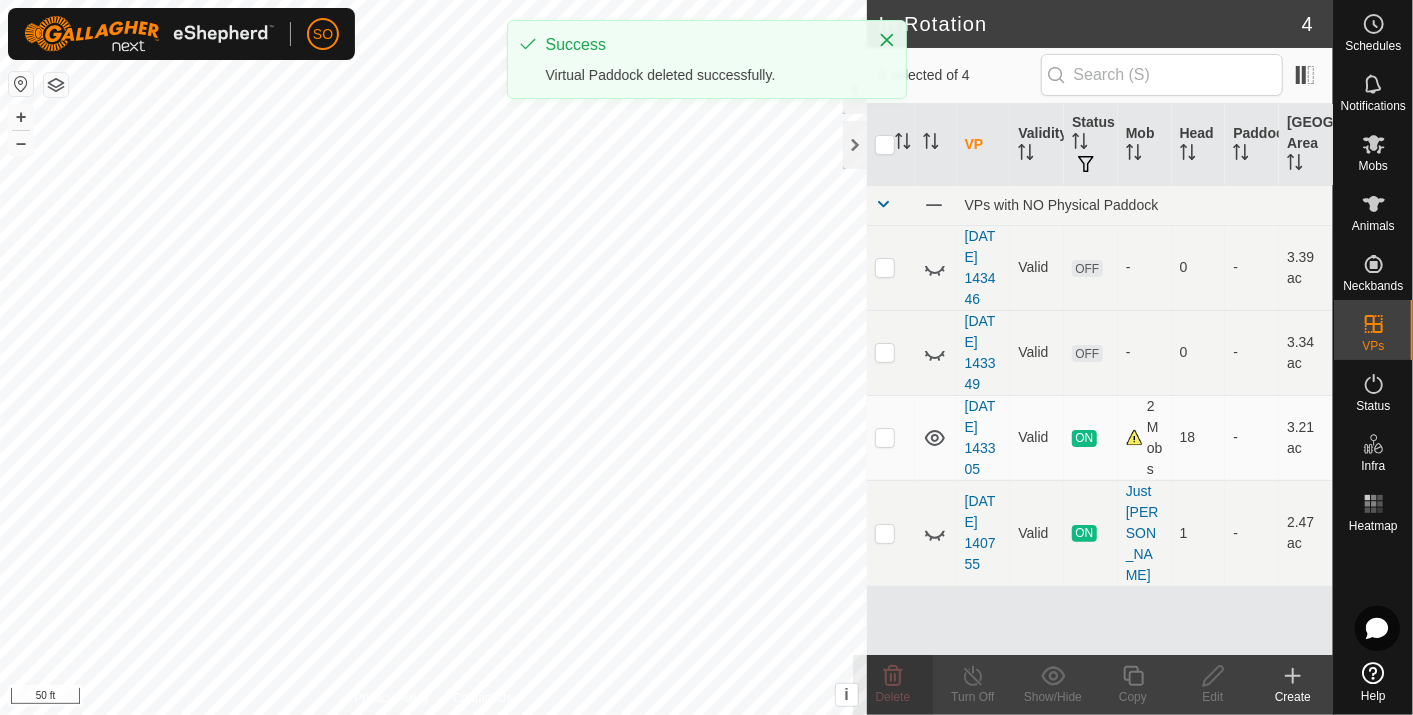 scroll, scrollTop: 0, scrollLeft: 0, axis: both 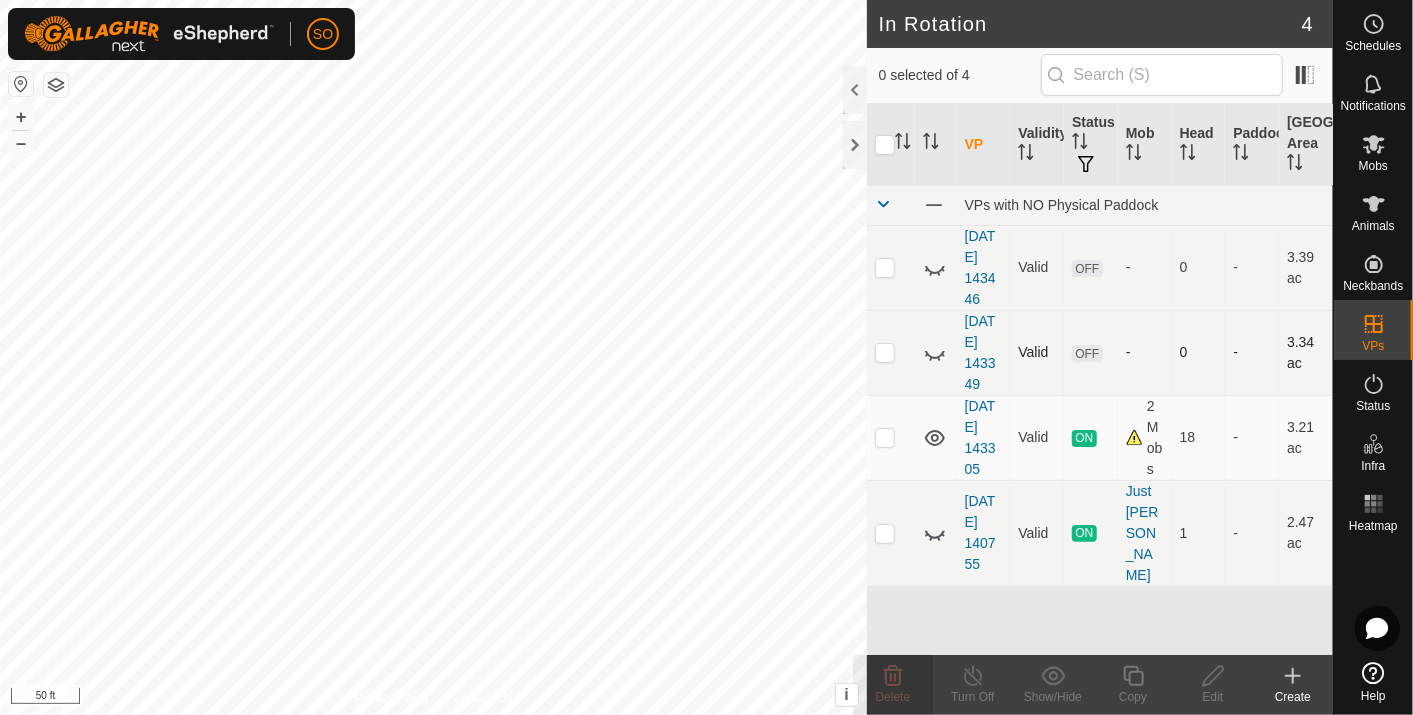 click 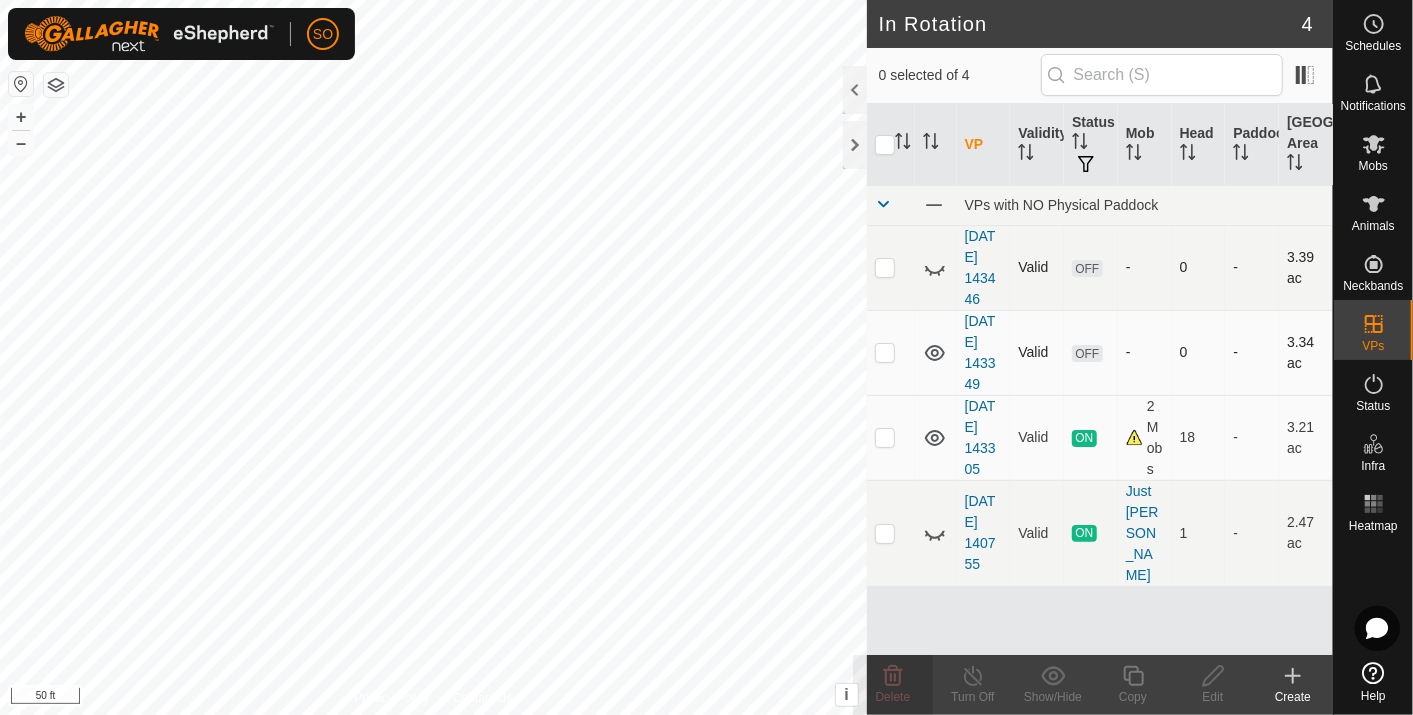 click 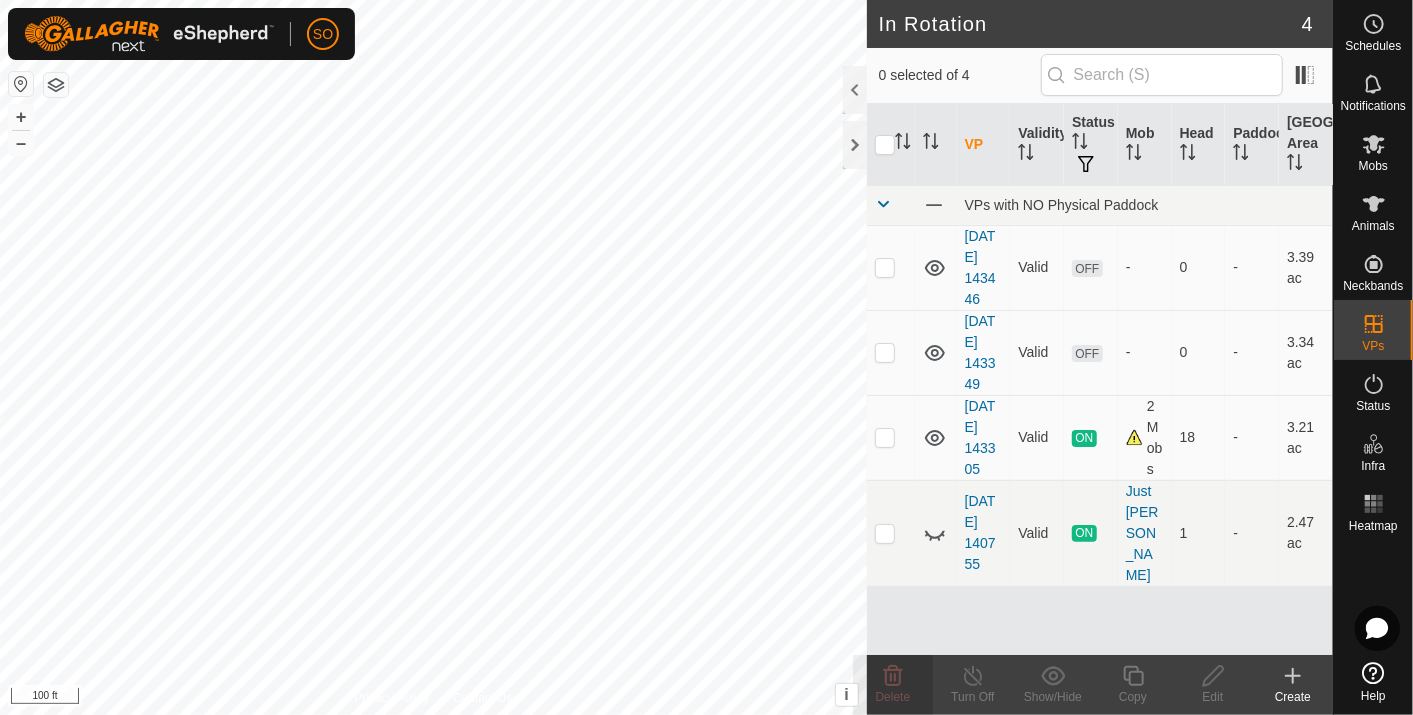 click 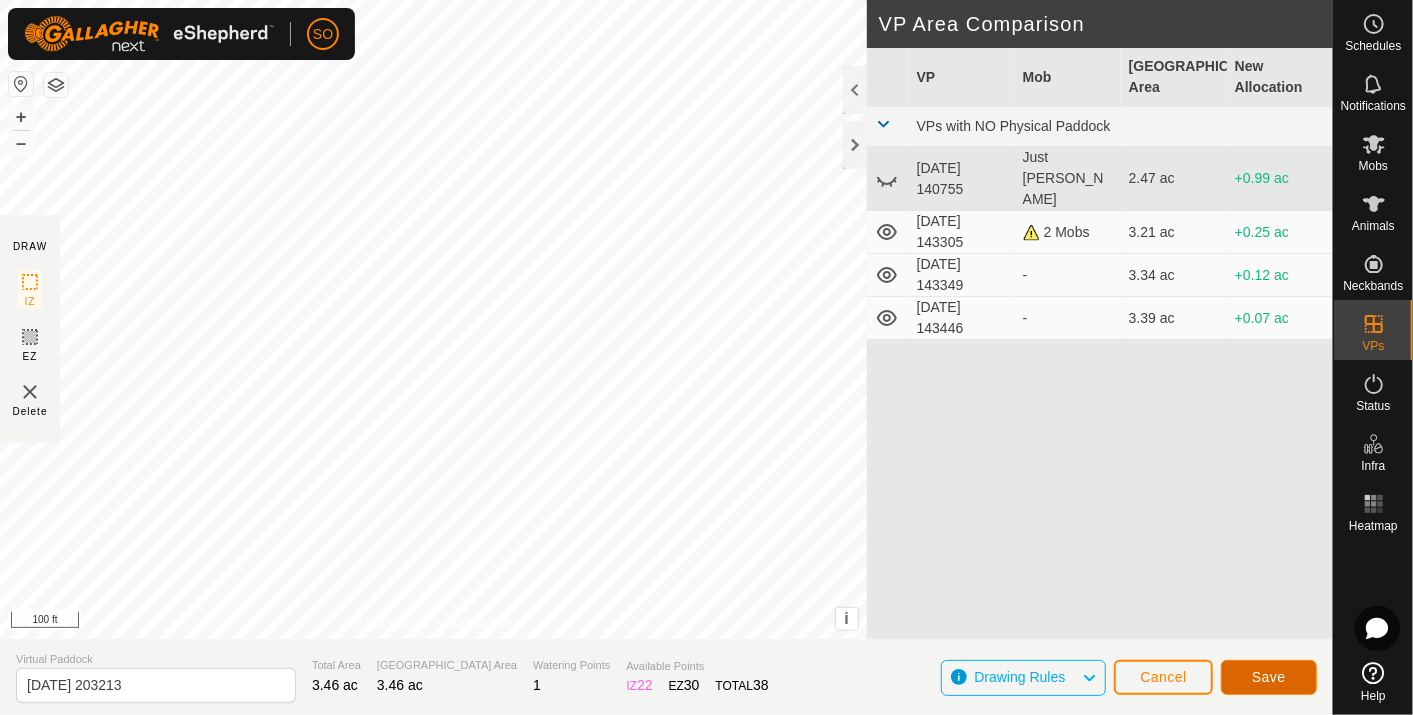 click on "Save" 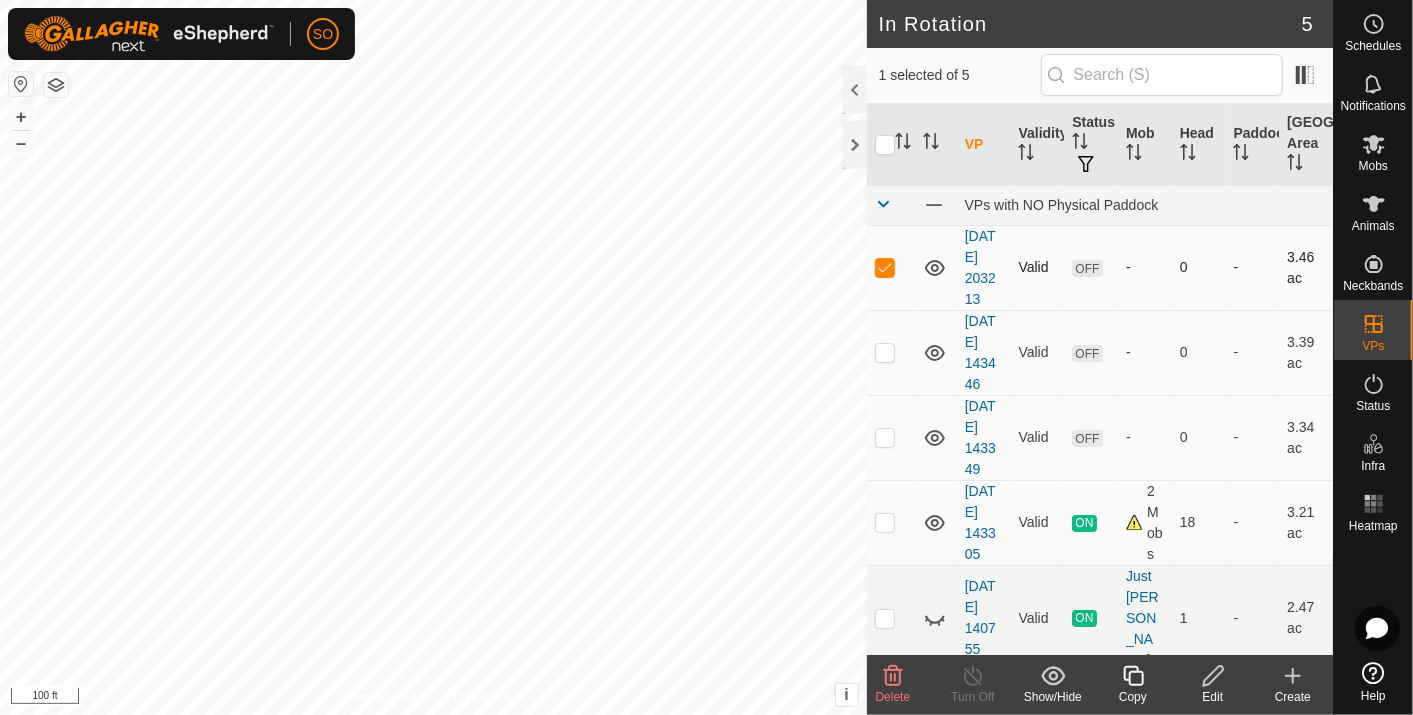 click at bounding box center [885, 267] 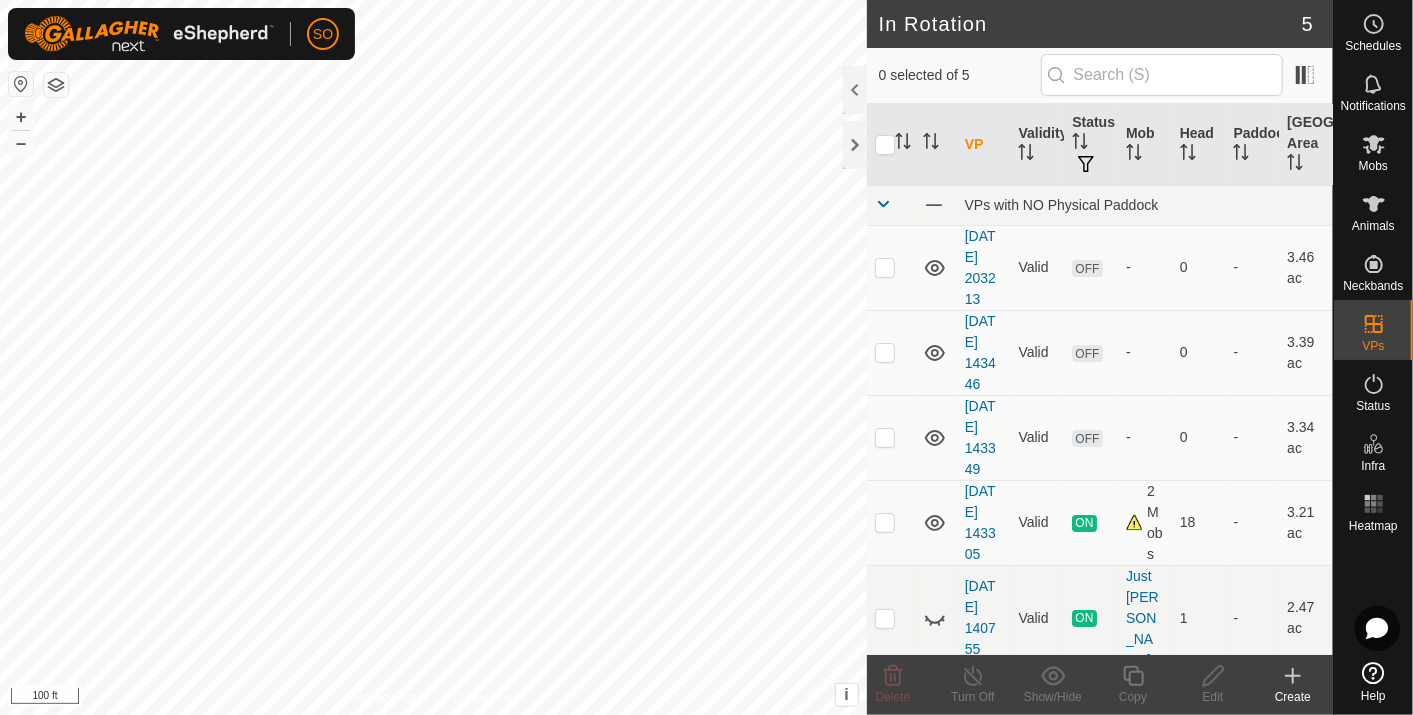 click 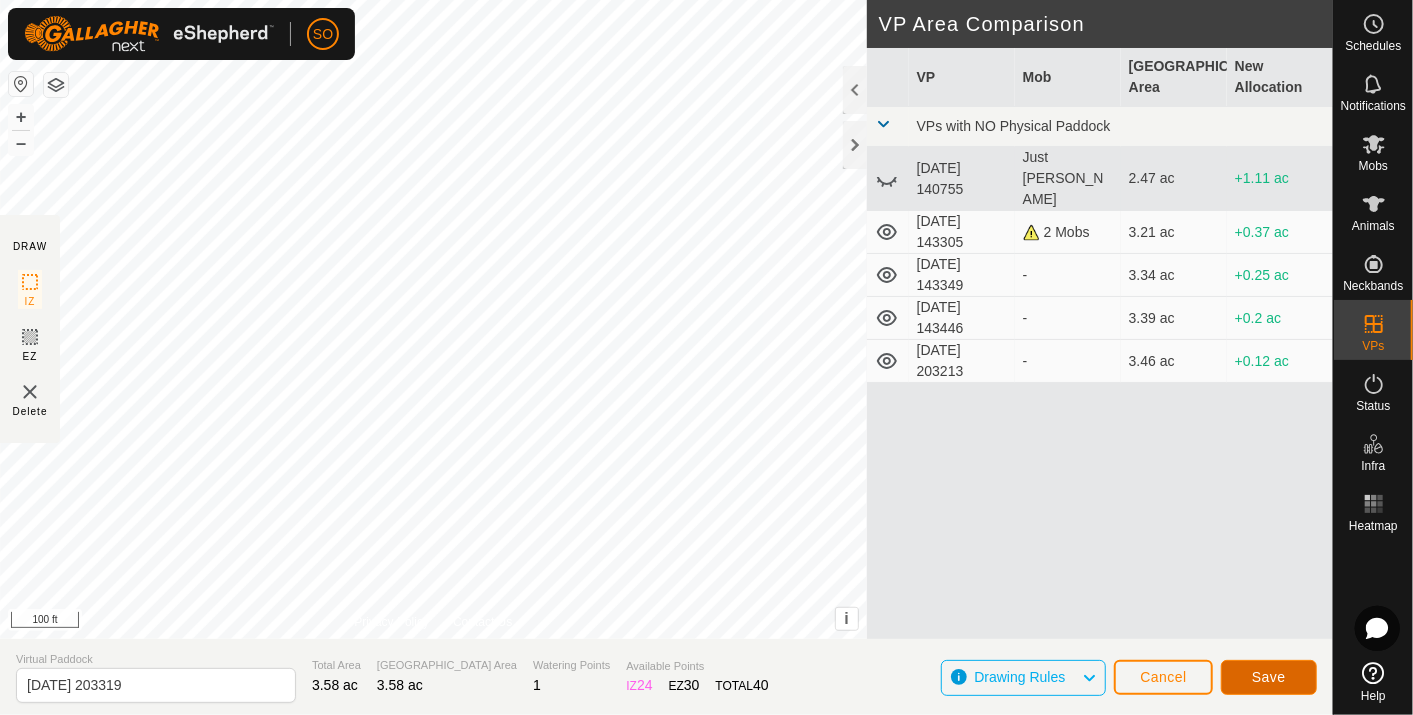 click on "Save" 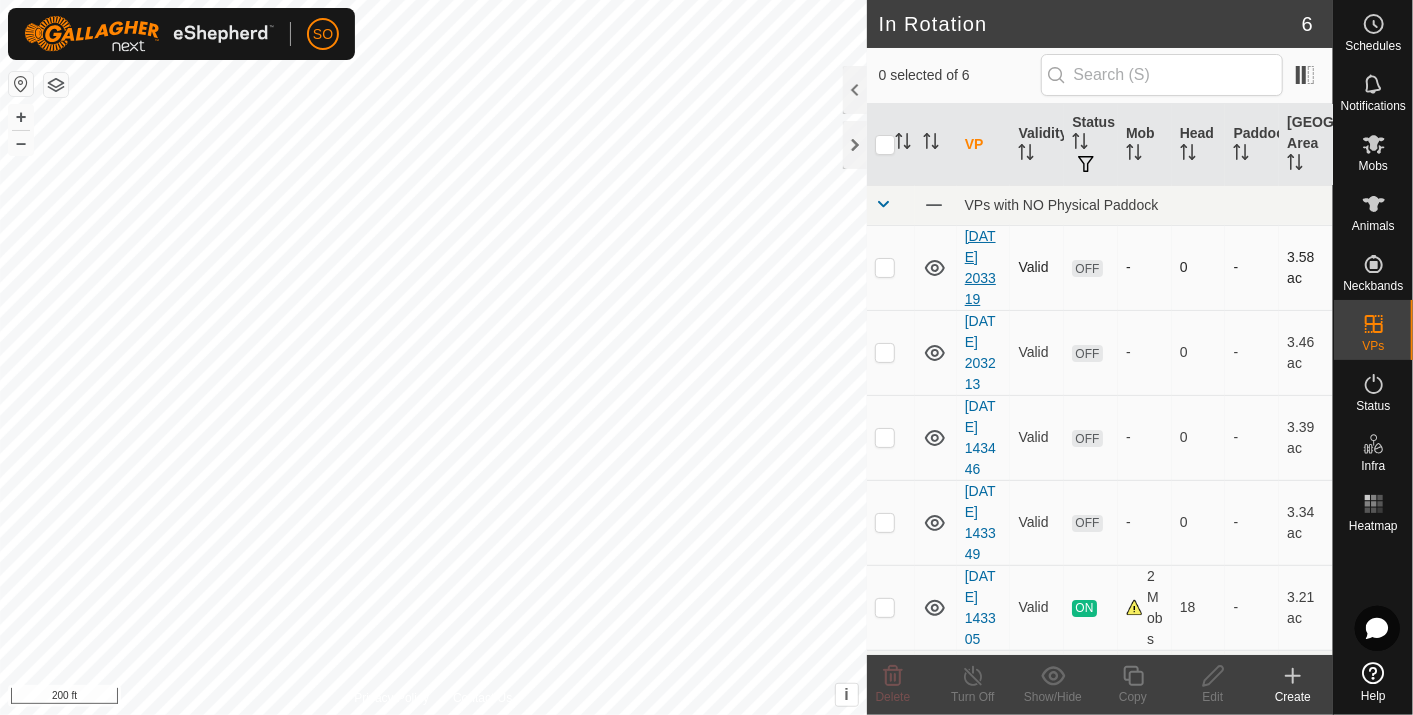 click on "[DATE] 203319" at bounding box center (980, 267) 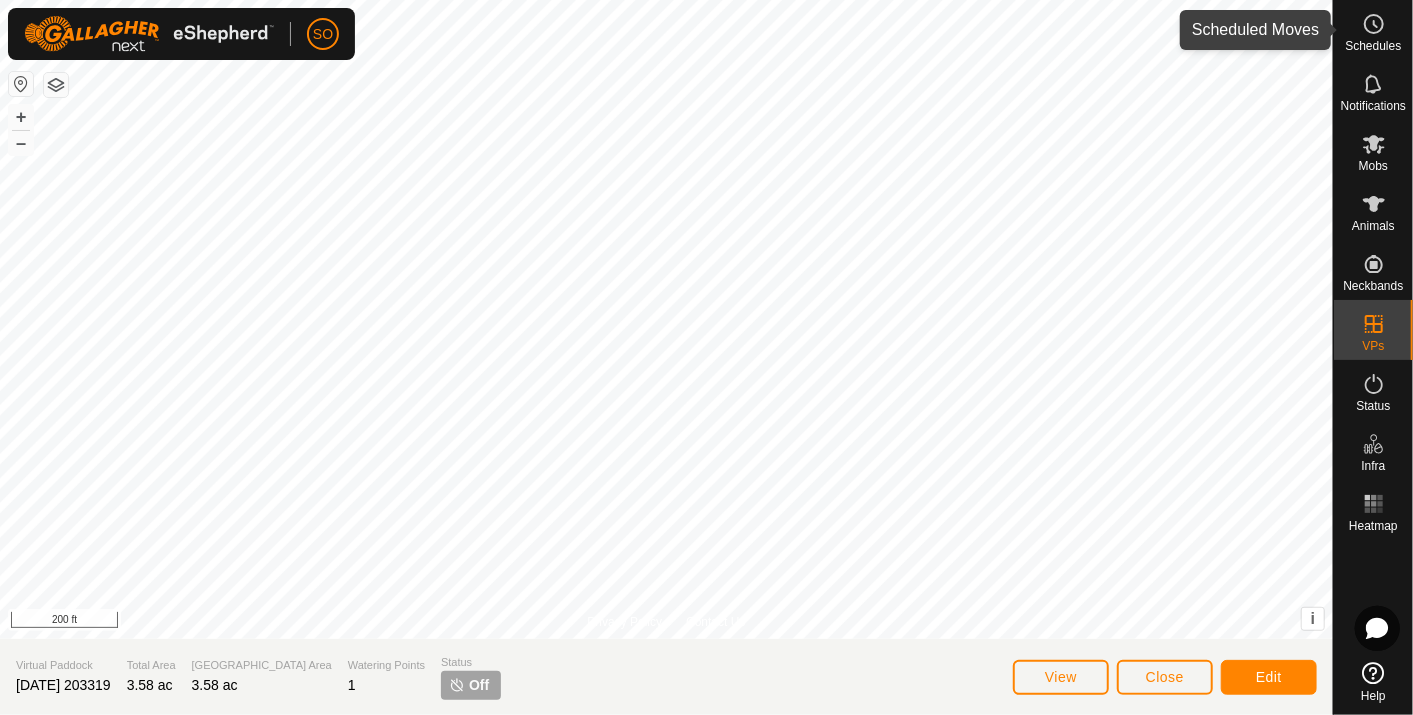 click 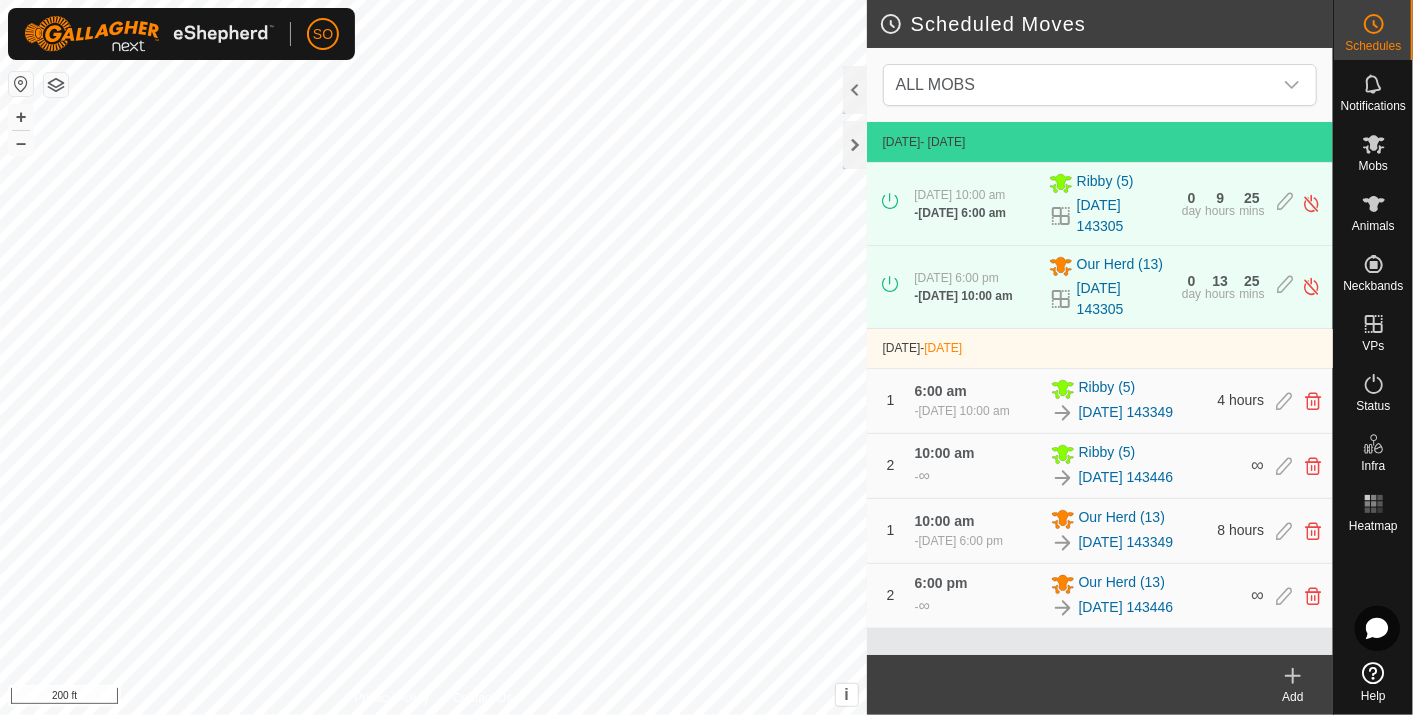 scroll, scrollTop: 18, scrollLeft: 0, axis: vertical 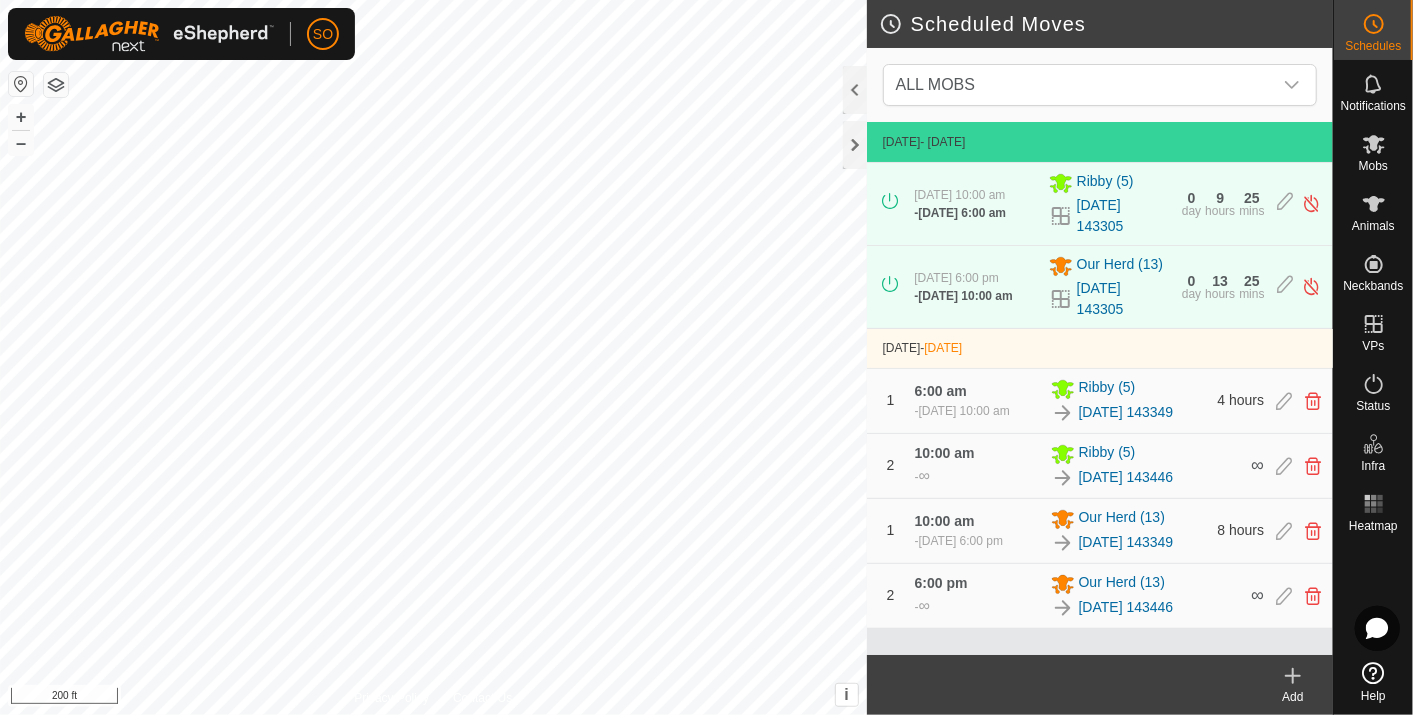 click 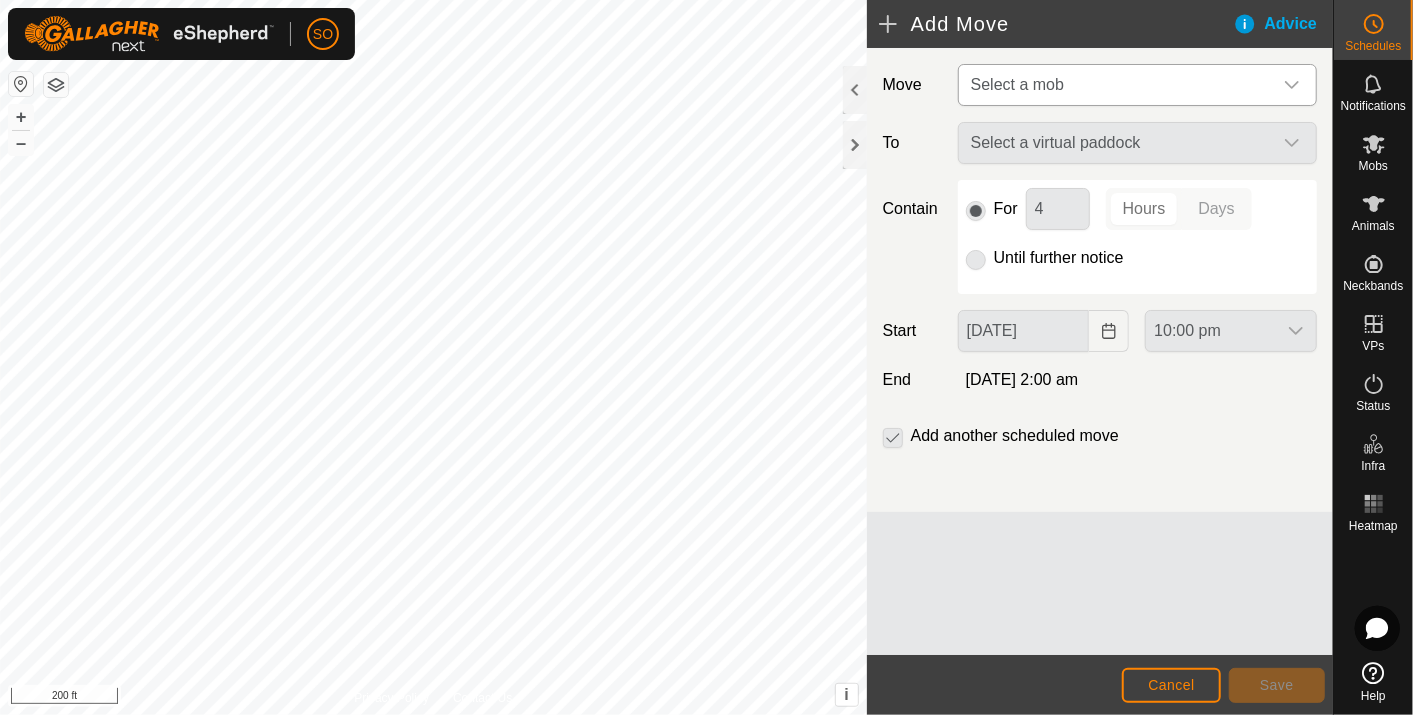 click 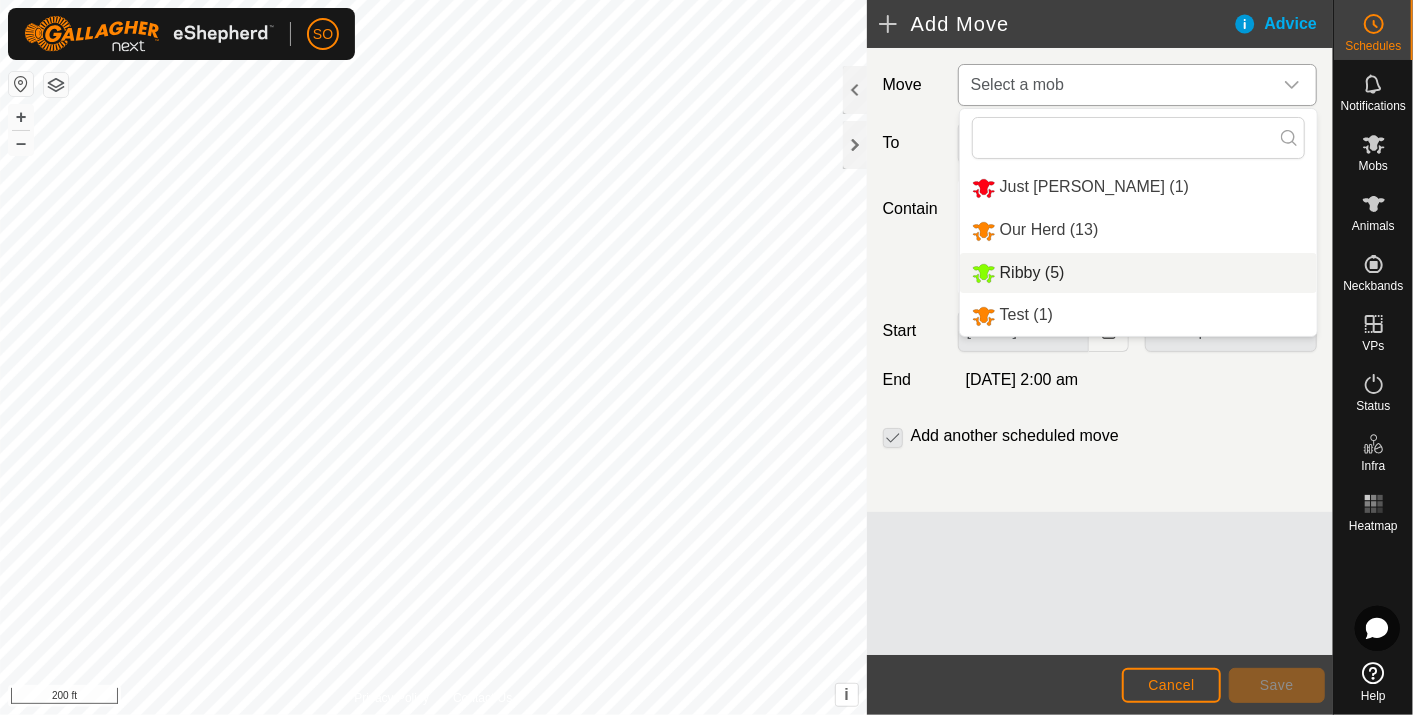 click on "Ribby (5)" at bounding box center (1138, 273) 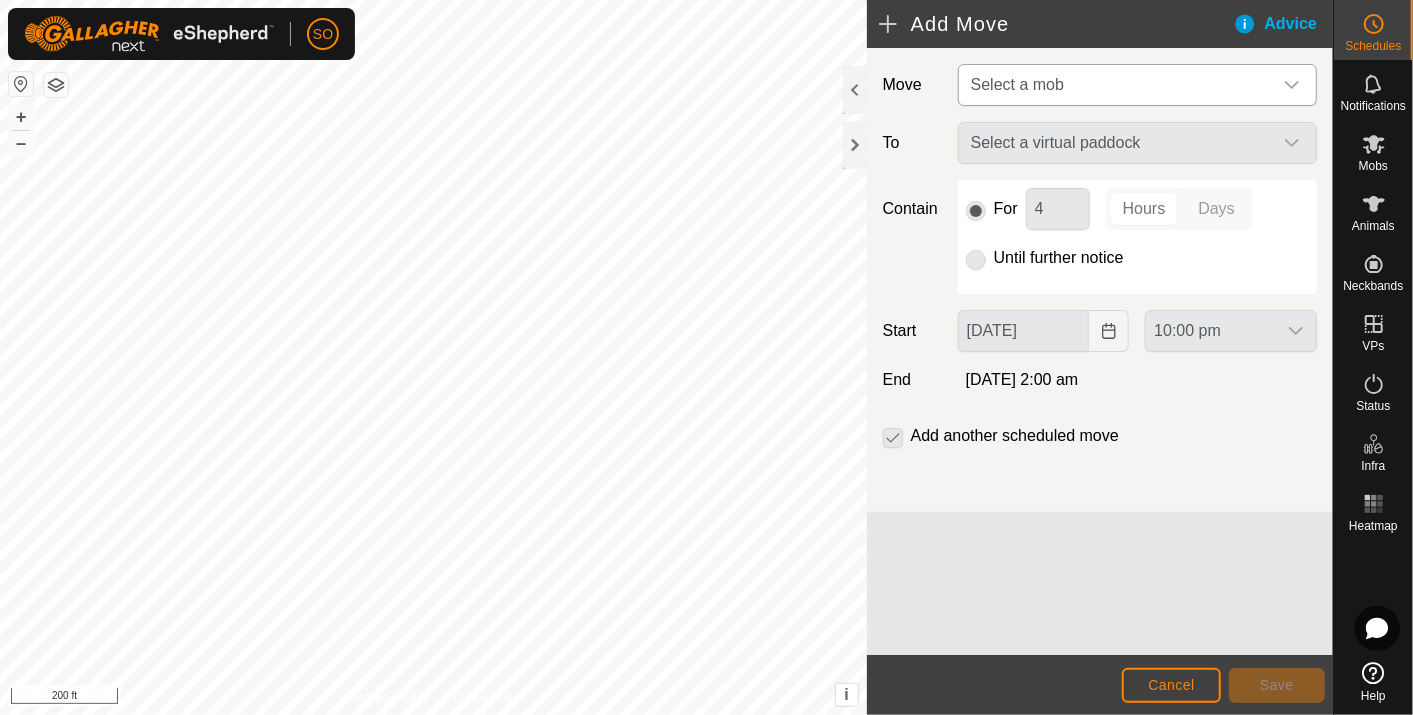 type on "[DATE]" 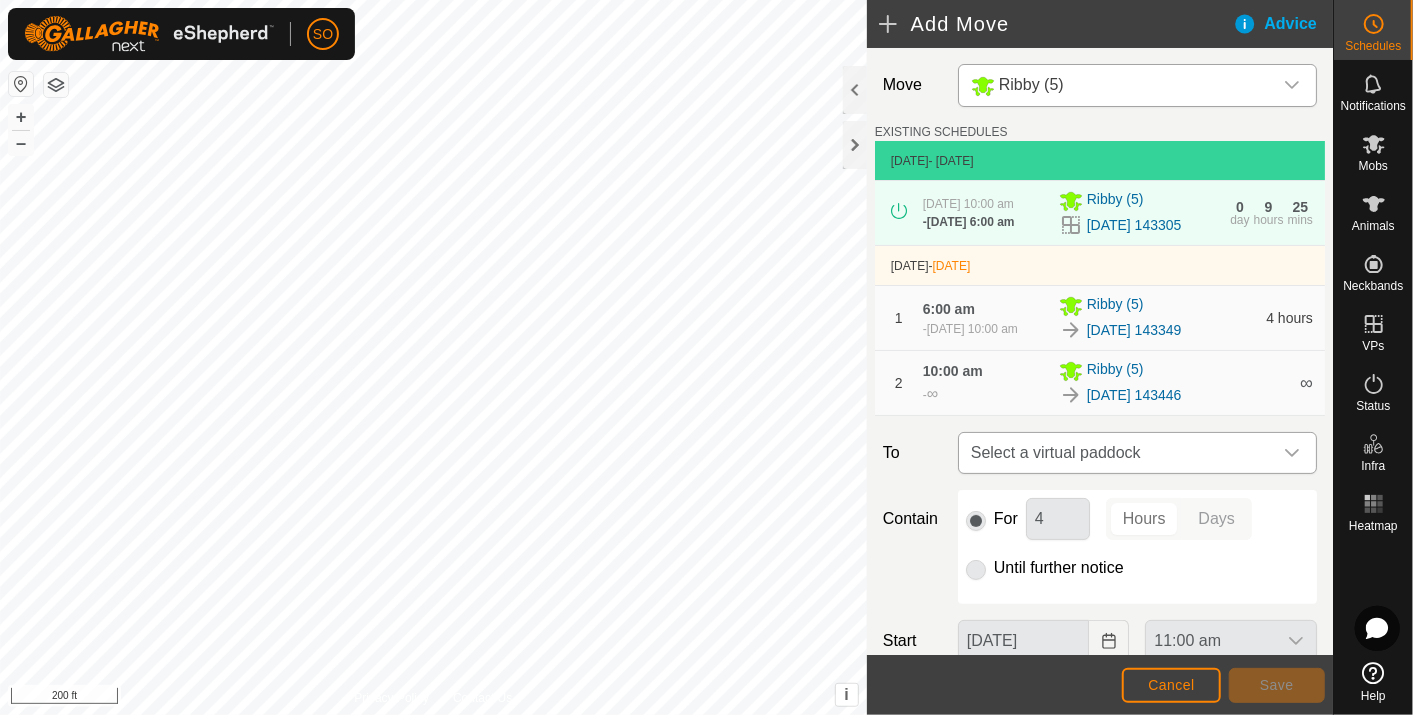click 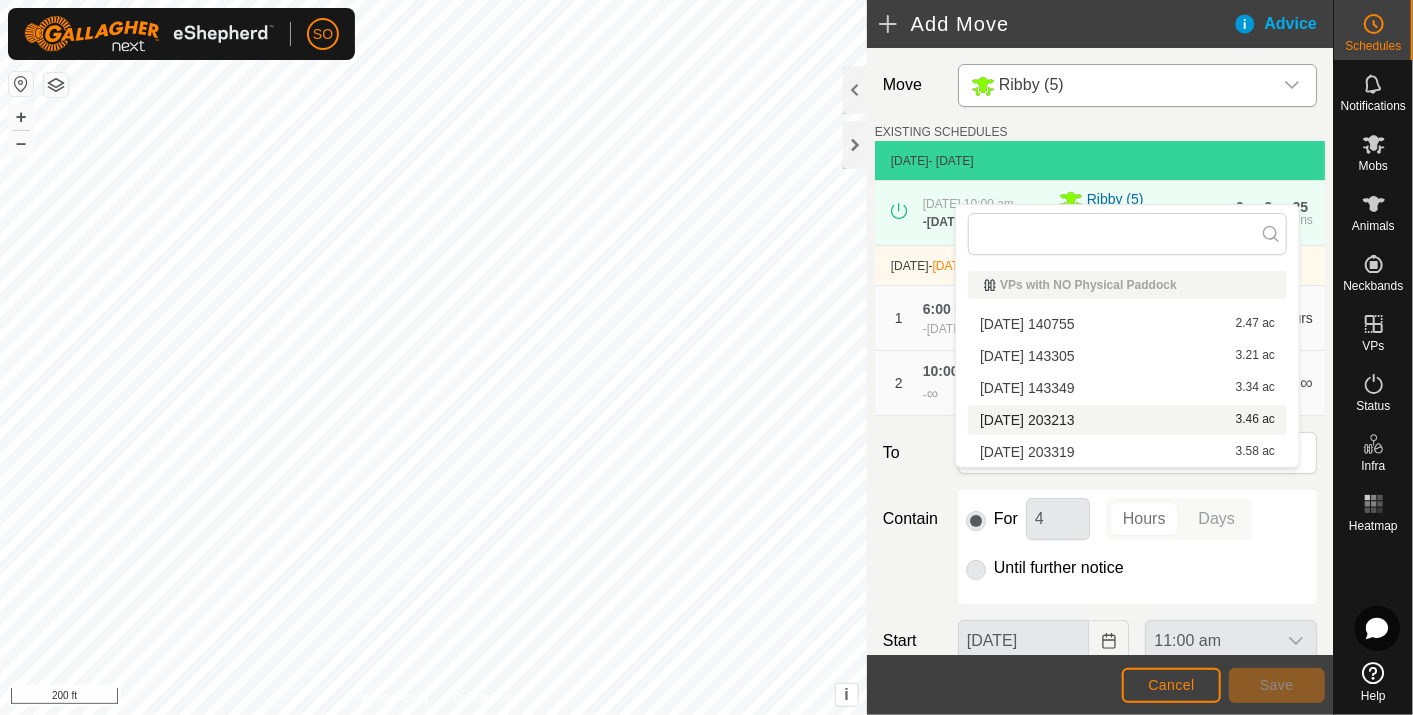 click on "[DATE] 203213  3.46 ac" at bounding box center [1127, 420] 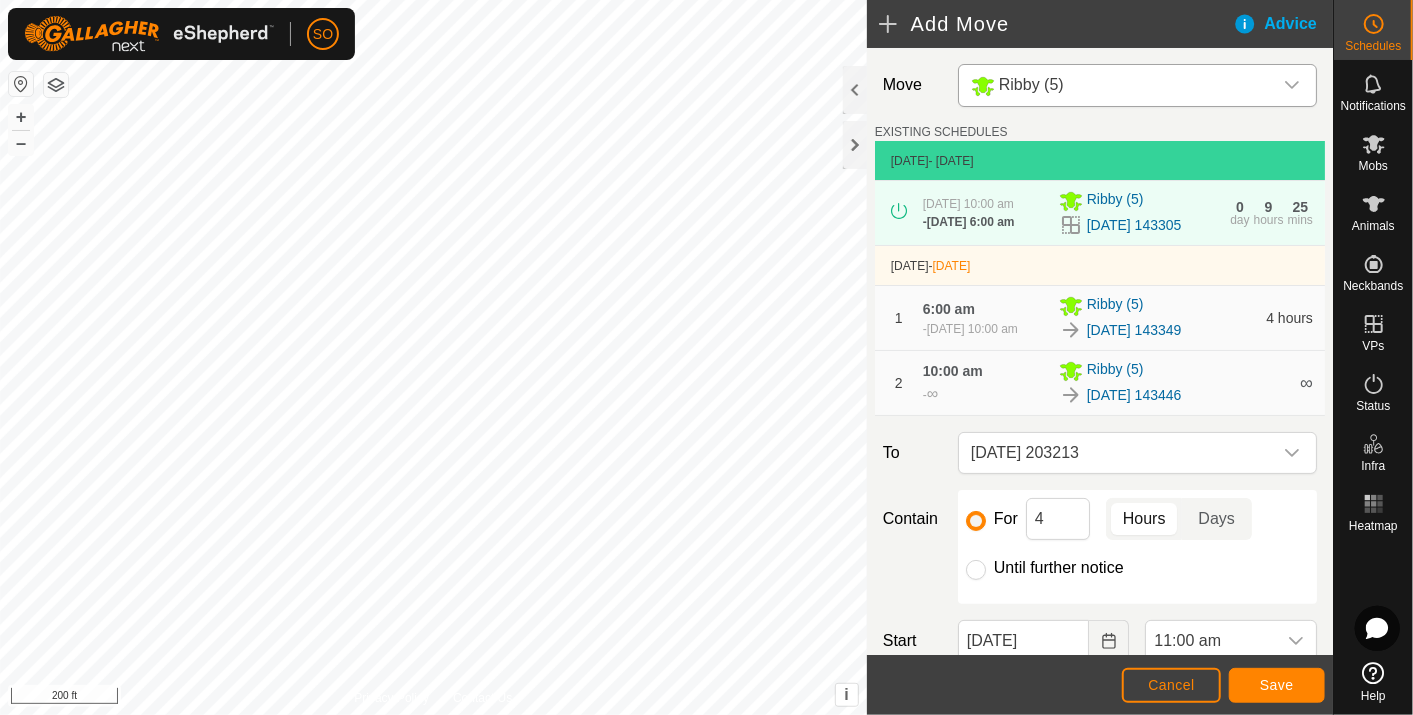 drag, startPoint x: 969, startPoint y: 598, endPoint x: 1086, endPoint y: 577, distance: 118.869675 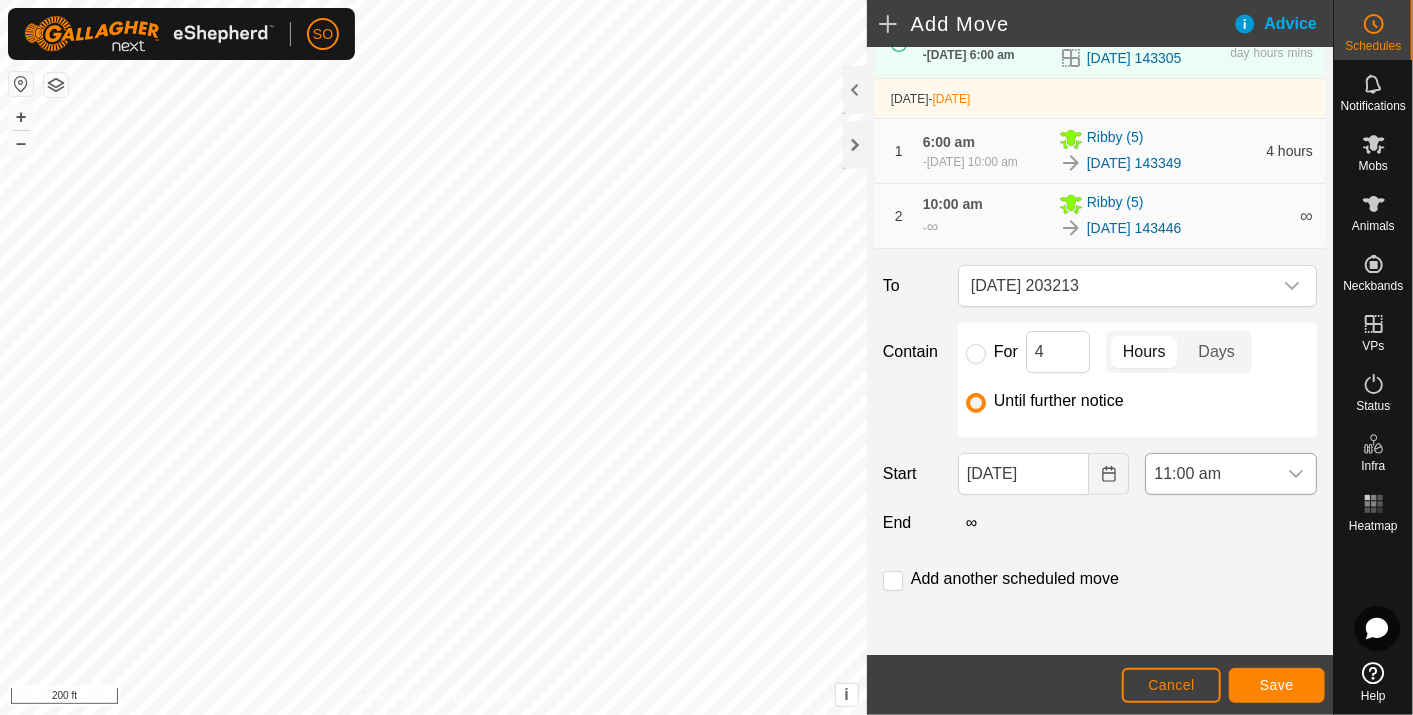 scroll, scrollTop: 197, scrollLeft: 0, axis: vertical 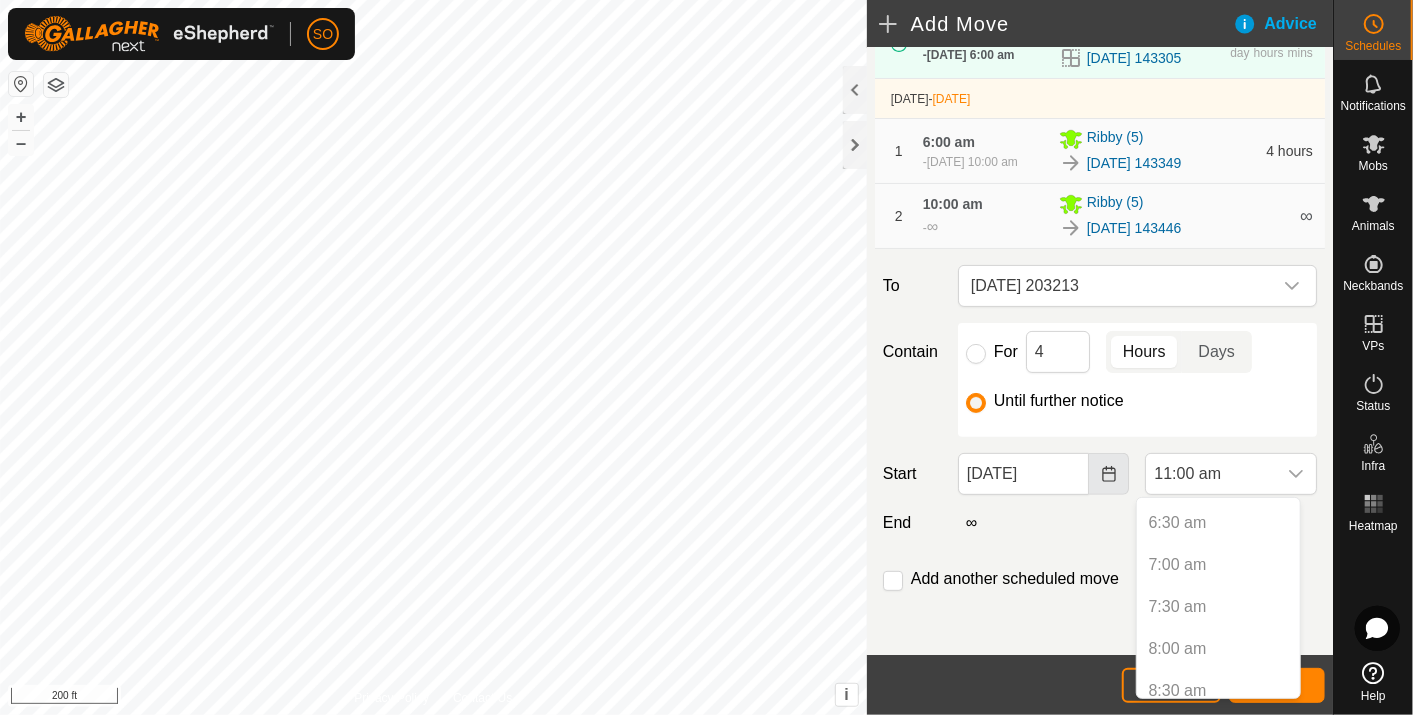 click 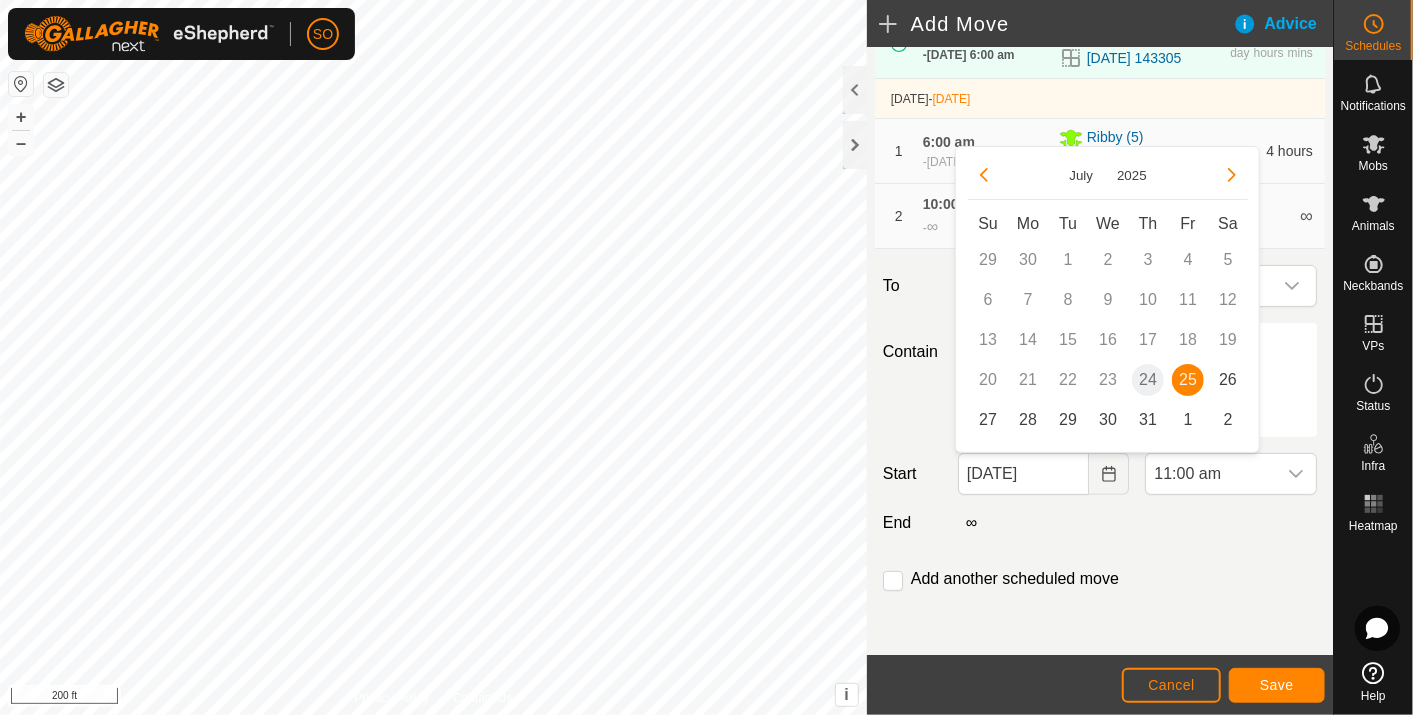 click on "25" at bounding box center [1188, 380] 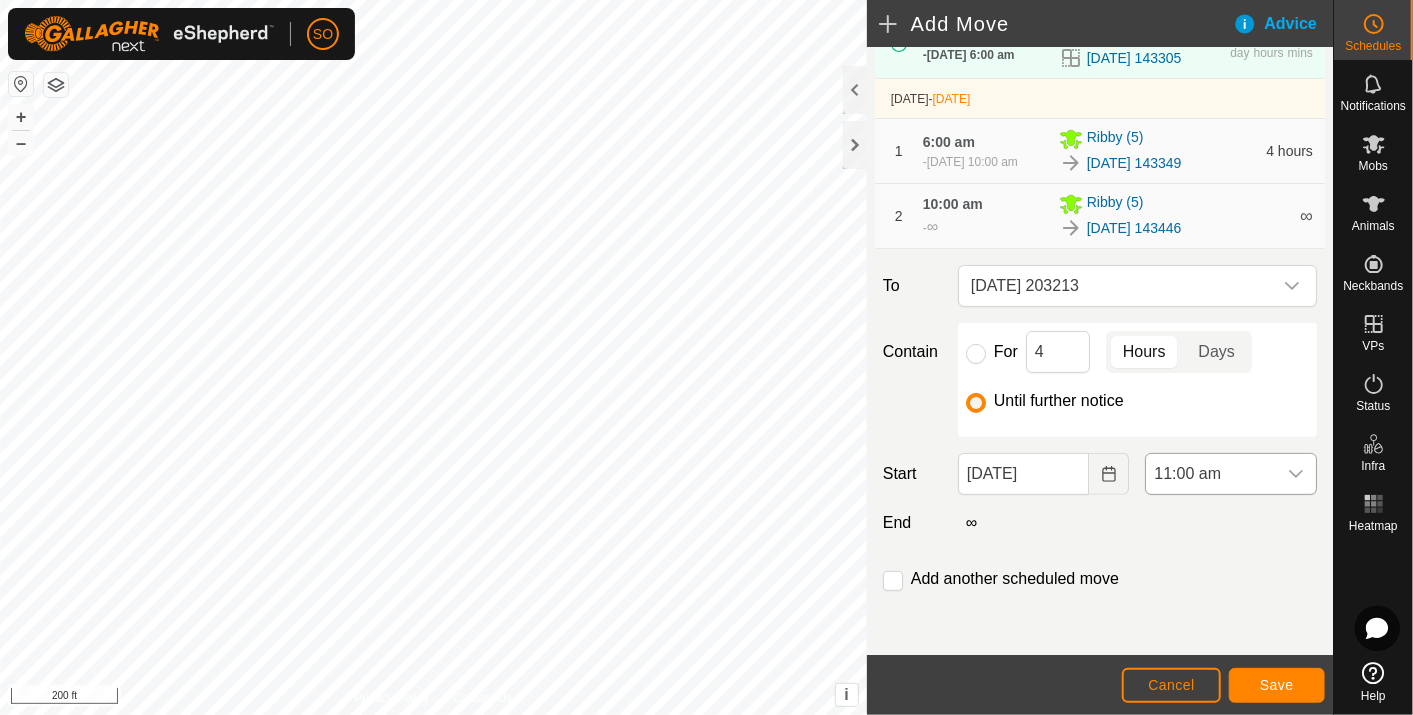 click 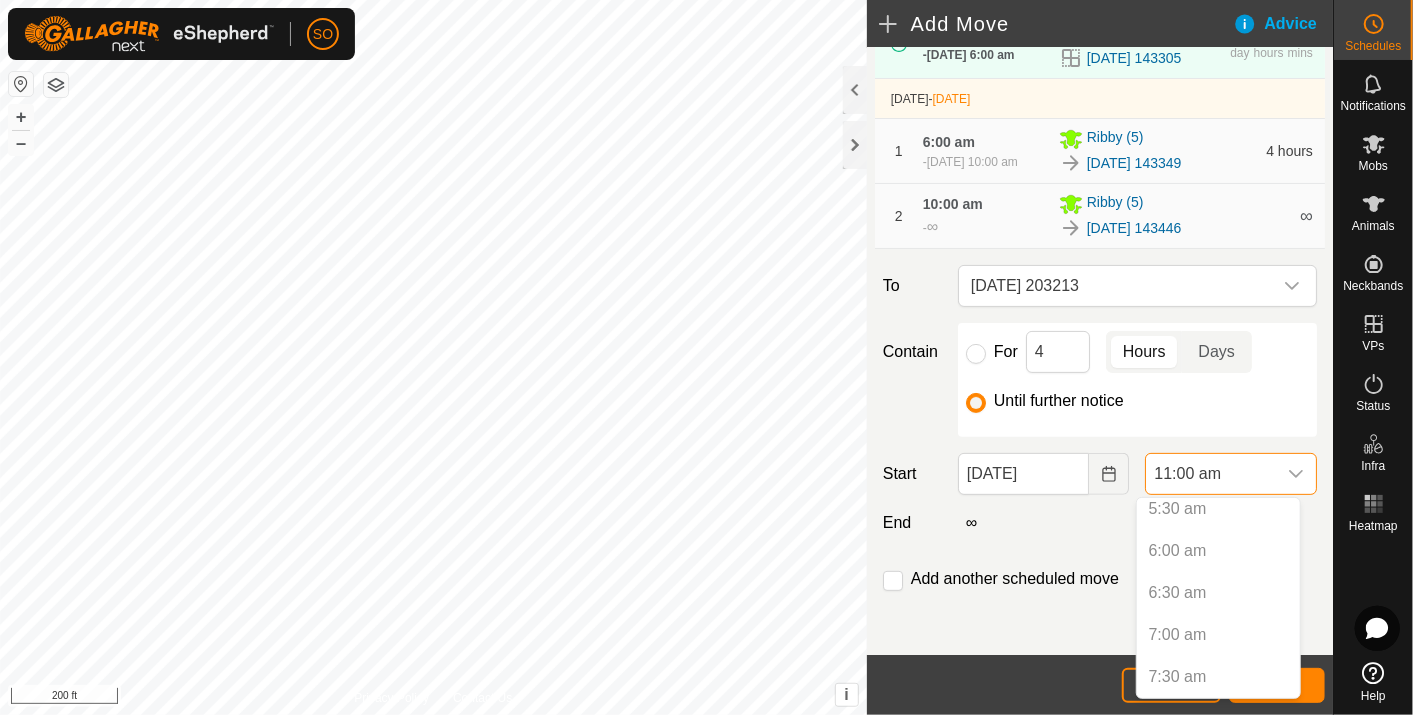 scroll, scrollTop: 430, scrollLeft: 0, axis: vertical 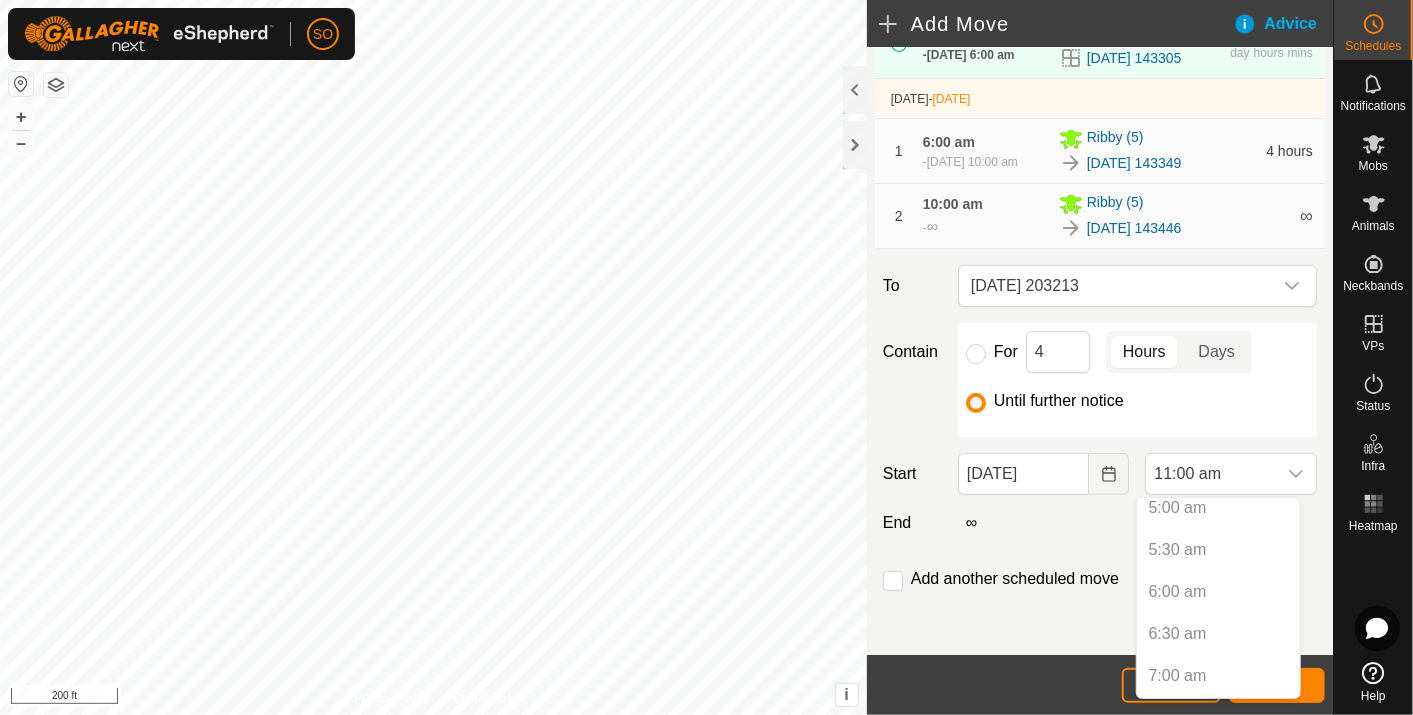 click on "6:00 am" at bounding box center [1218, 592] 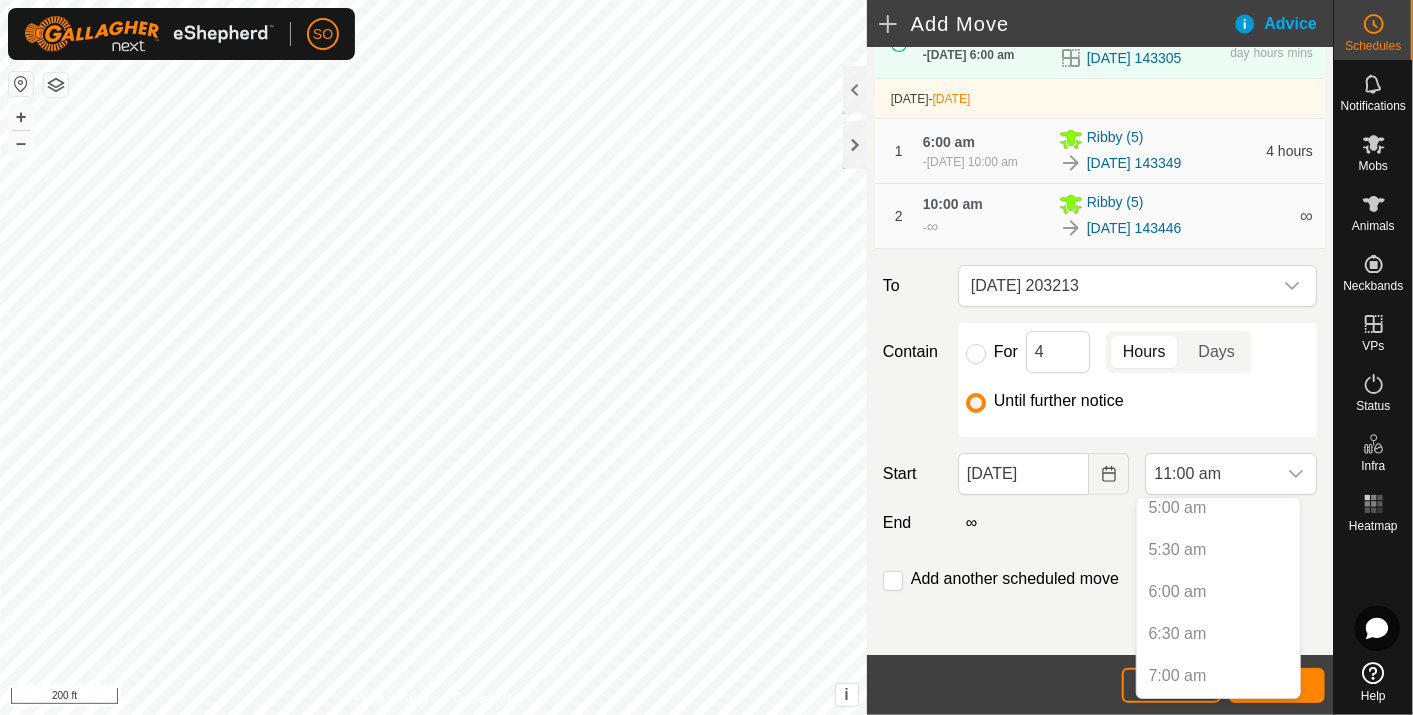 click on "Cancel Save" 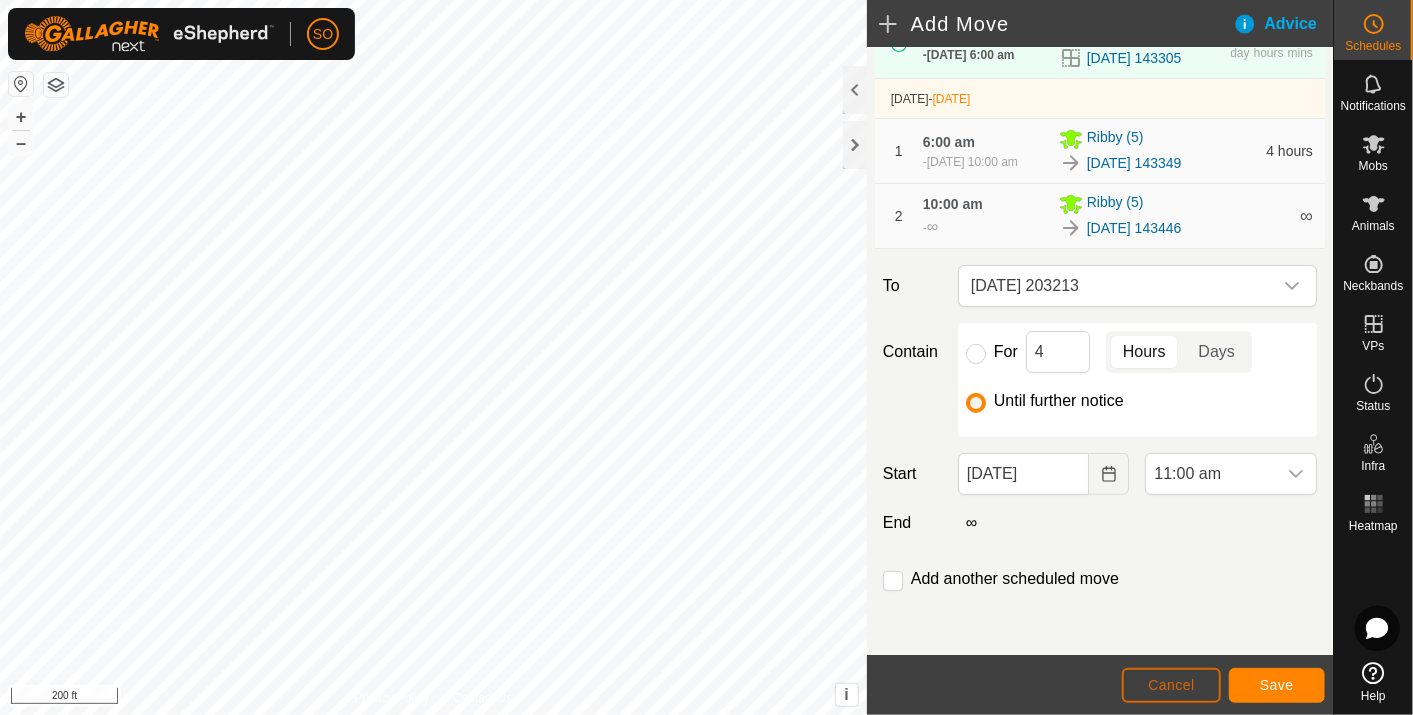 click on "Cancel" 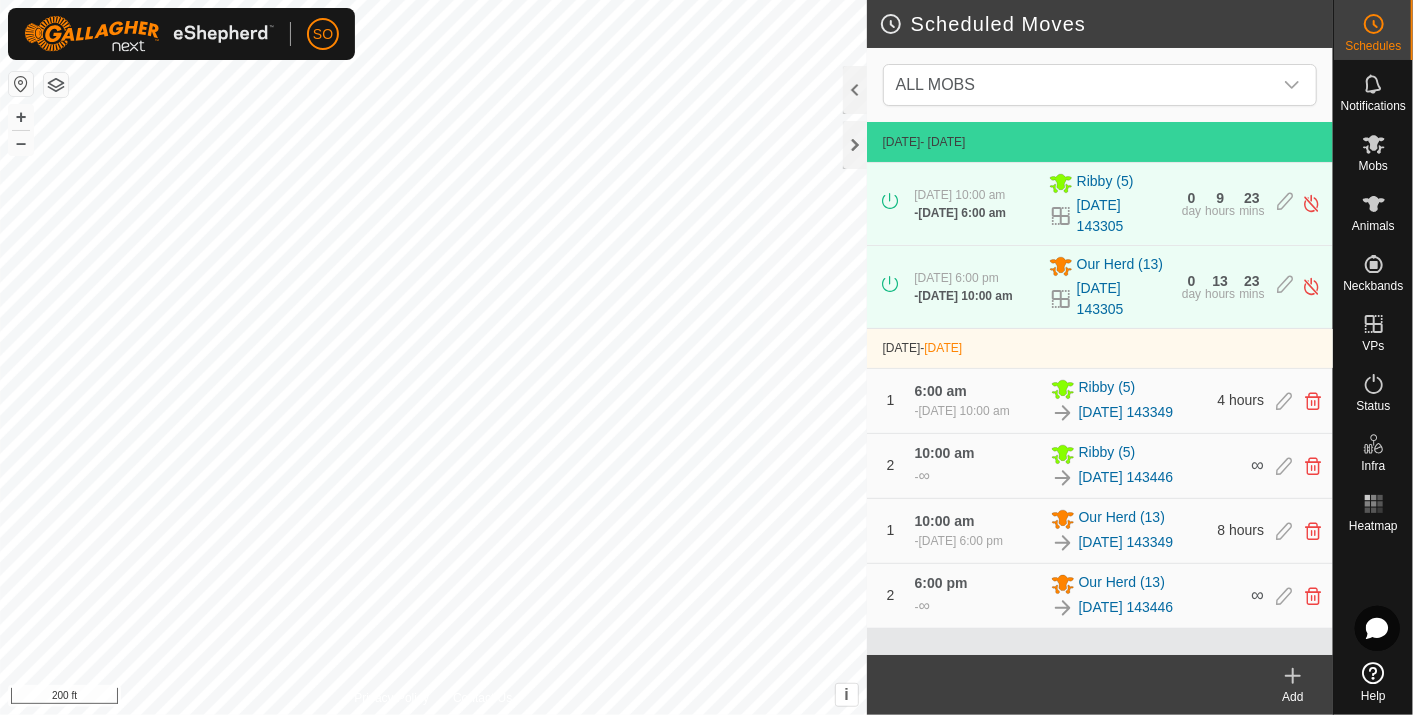 scroll, scrollTop: 18, scrollLeft: 0, axis: vertical 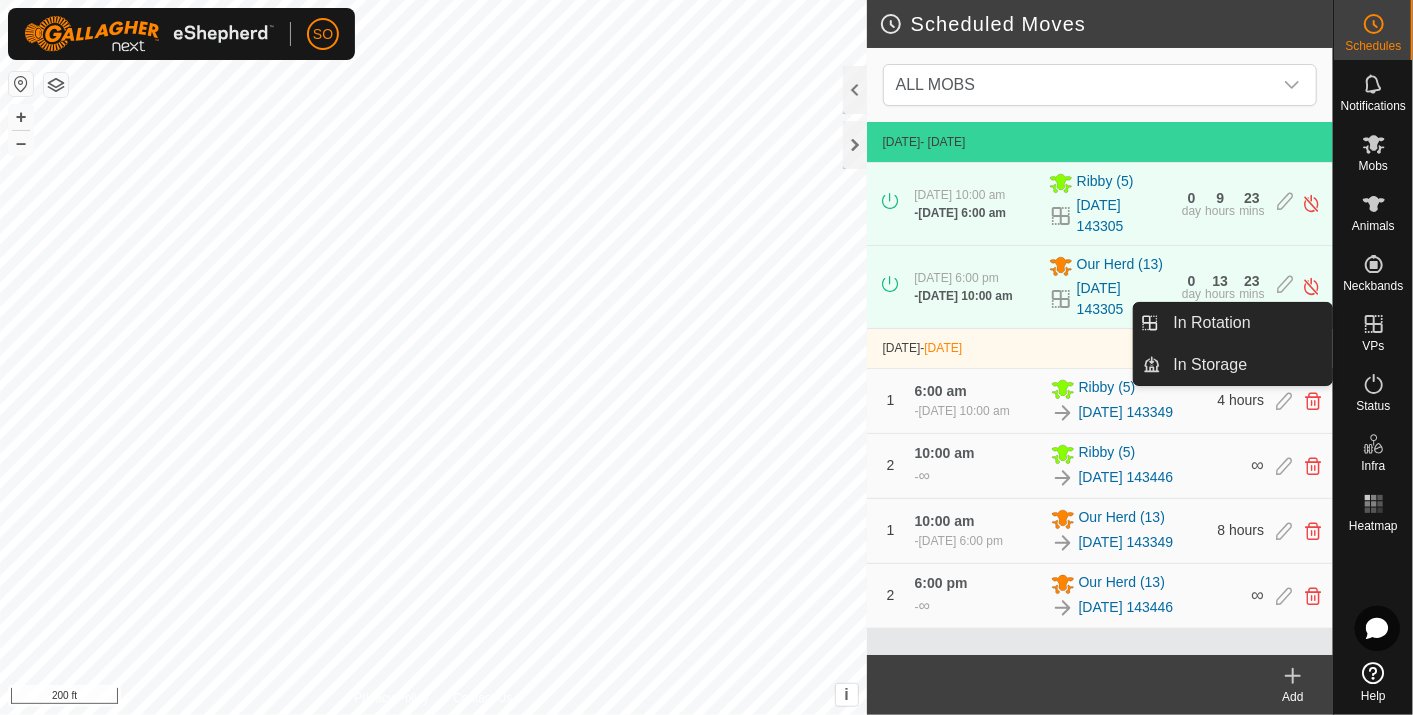 click 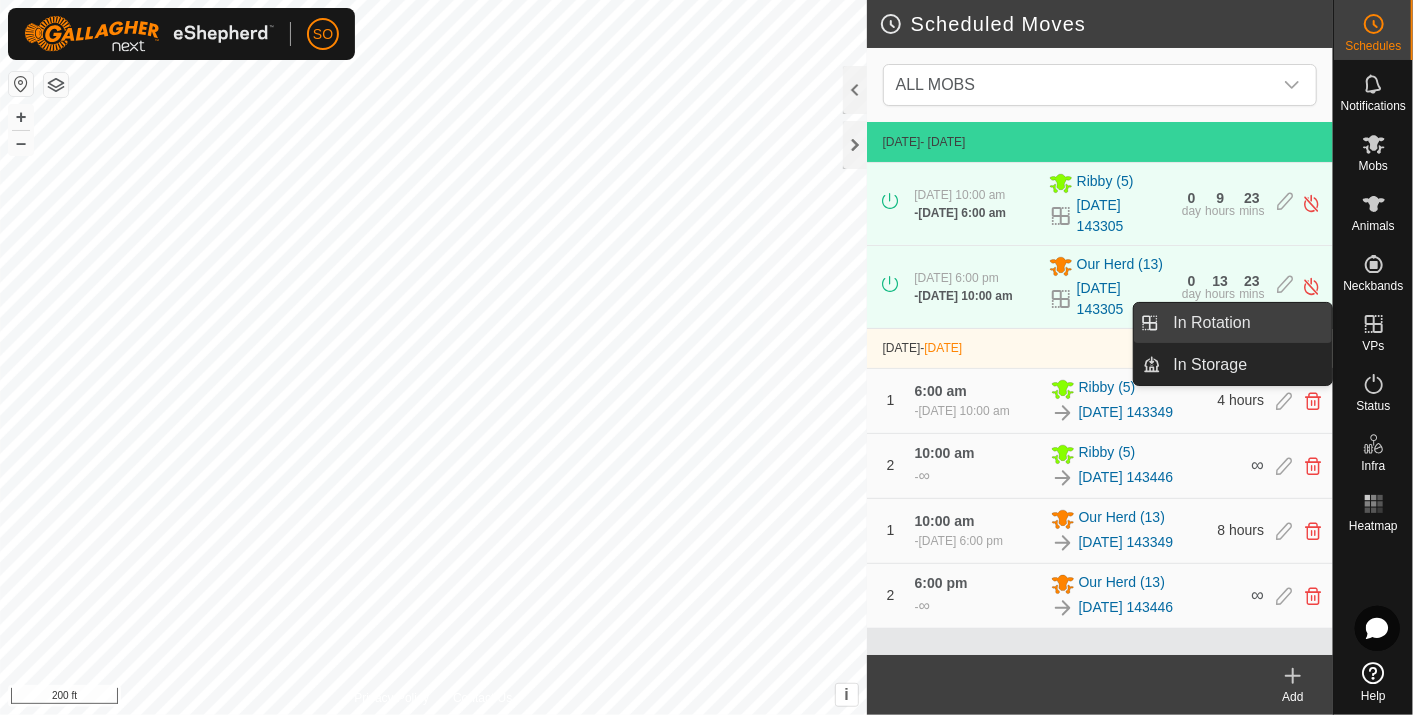 click on "In Rotation" at bounding box center [1247, 323] 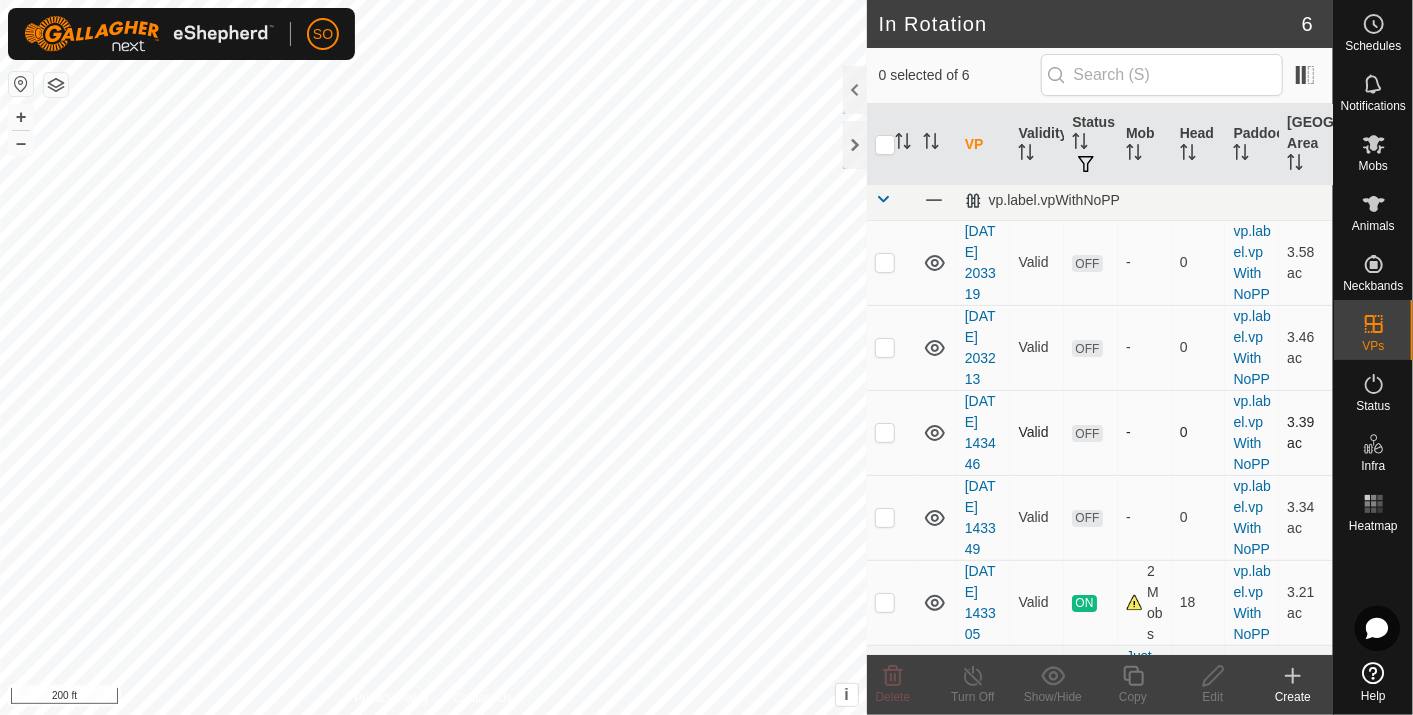 scroll, scrollTop: 0, scrollLeft: 0, axis: both 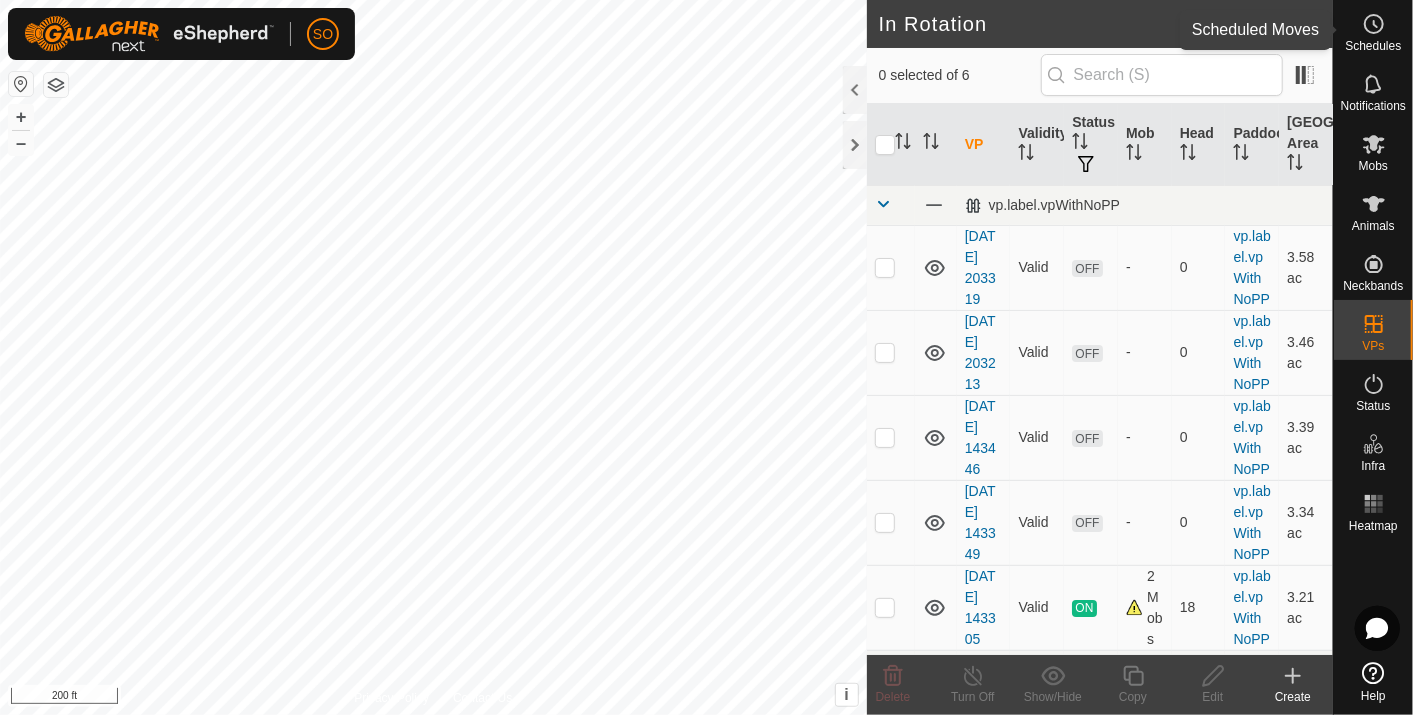 click 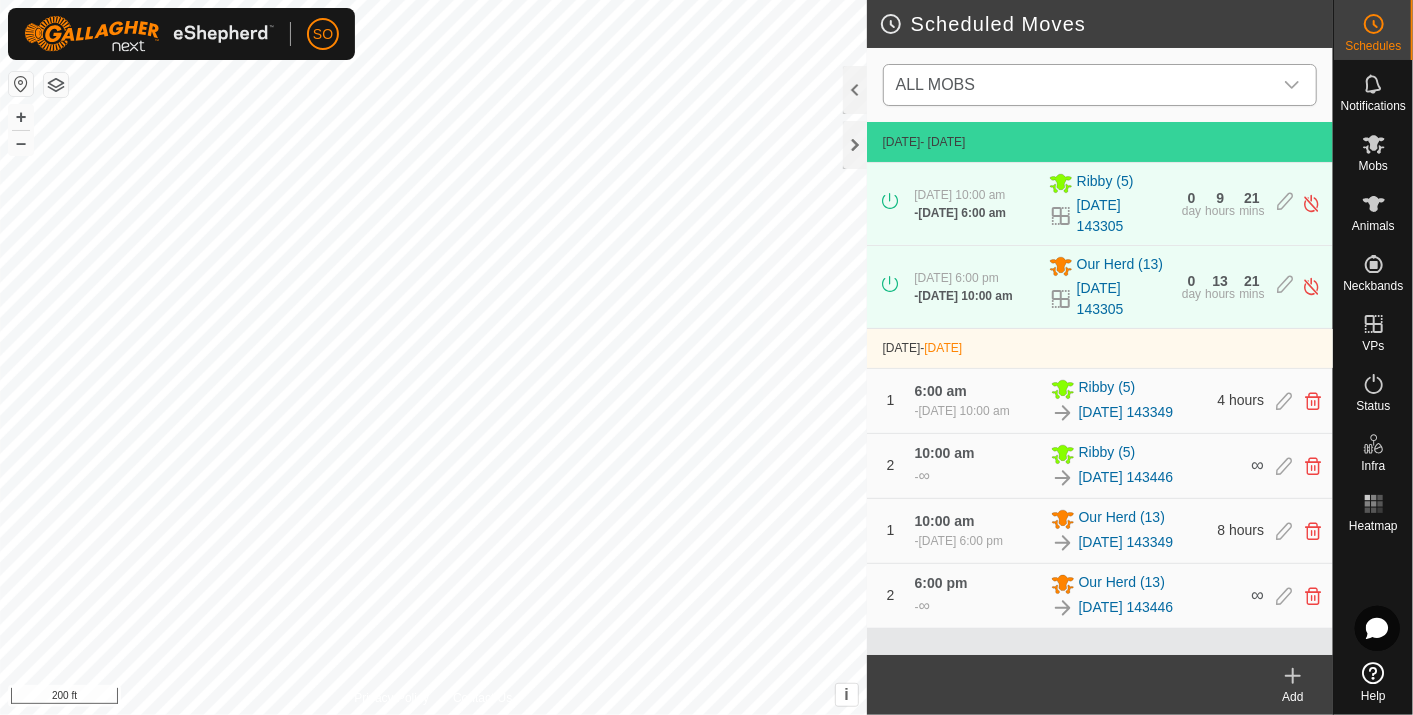 click 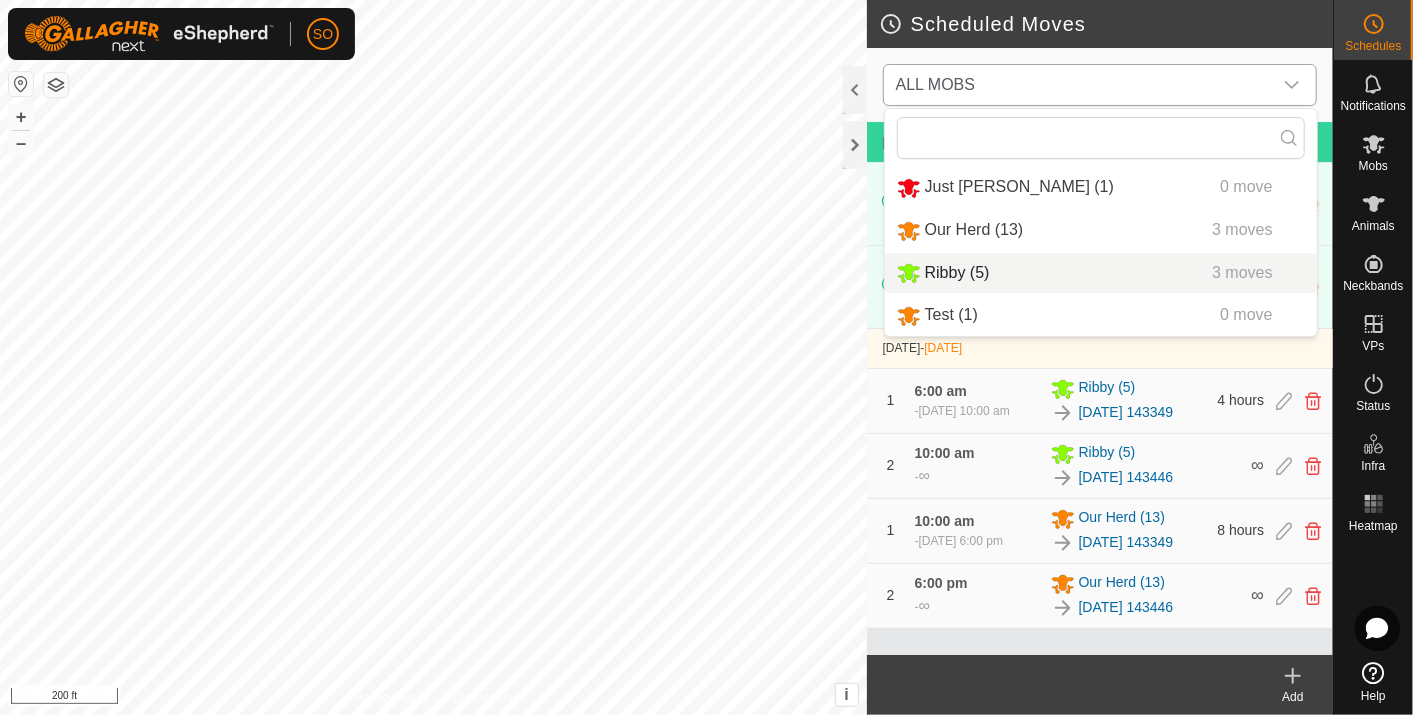 click on "Ribby (5) 3 moves" at bounding box center [1101, 273] 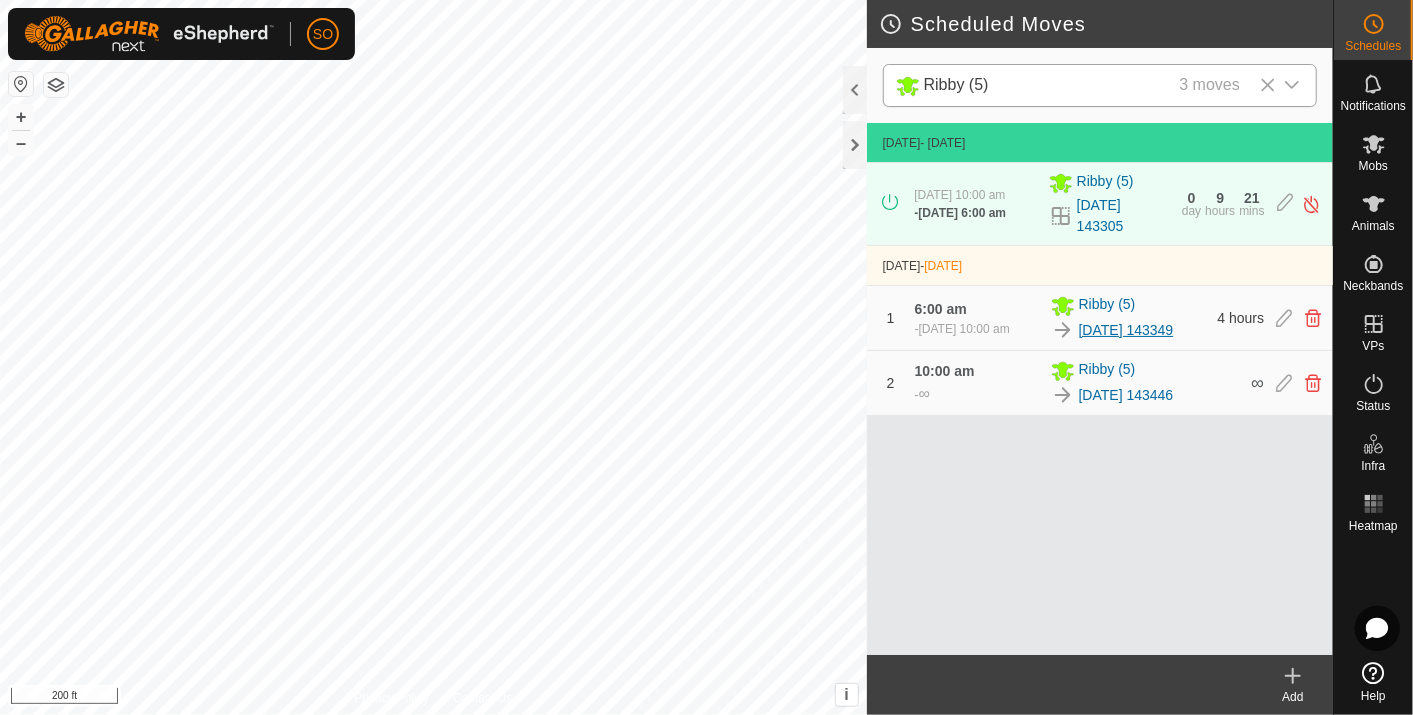 click on "[DATE] 143349" at bounding box center [1126, 330] 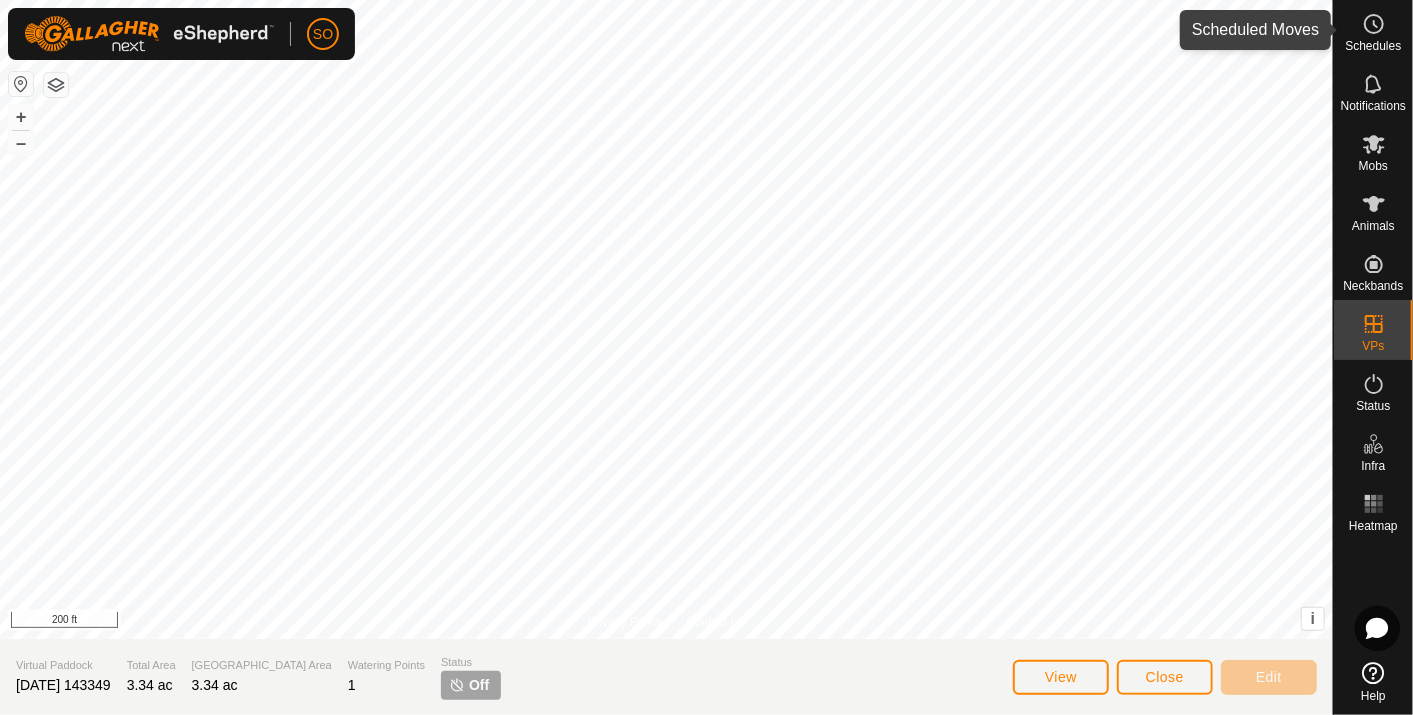 click 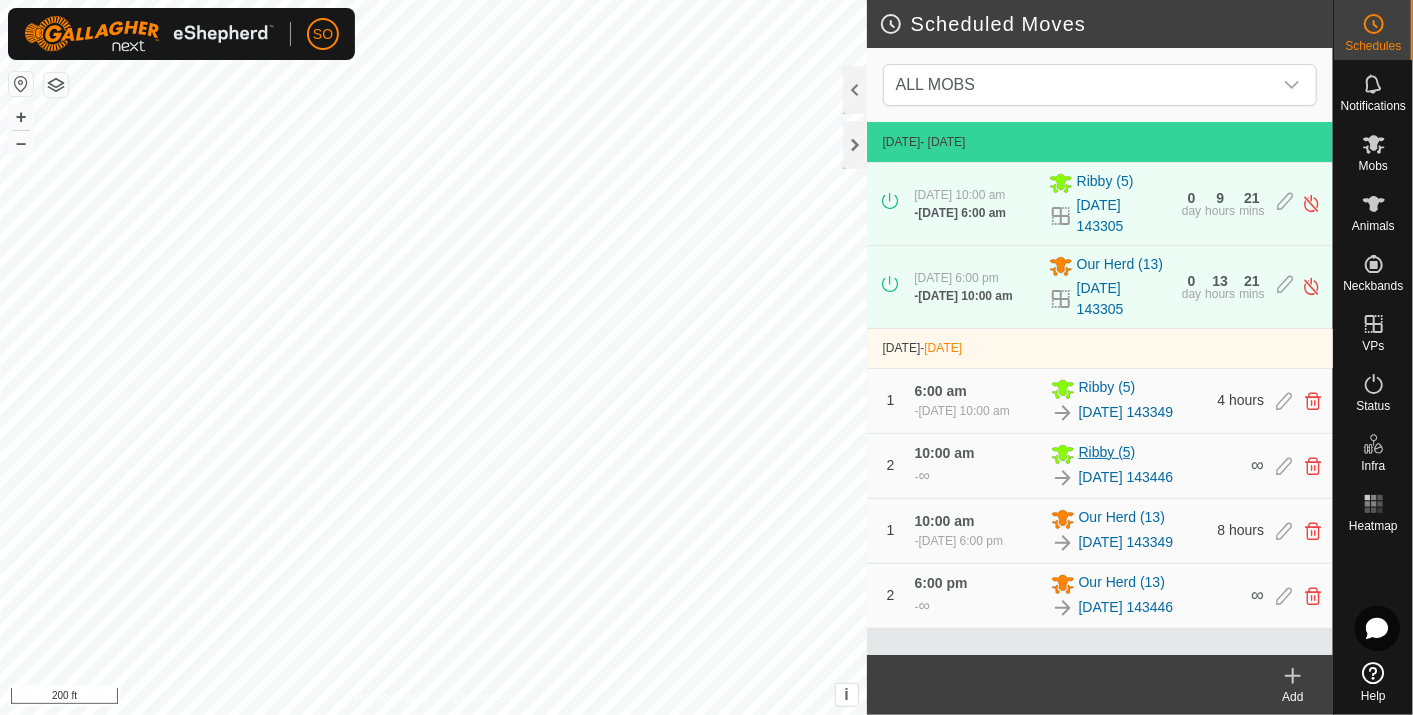 click on "Ribby (5)" at bounding box center (1107, 454) 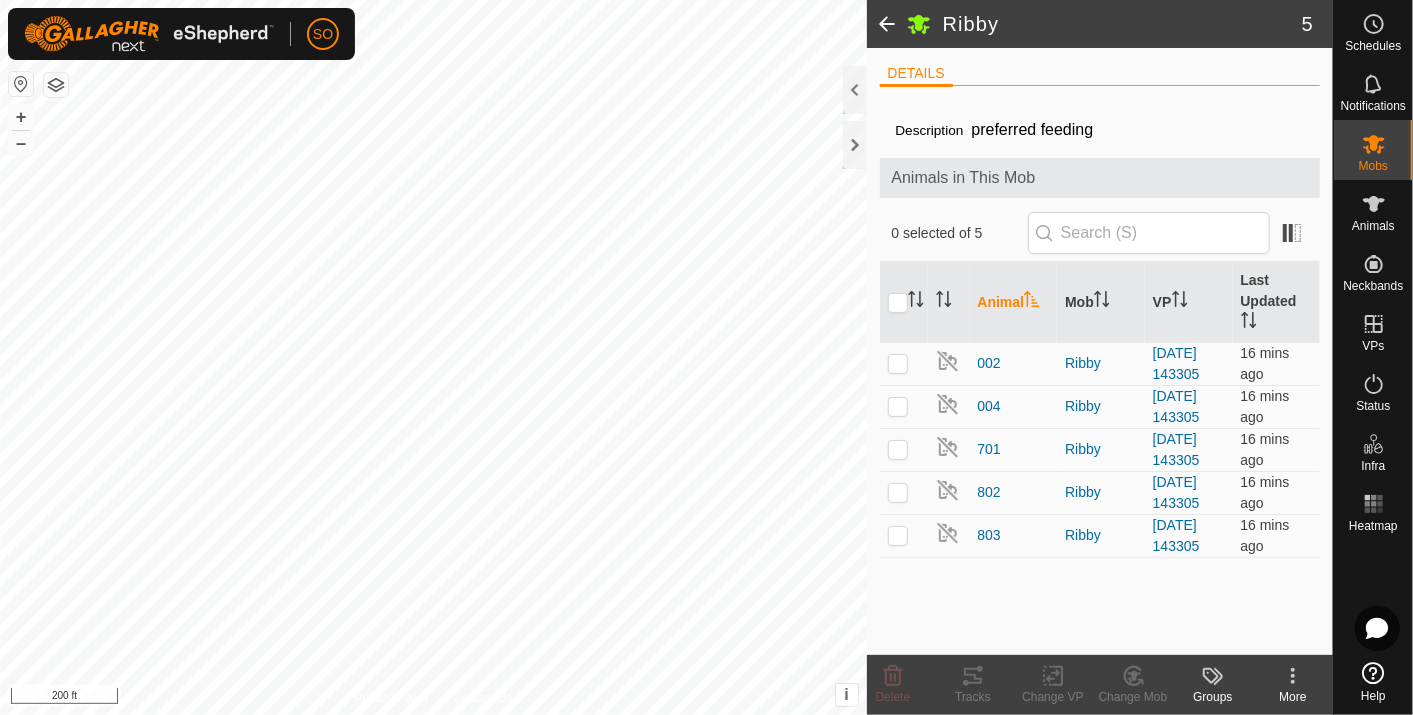 click 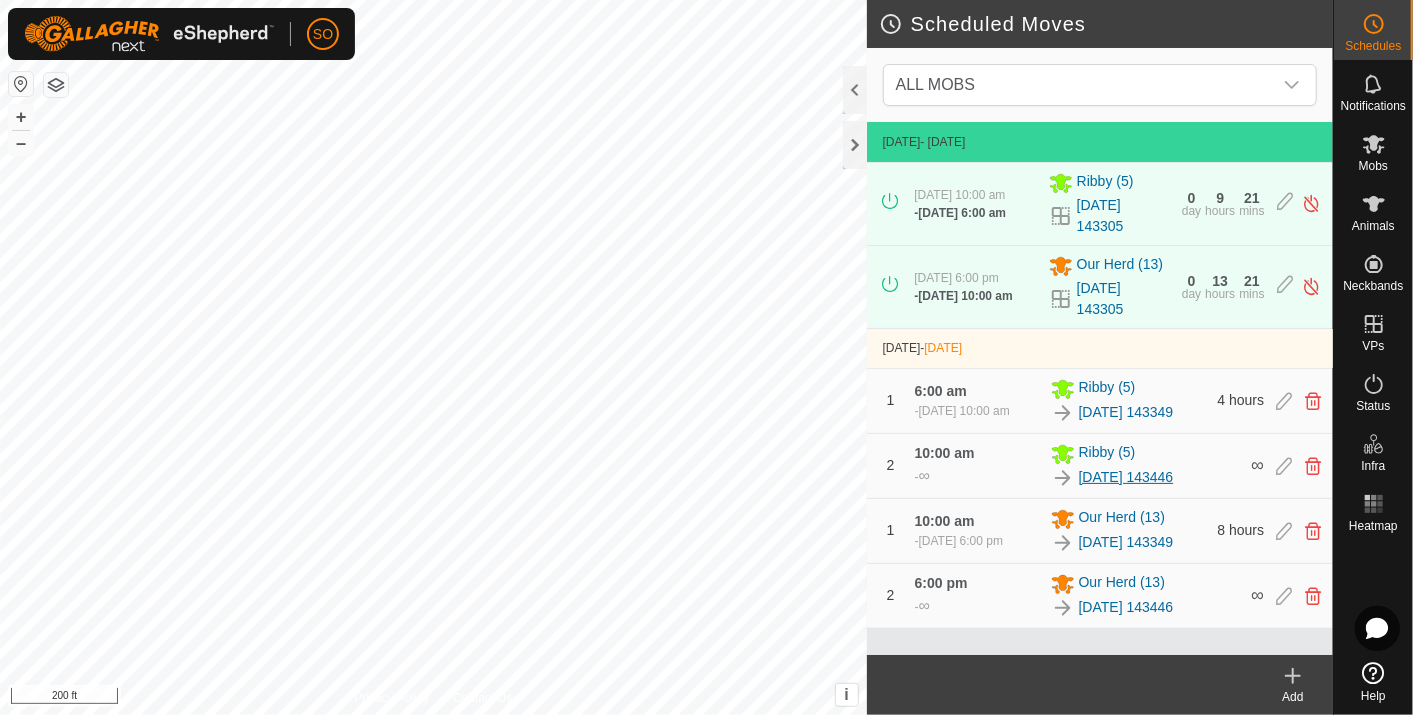 click on "[DATE] 143446" at bounding box center [1126, 477] 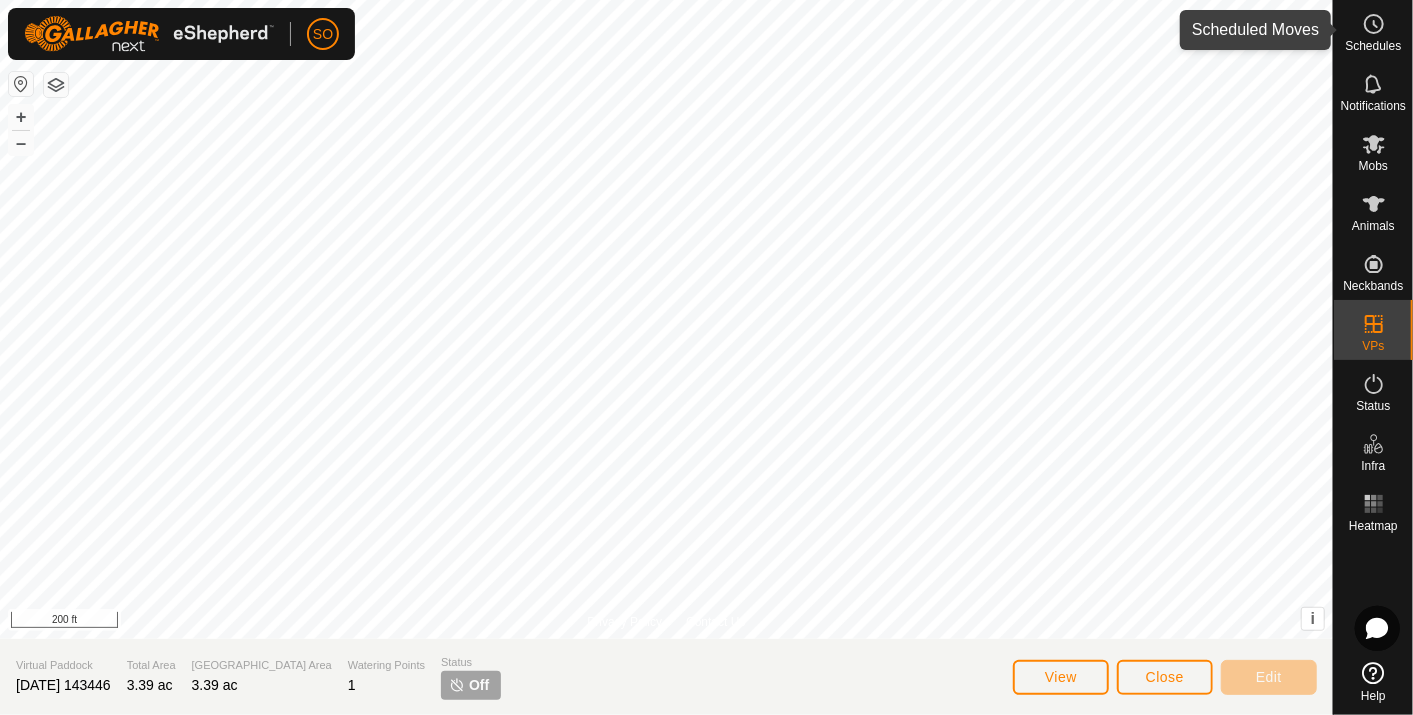 click 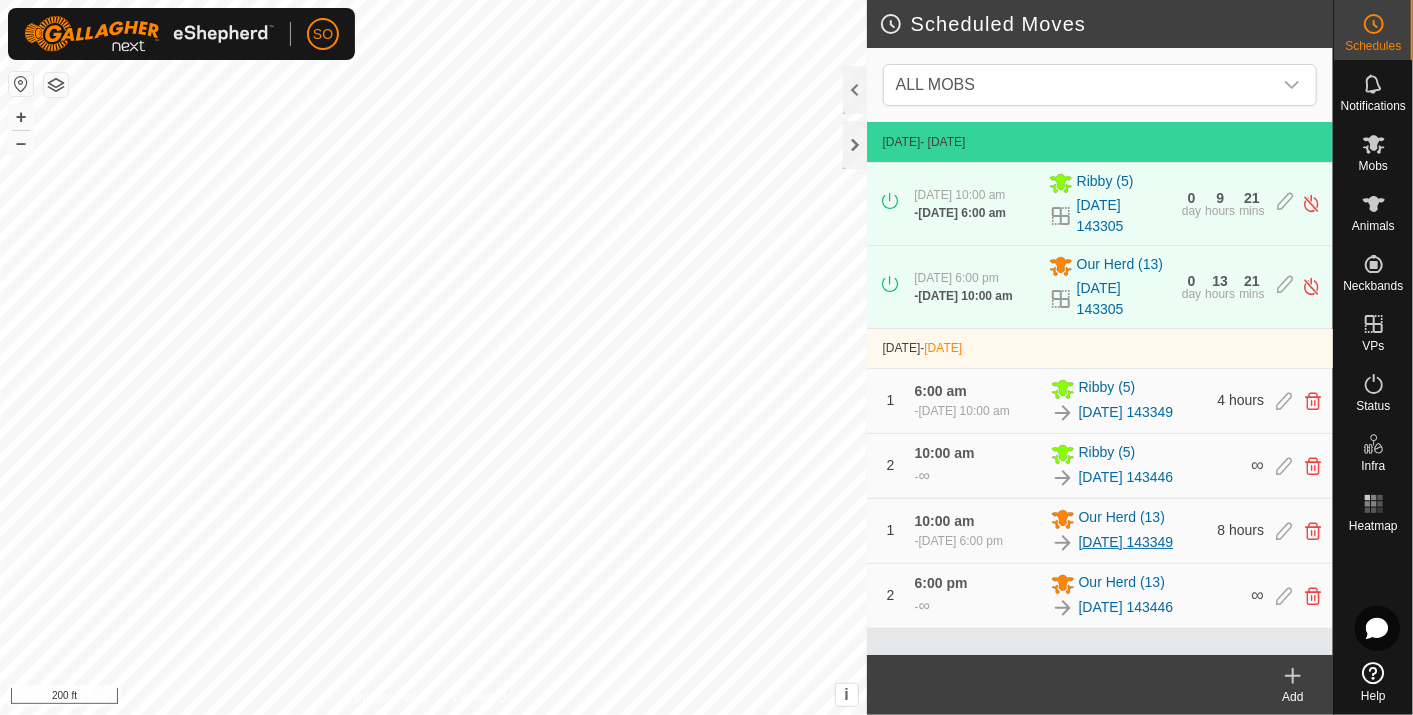 click on "[DATE] 143349" at bounding box center (1126, 542) 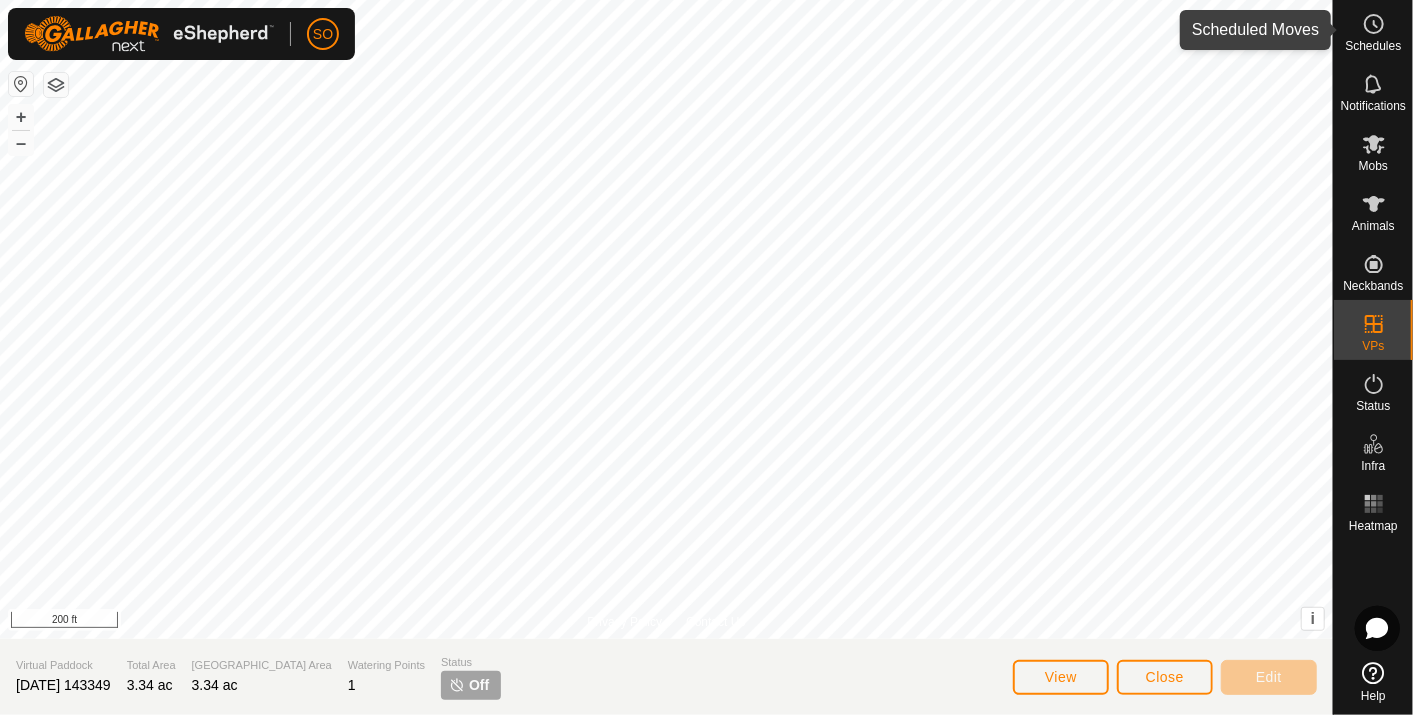 click 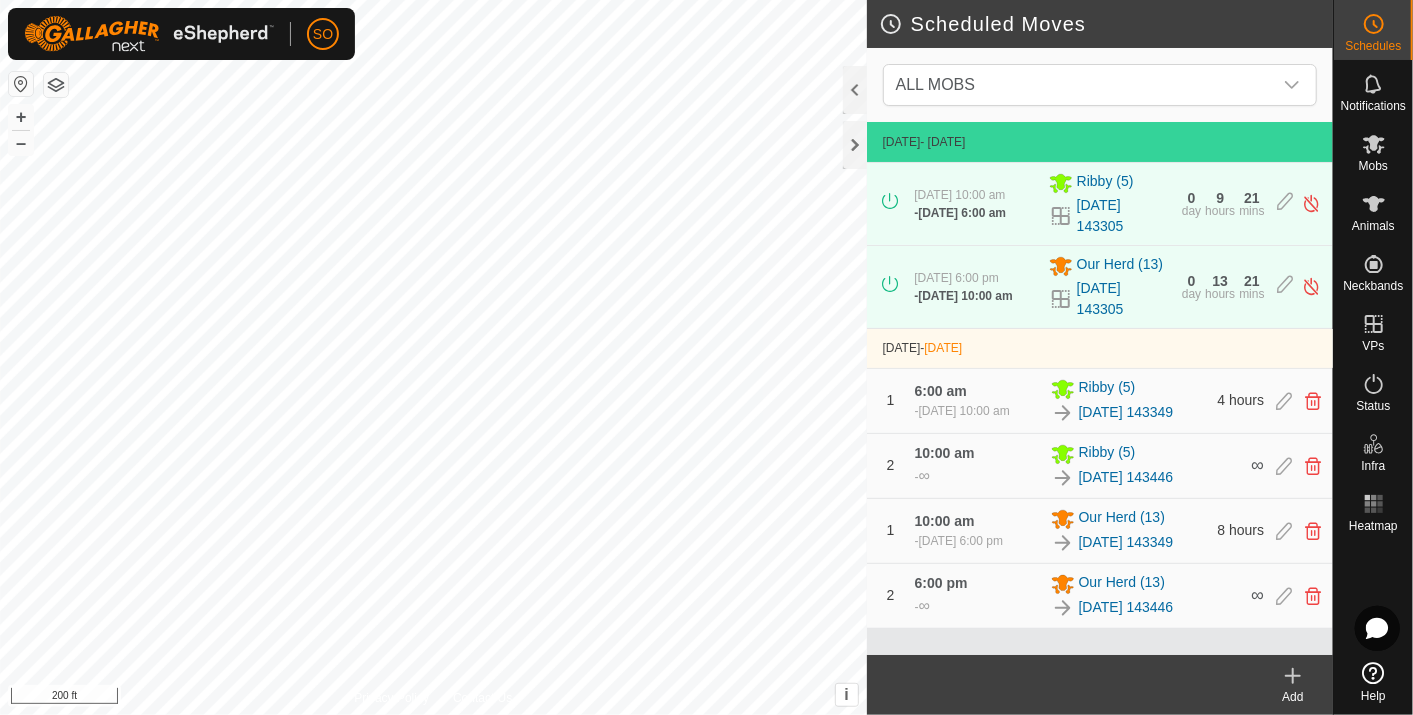 scroll, scrollTop: 18, scrollLeft: 0, axis: vertical 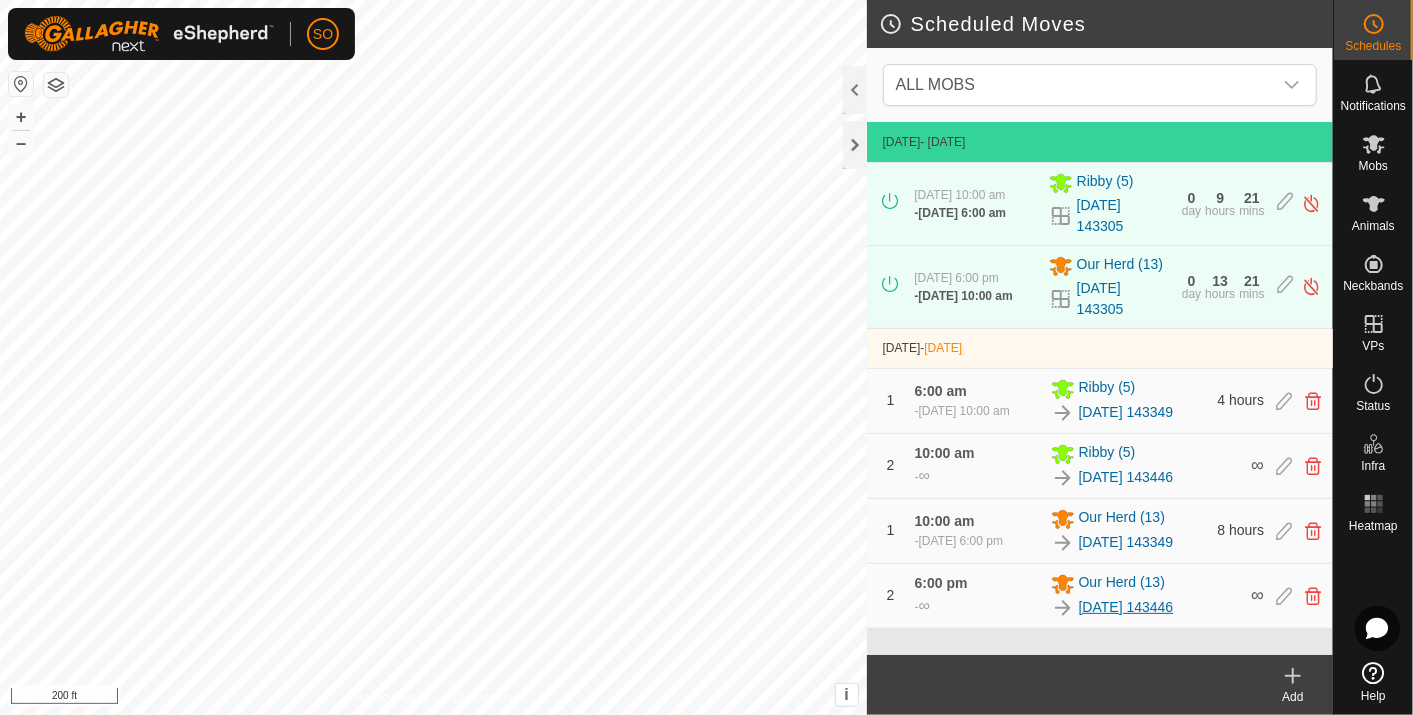 click on "[DATE] 143446" at bounding box center (1126, 607) 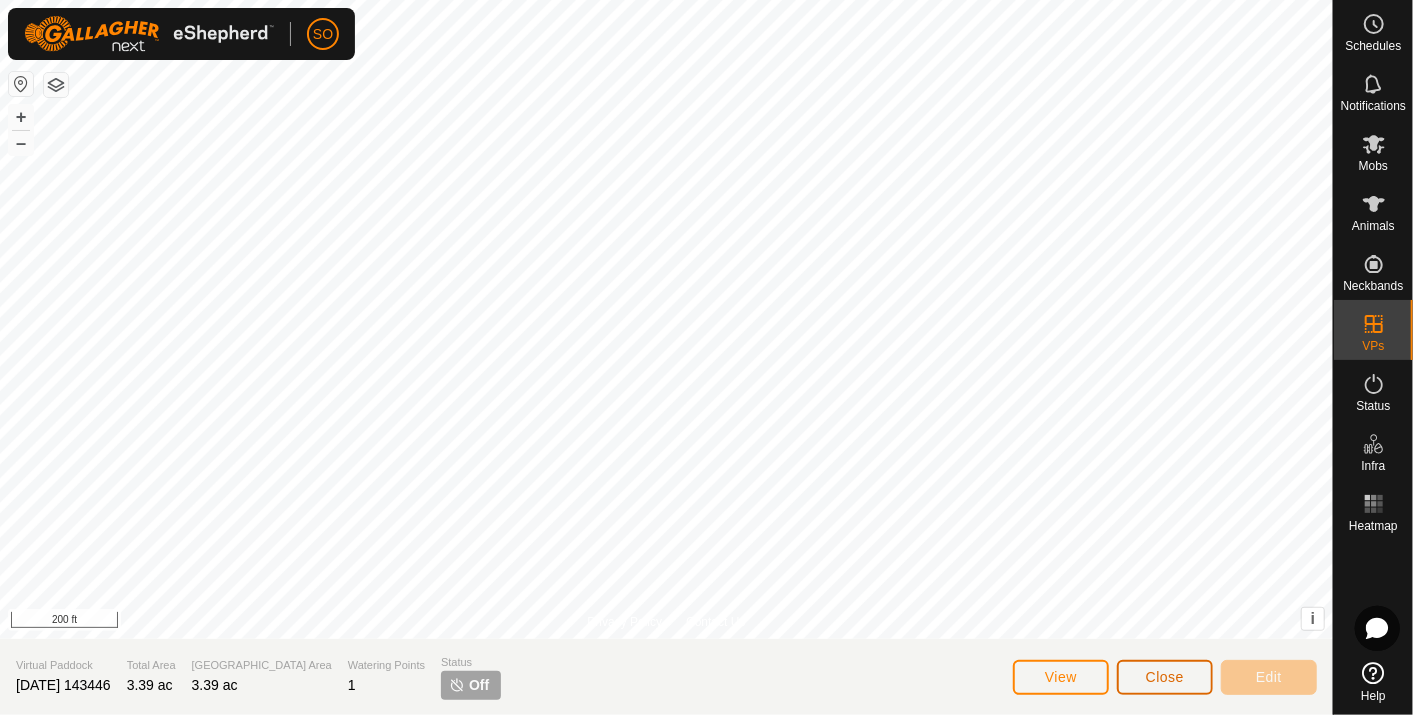 click on "Close" 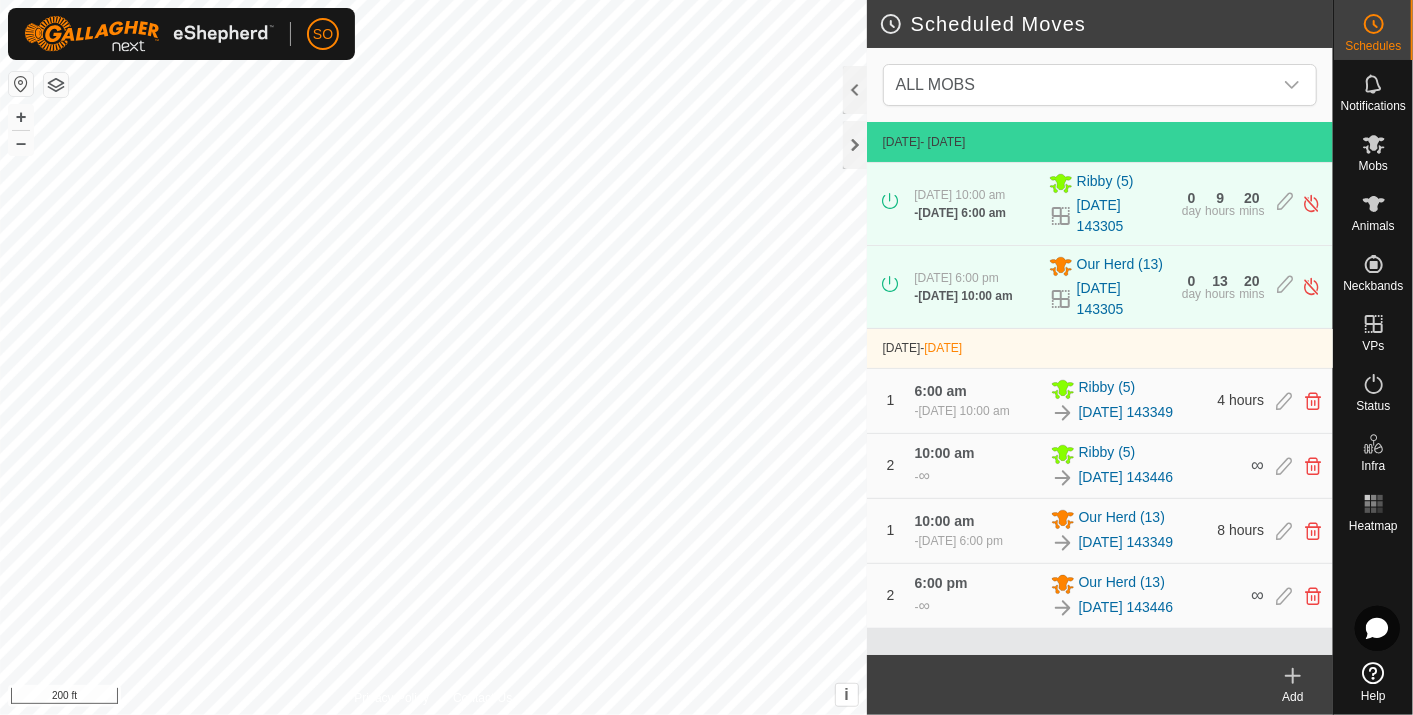 click 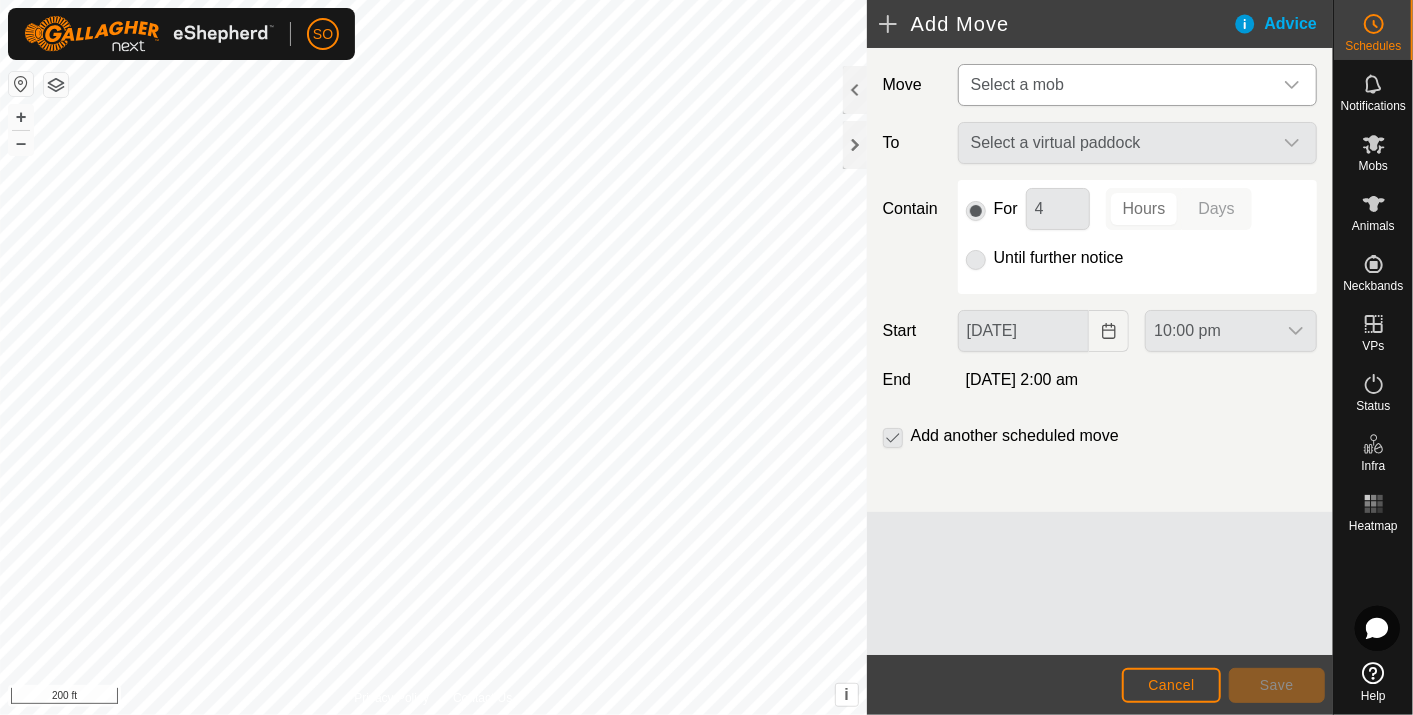 click 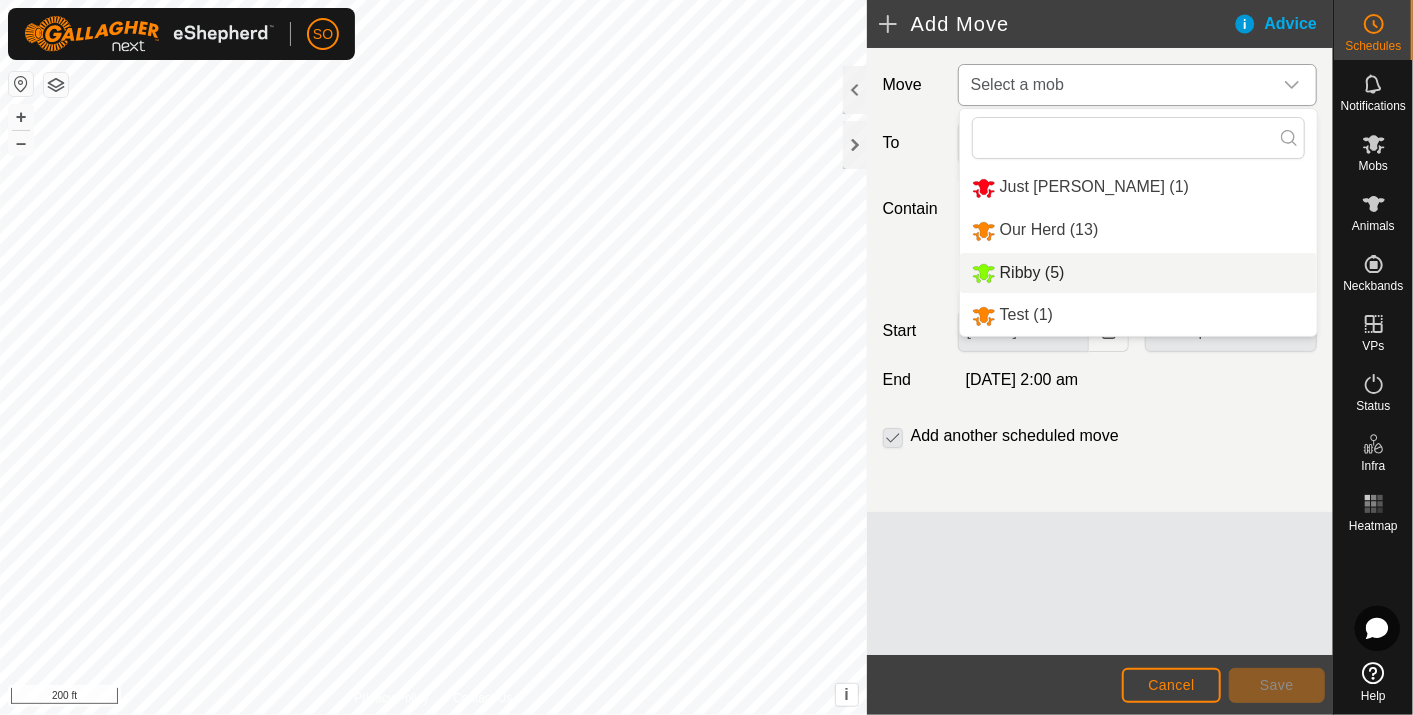 click on "Ribby (5)" at bounding box center (1138, 273) 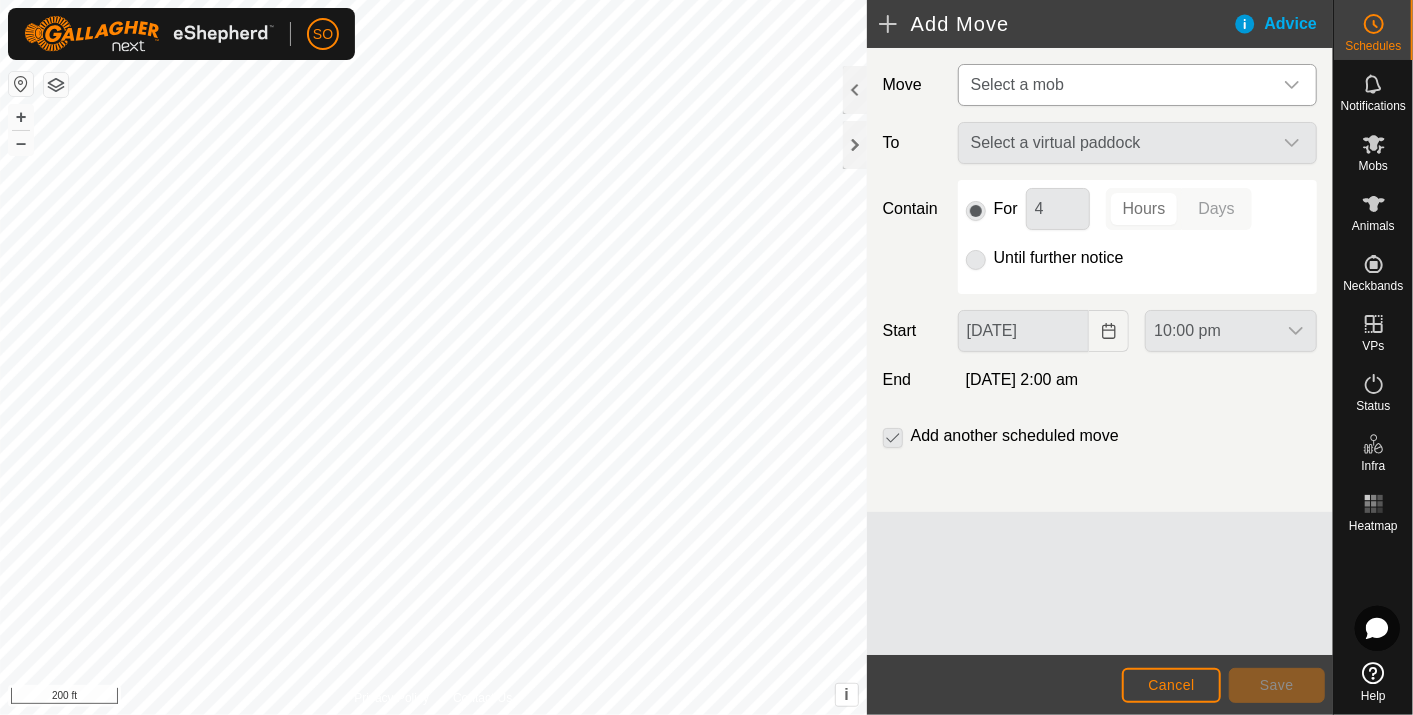 type on "[DATE]" 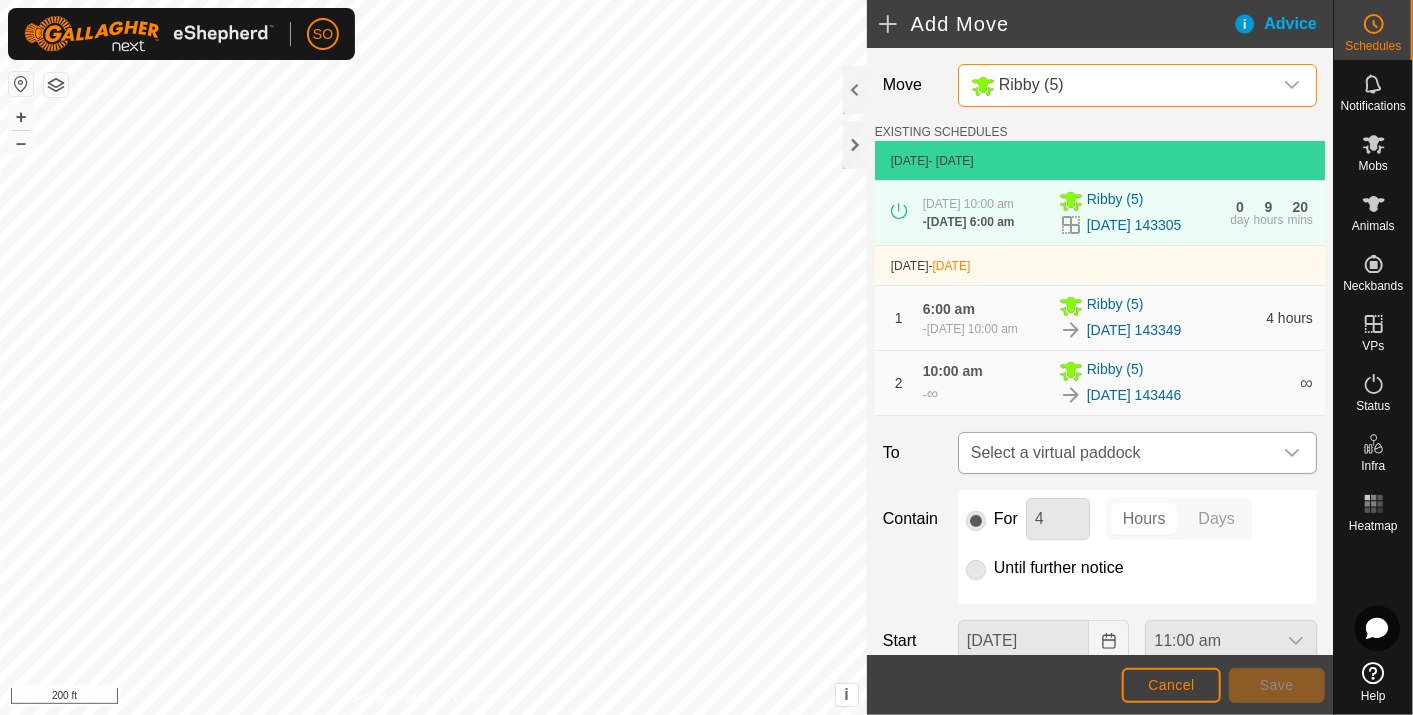 click at bounding box center (1292, 453) 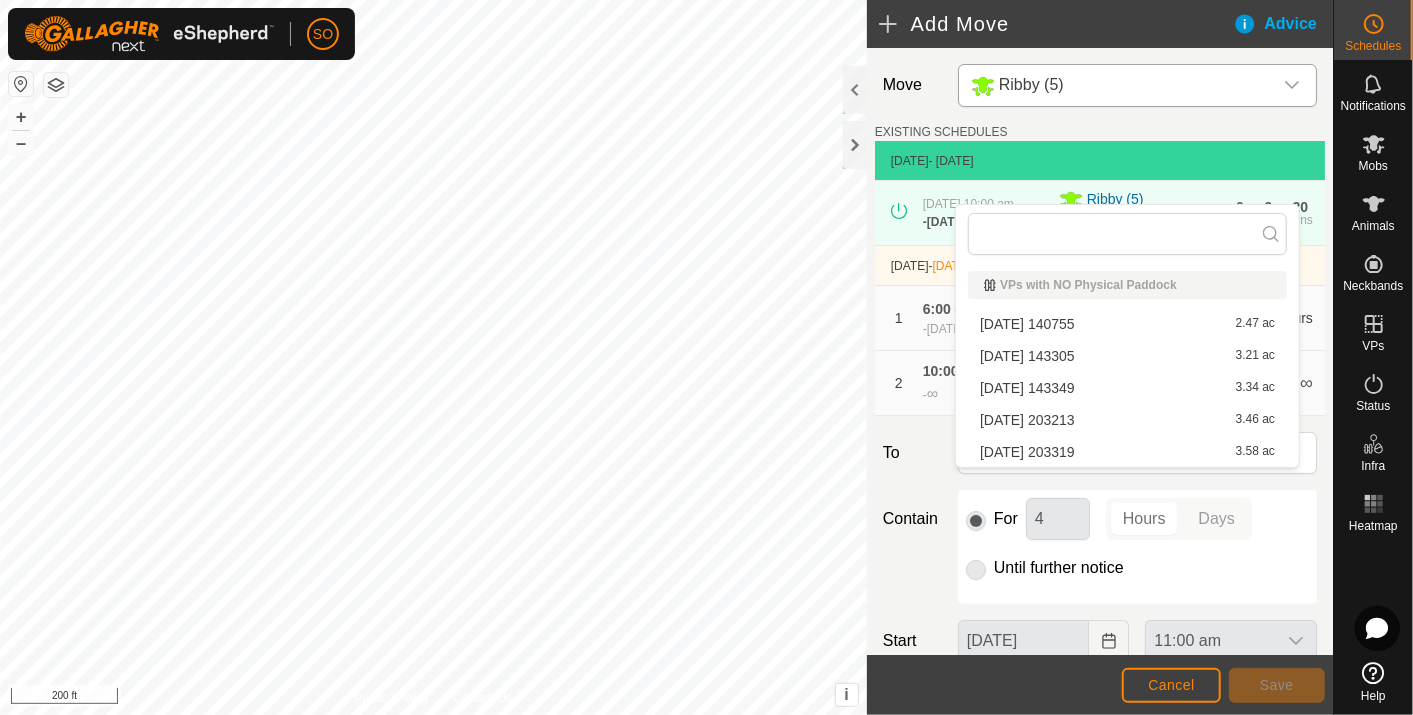 click on "[DATE] 203213  3.46 ac" at bounding box center (1127, 420) 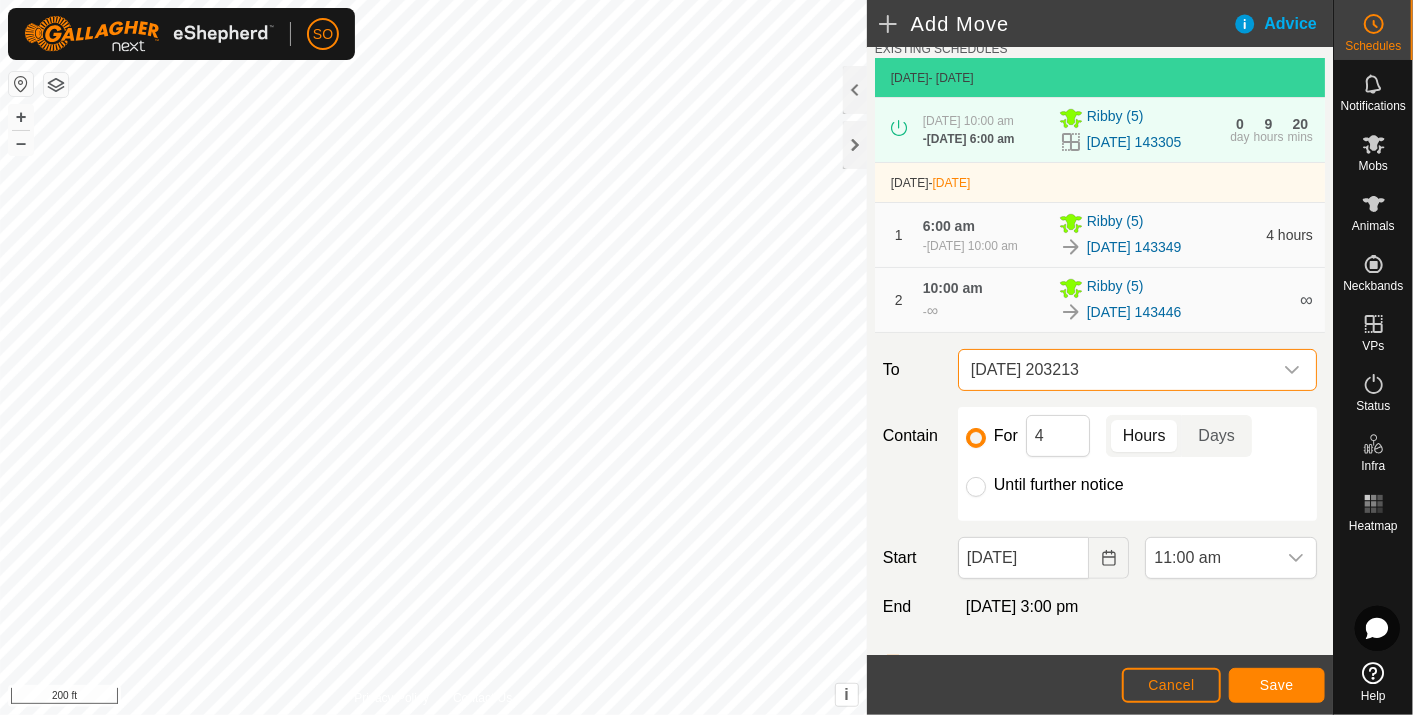 scroll, scrollTop: 111, scrollLeft: 0, axis: vertical 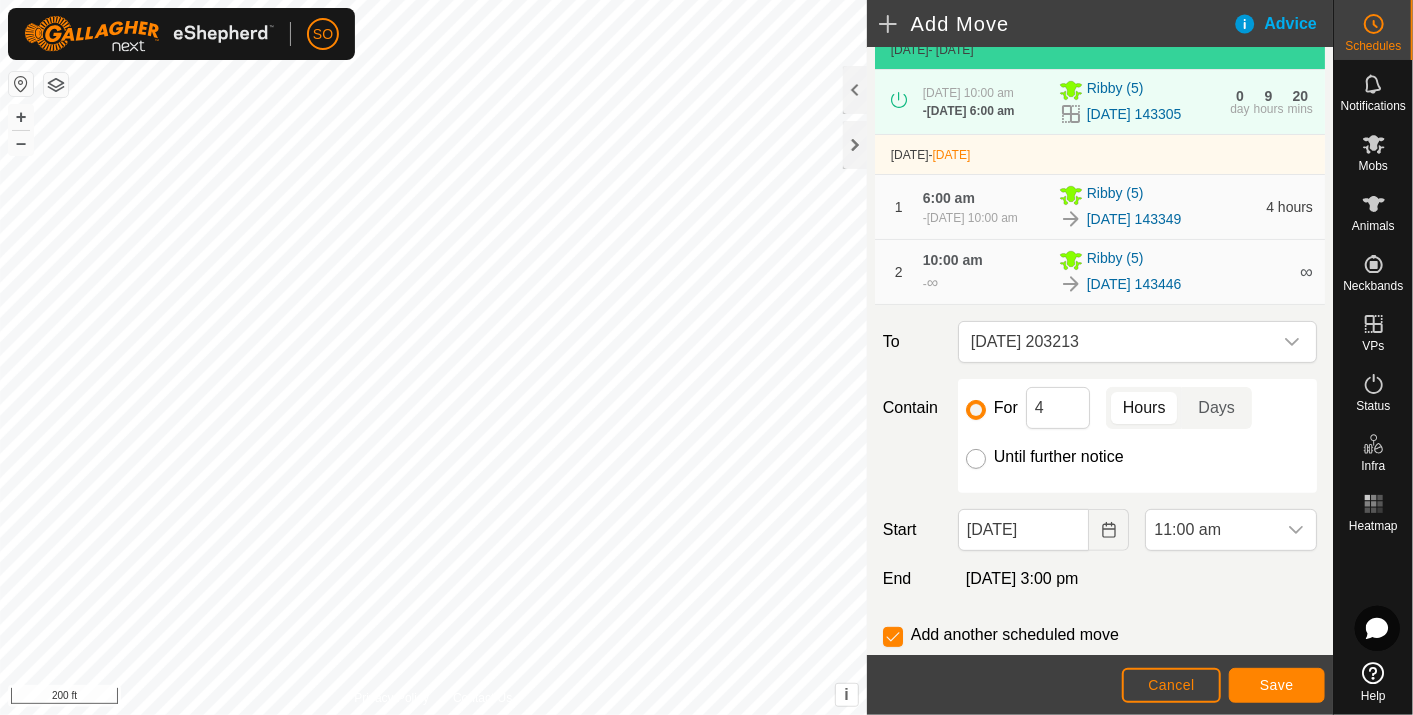 click on "Until further notice" at bounding box center (976, 459) 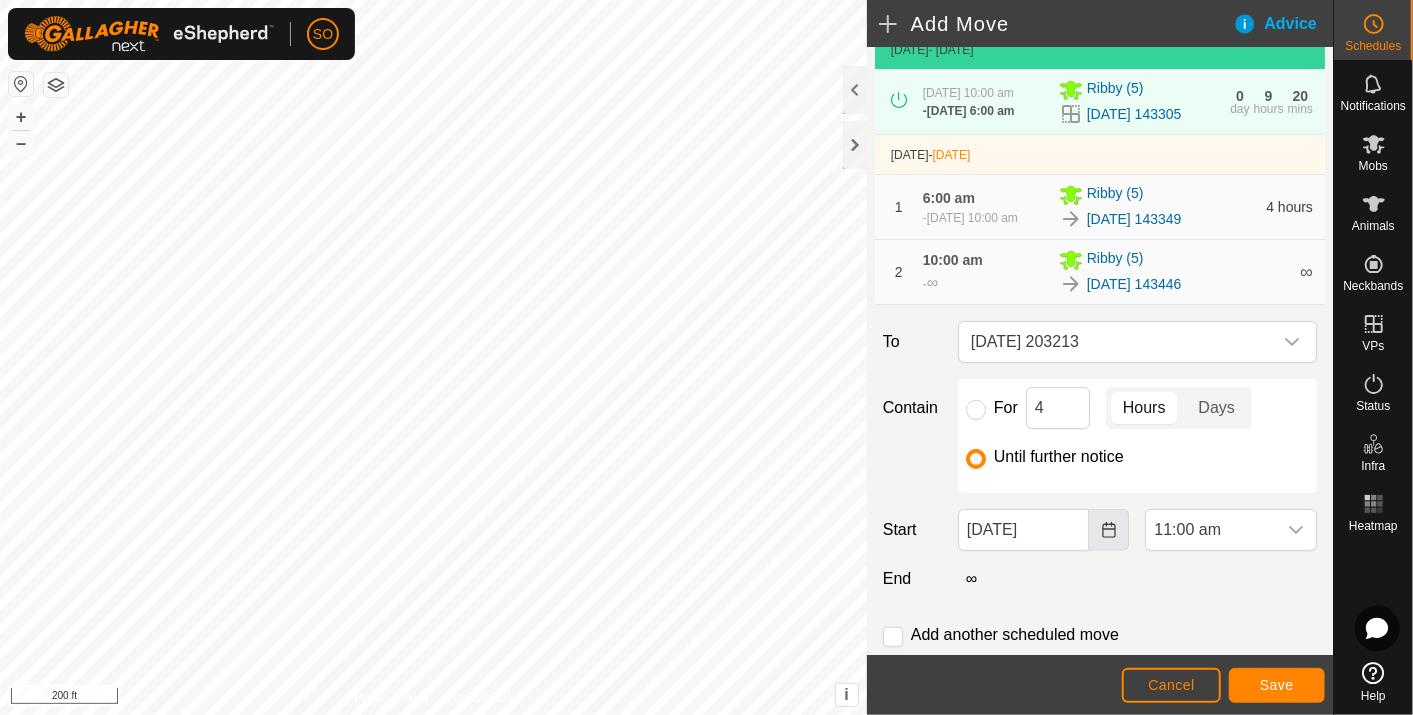 click 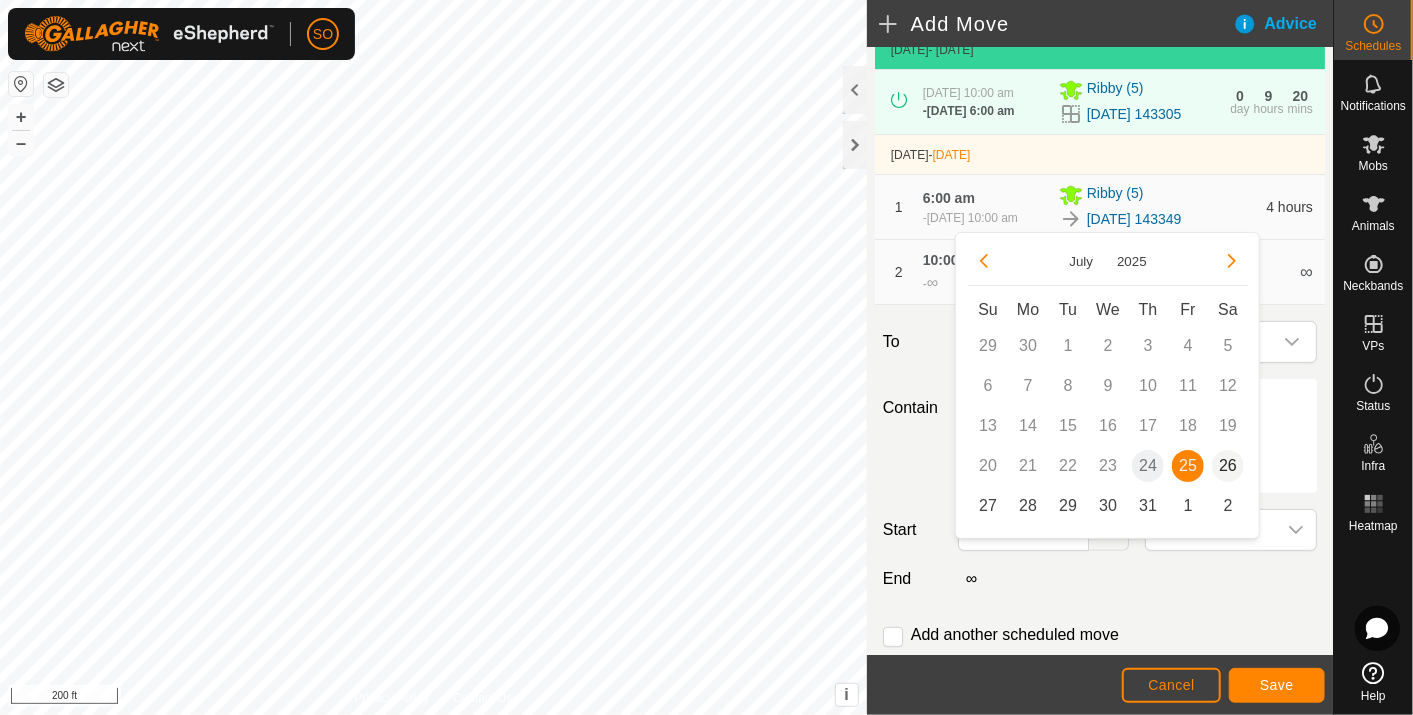click on "26" at bounding box center (1228, 466) 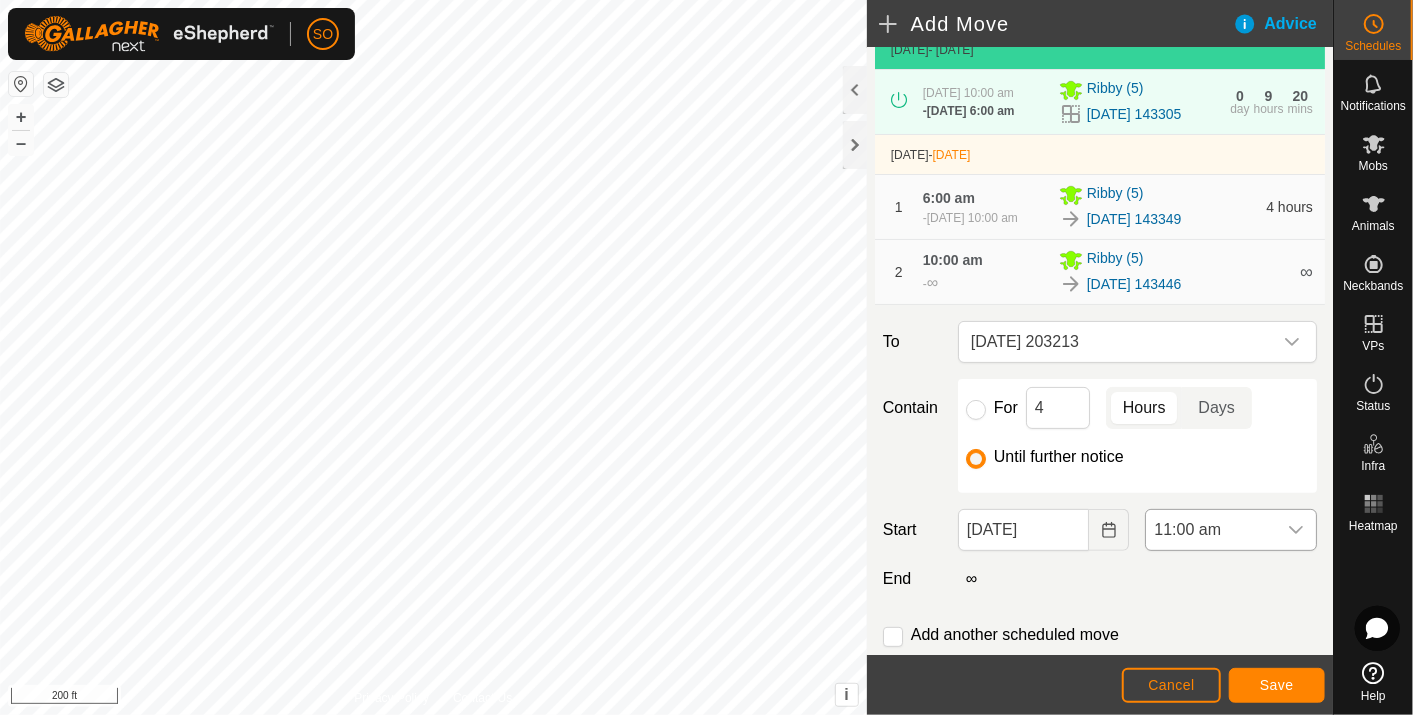 click 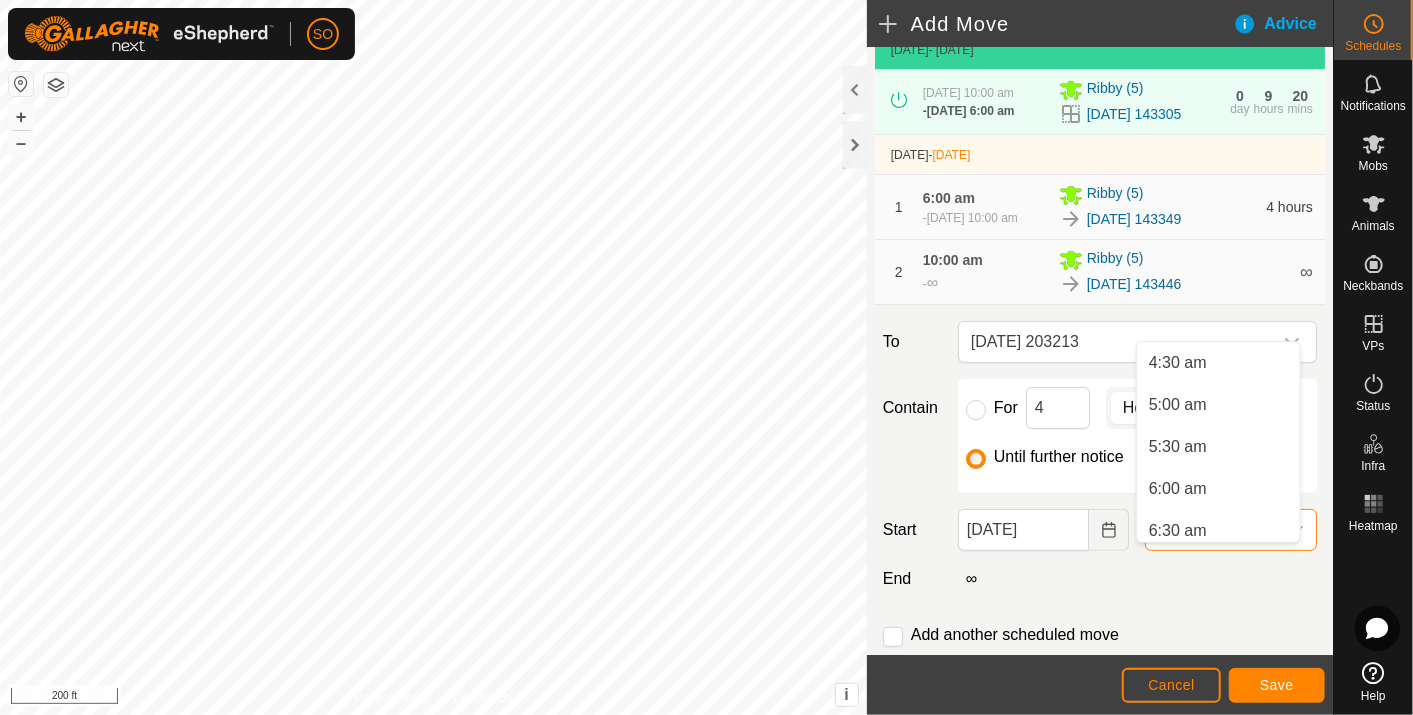 scroll, scrollTop: 431, scrollLeft: 0, axis: vertical 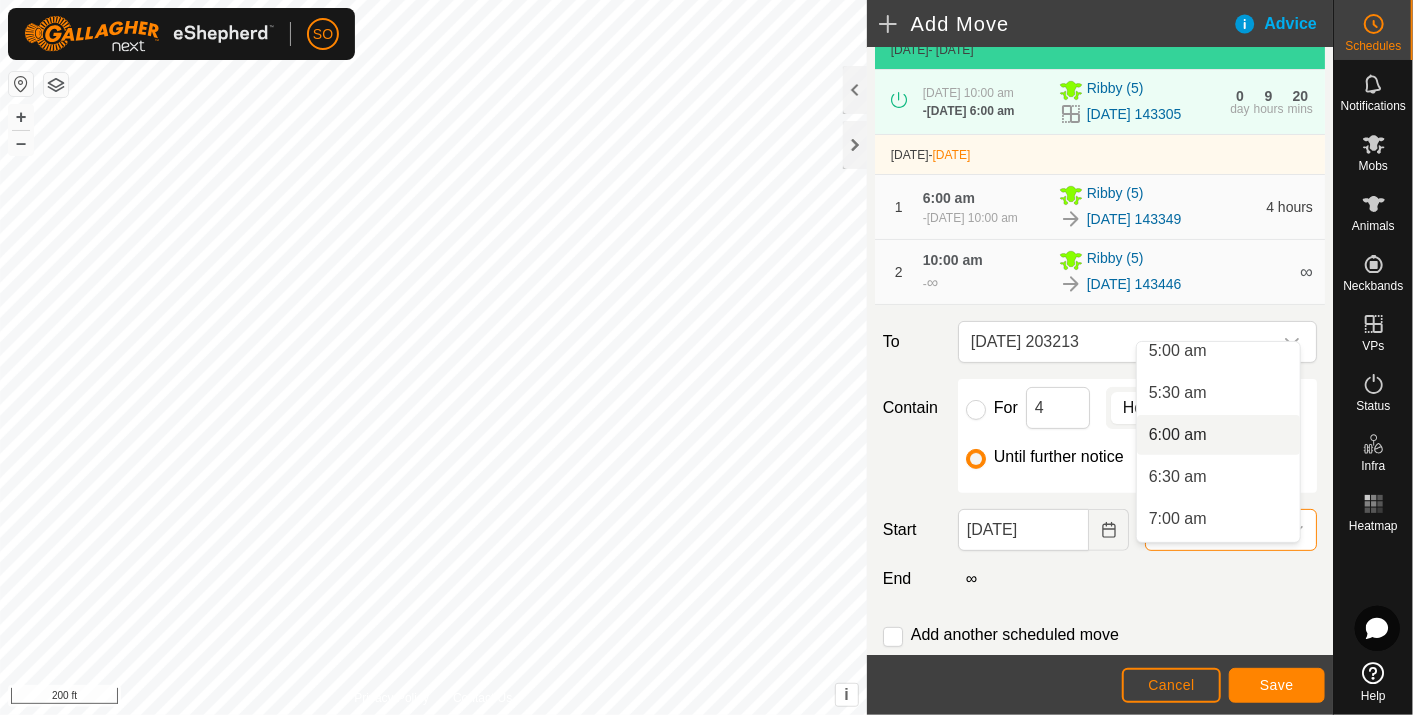 click on "6:00 am" at bounding box center [1218, 435] 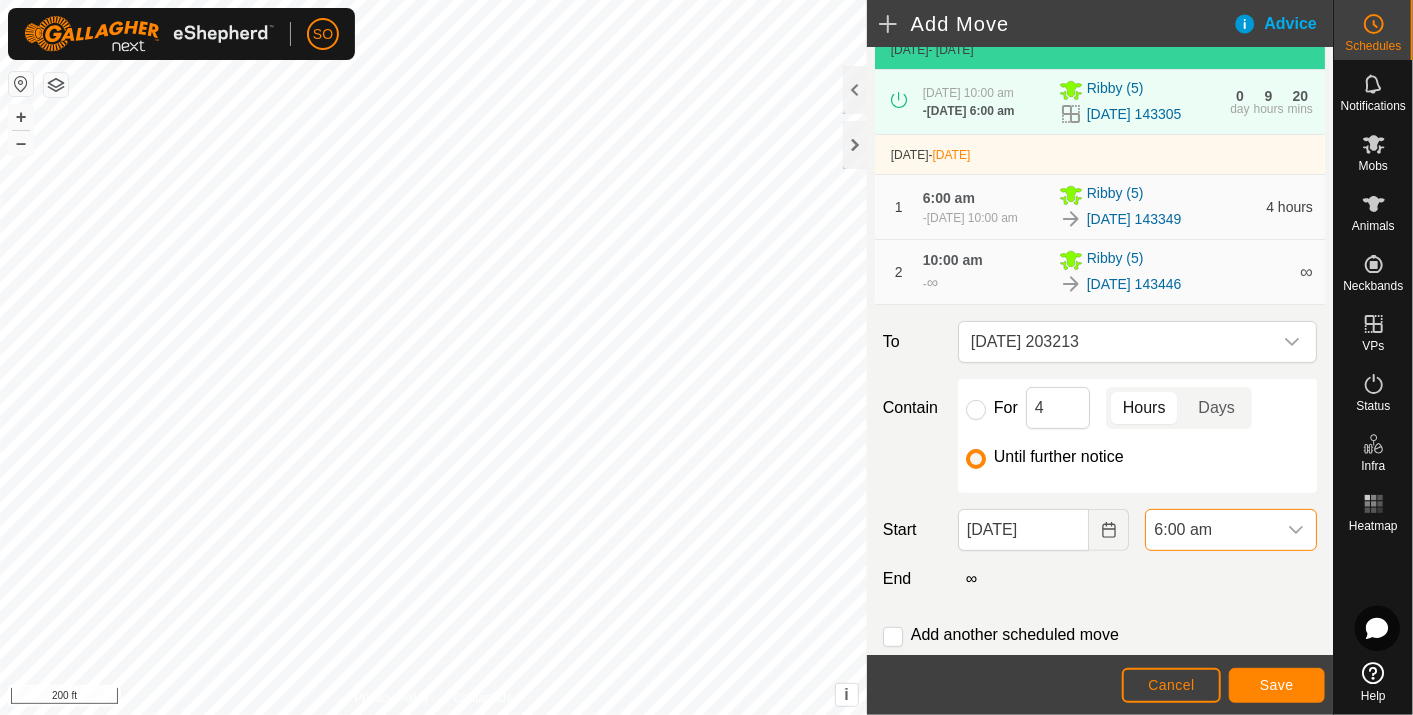 scroll, scrollTop: 763, scrollLeft: 0, axis: vertical 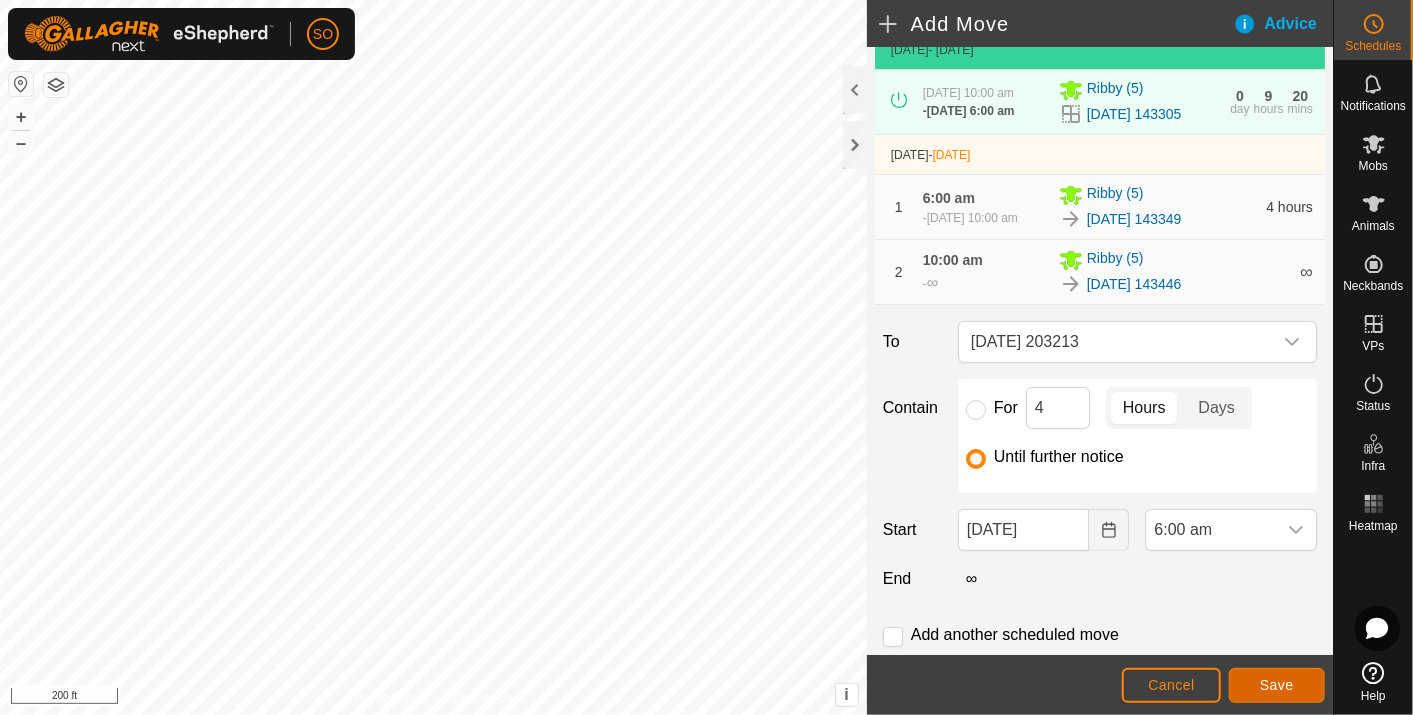 click on "Save" 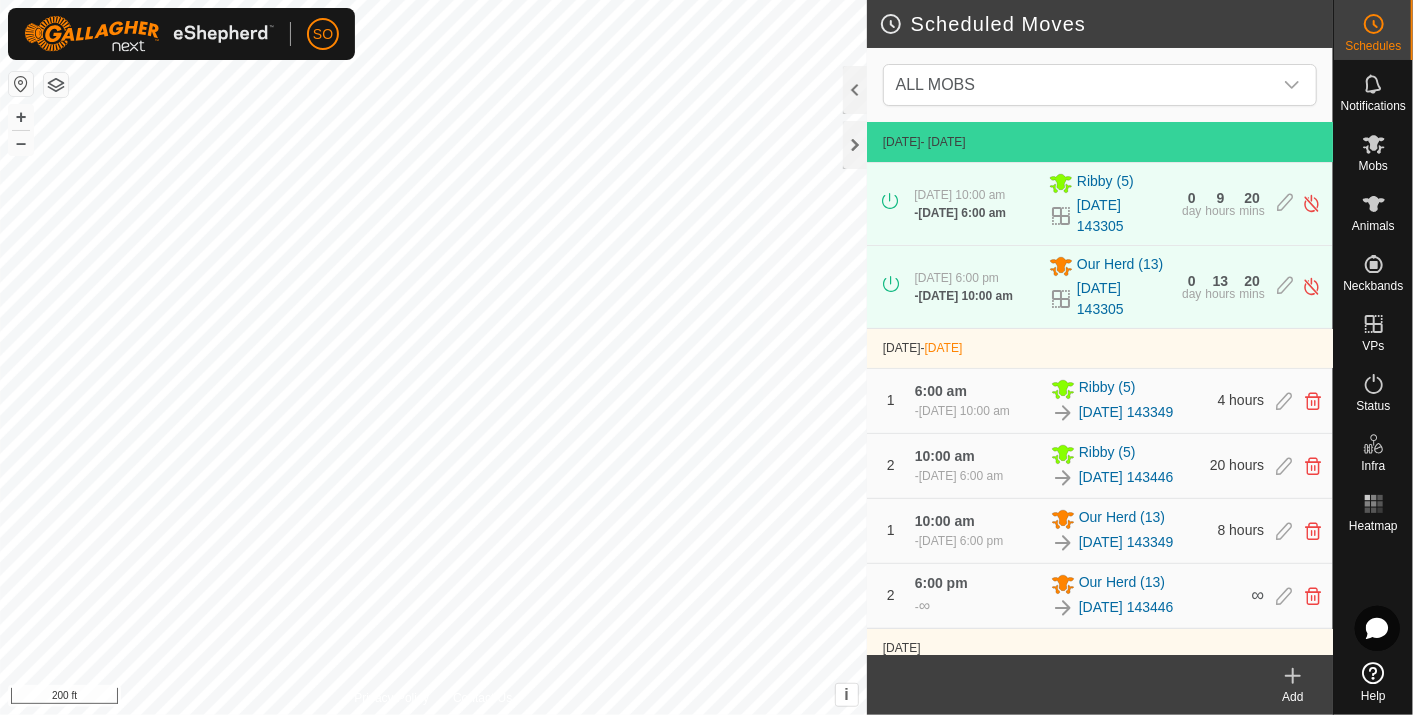 click 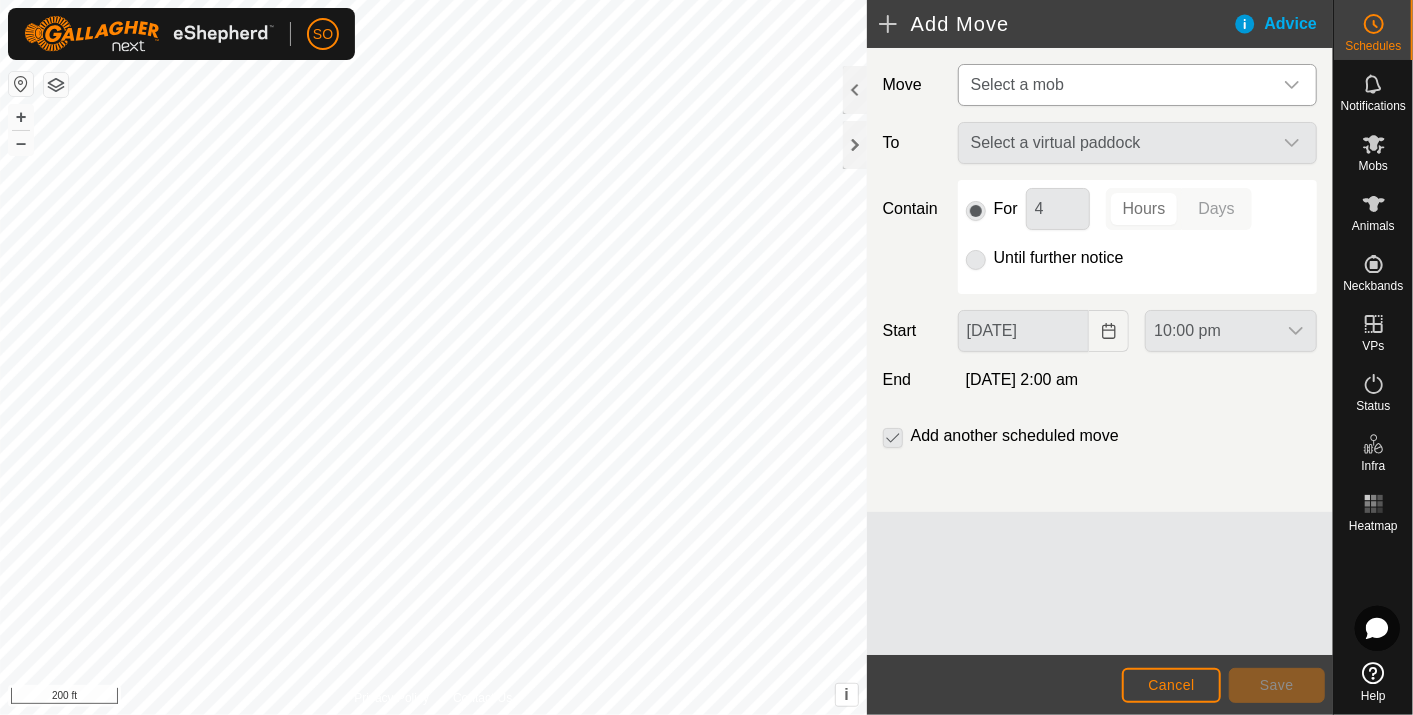 click 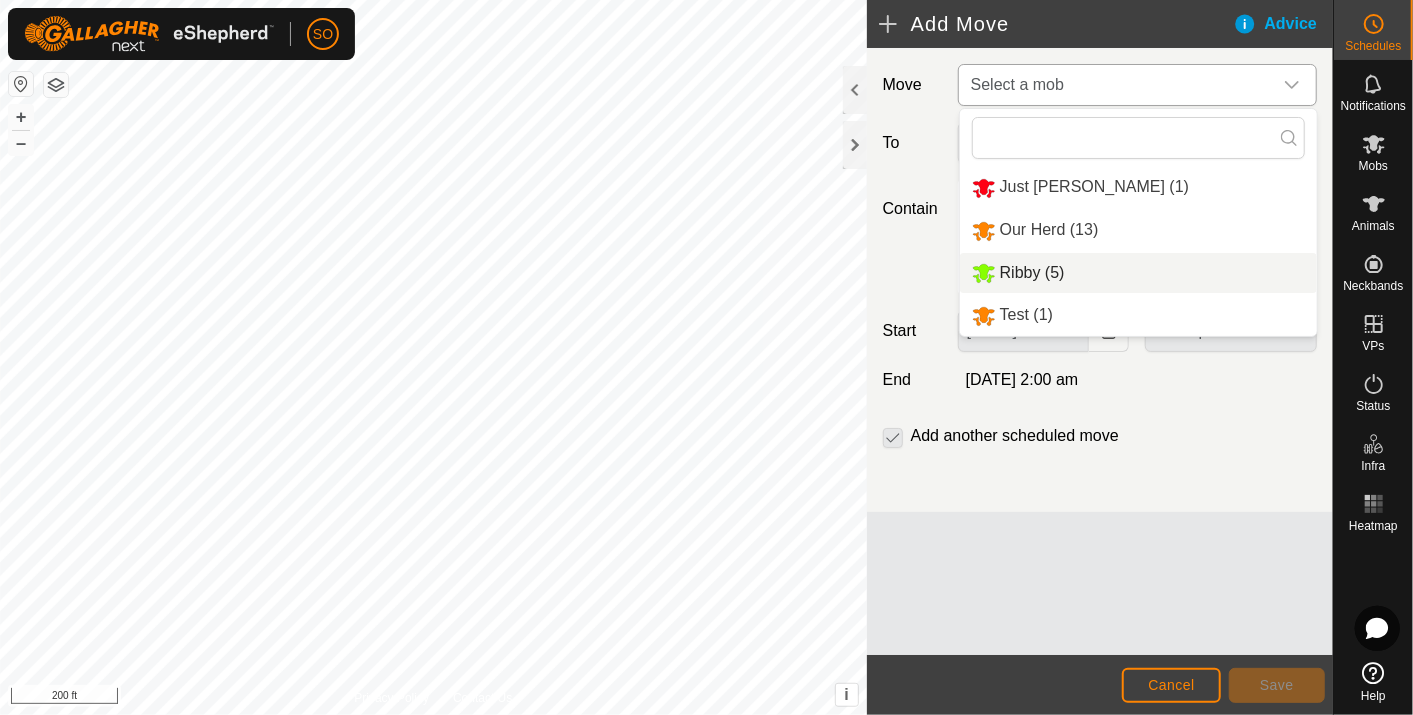 click on "Ribby (5)" at bounding box center (1138, 273) 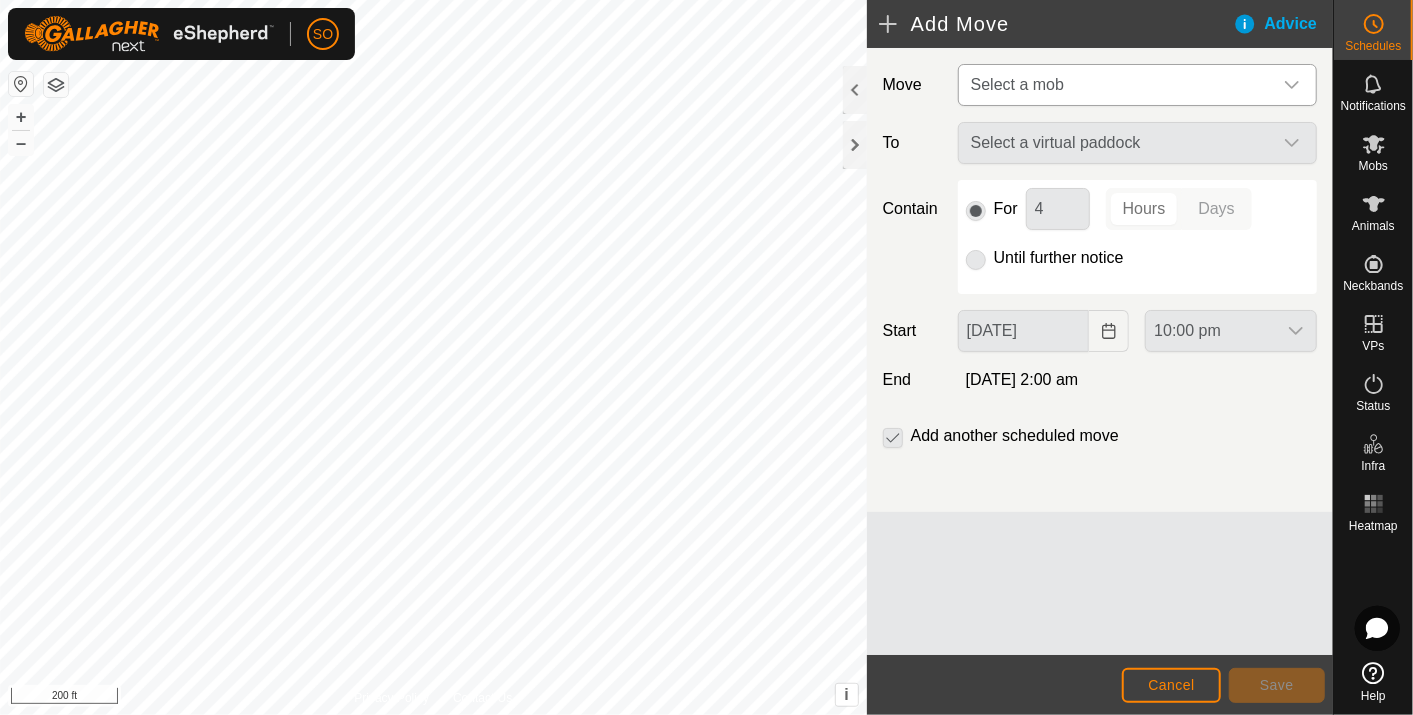 type on "[DATE]" 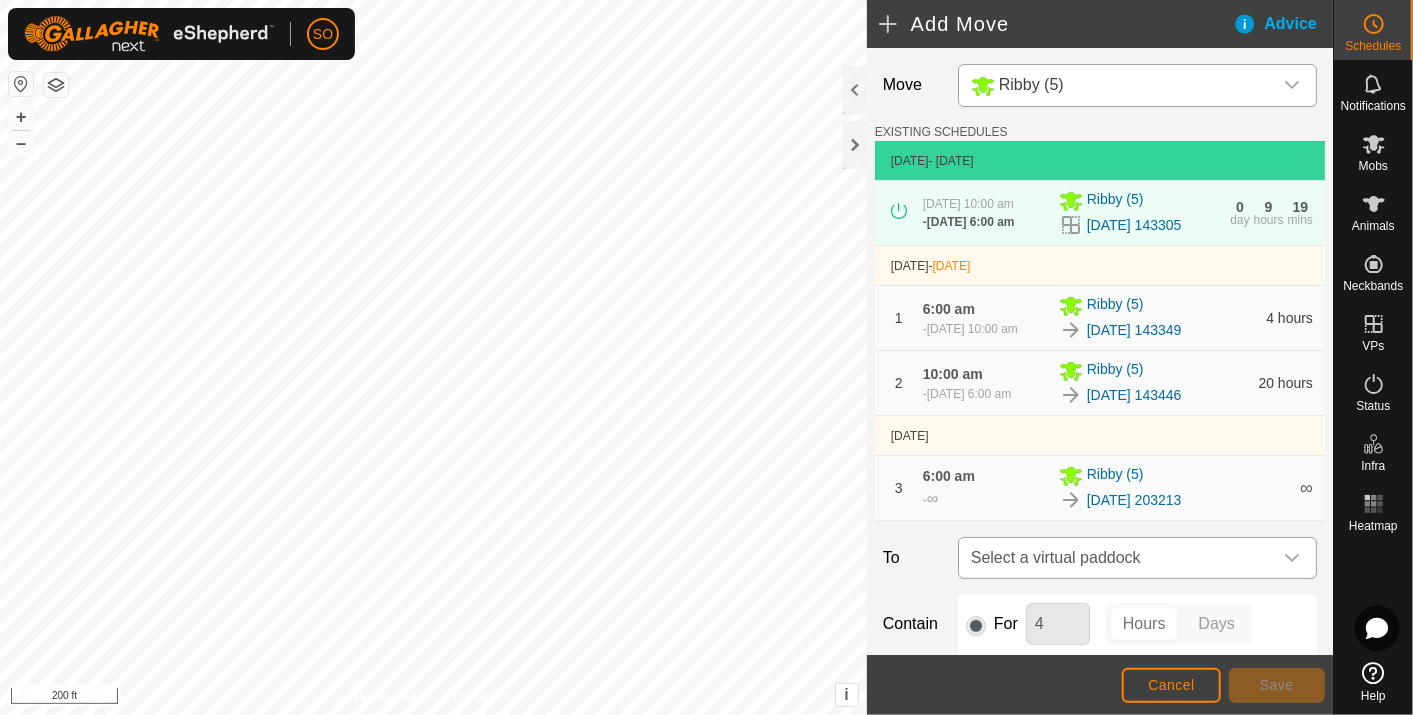click at bounding box center (1292, 558) 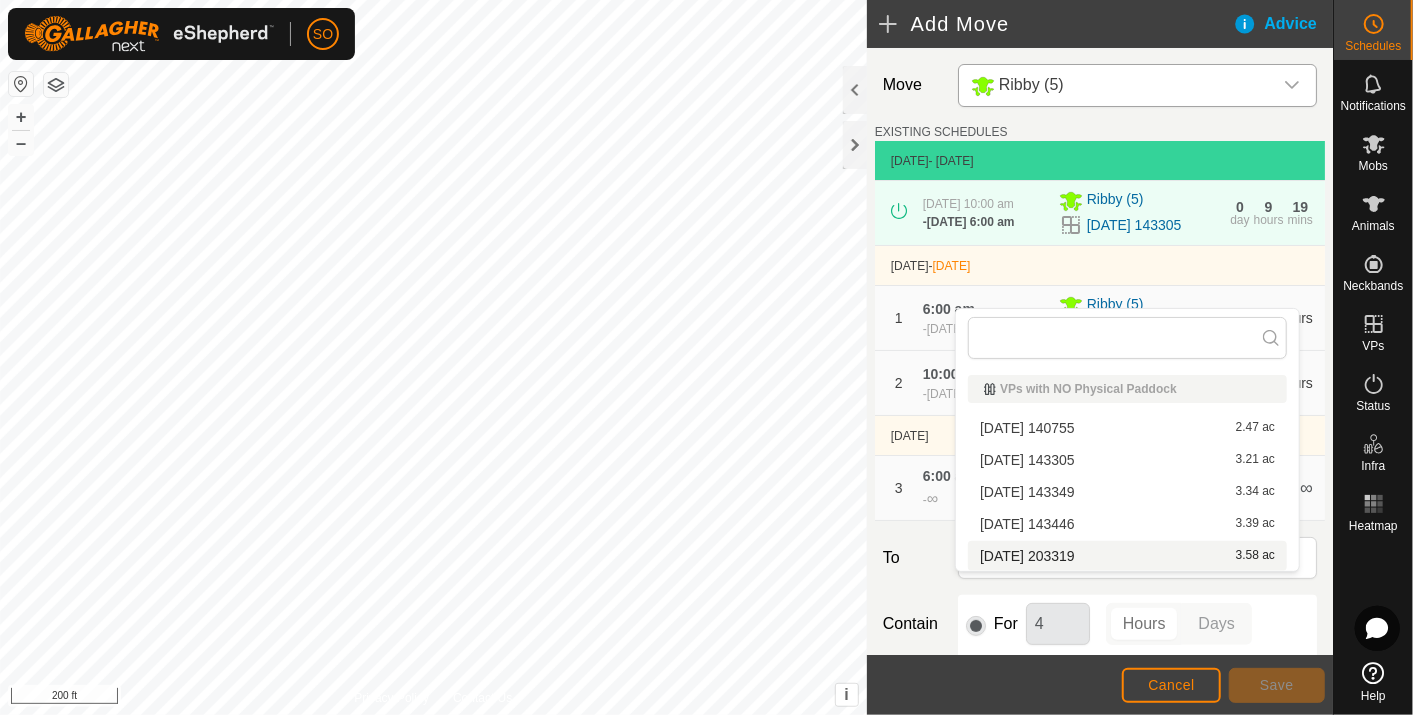 click on "[DATE] 203319  3.58 ac" at bounding box center (1127, 556) 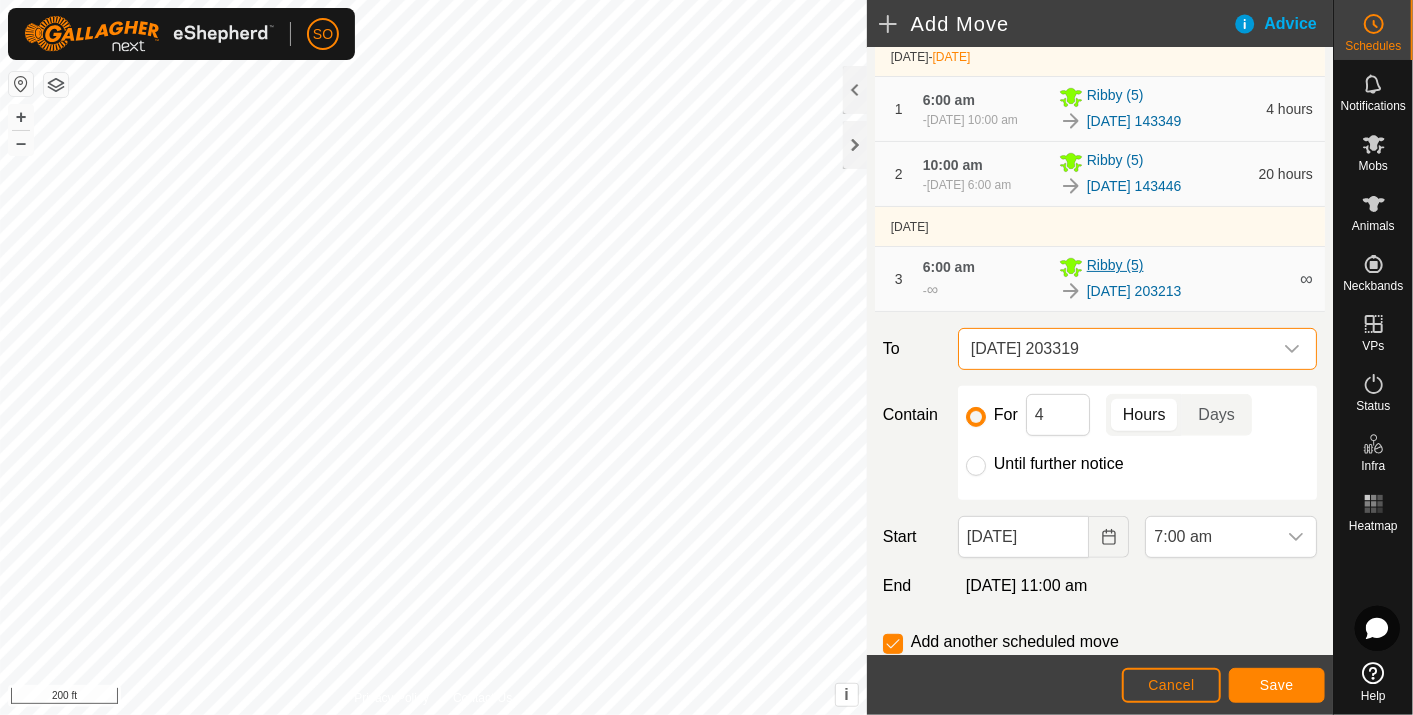 scroll, scrollTop: 222, scrollLeft: 0, axis: vertical 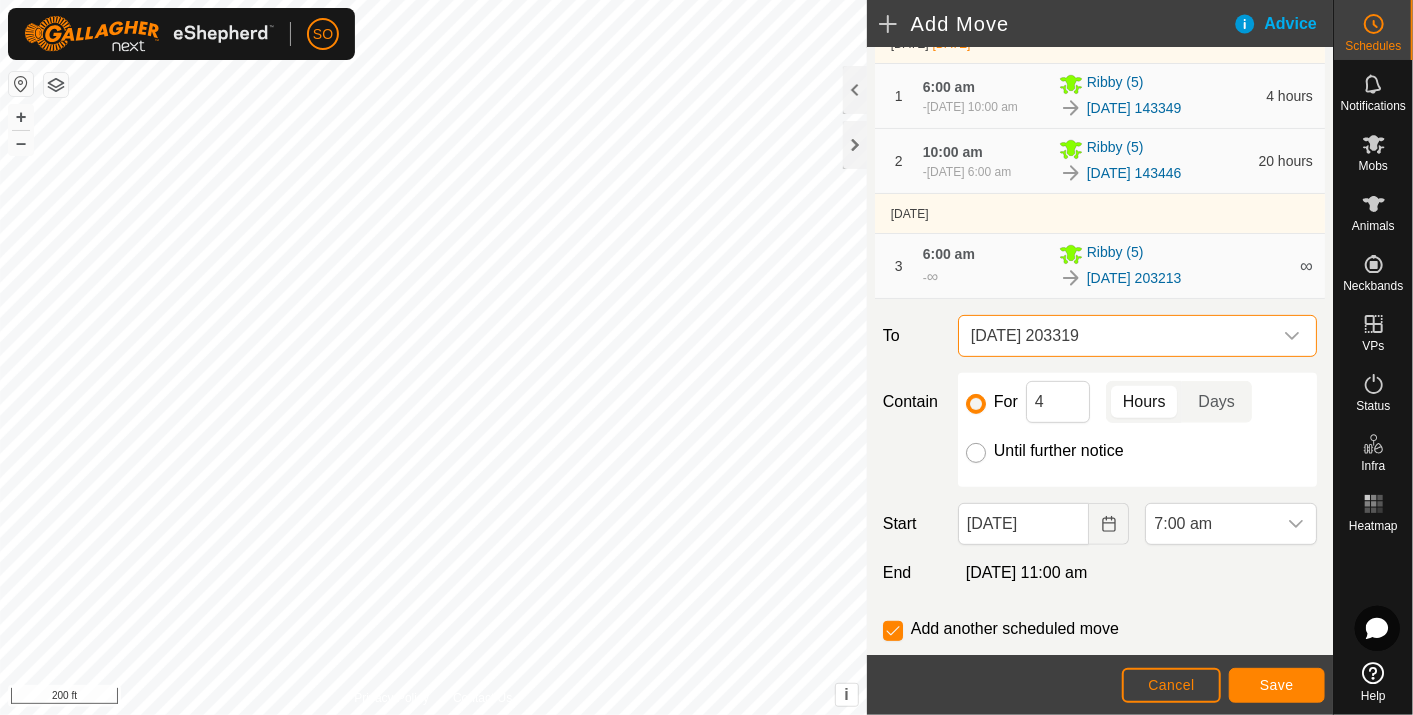 click on "Until further notice" at bounding box center (976, 453) 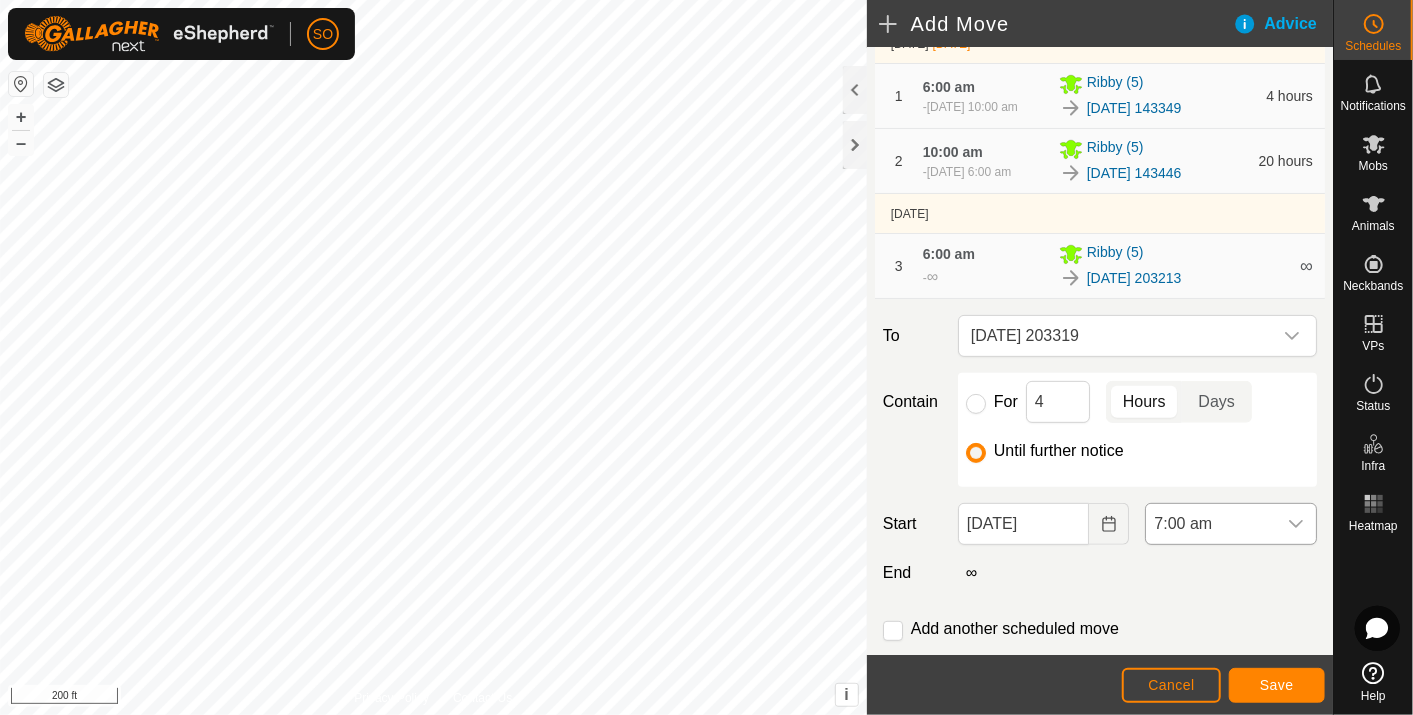 click 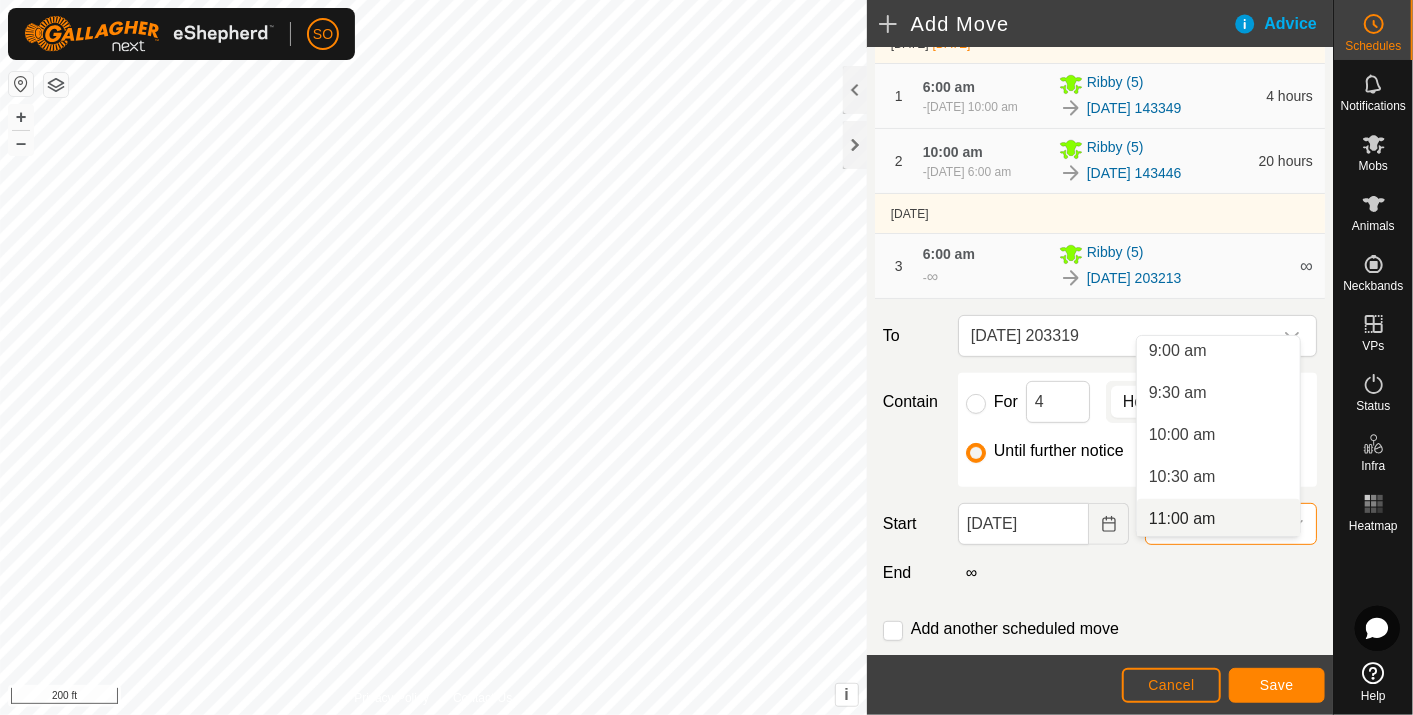 scroll, scrollTop: 760, scrollLeft: 0, axis: vertical 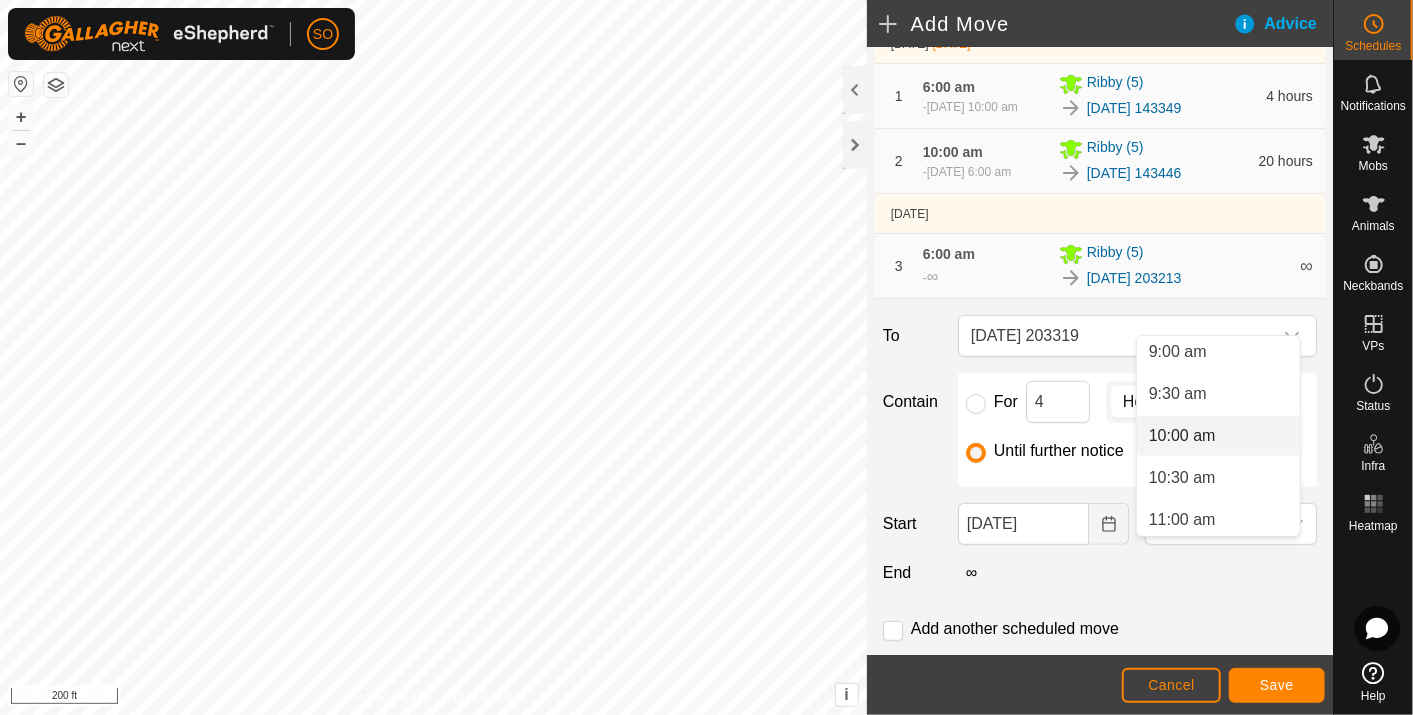 click on "10:00 am" at bounding box center (1218, 436) 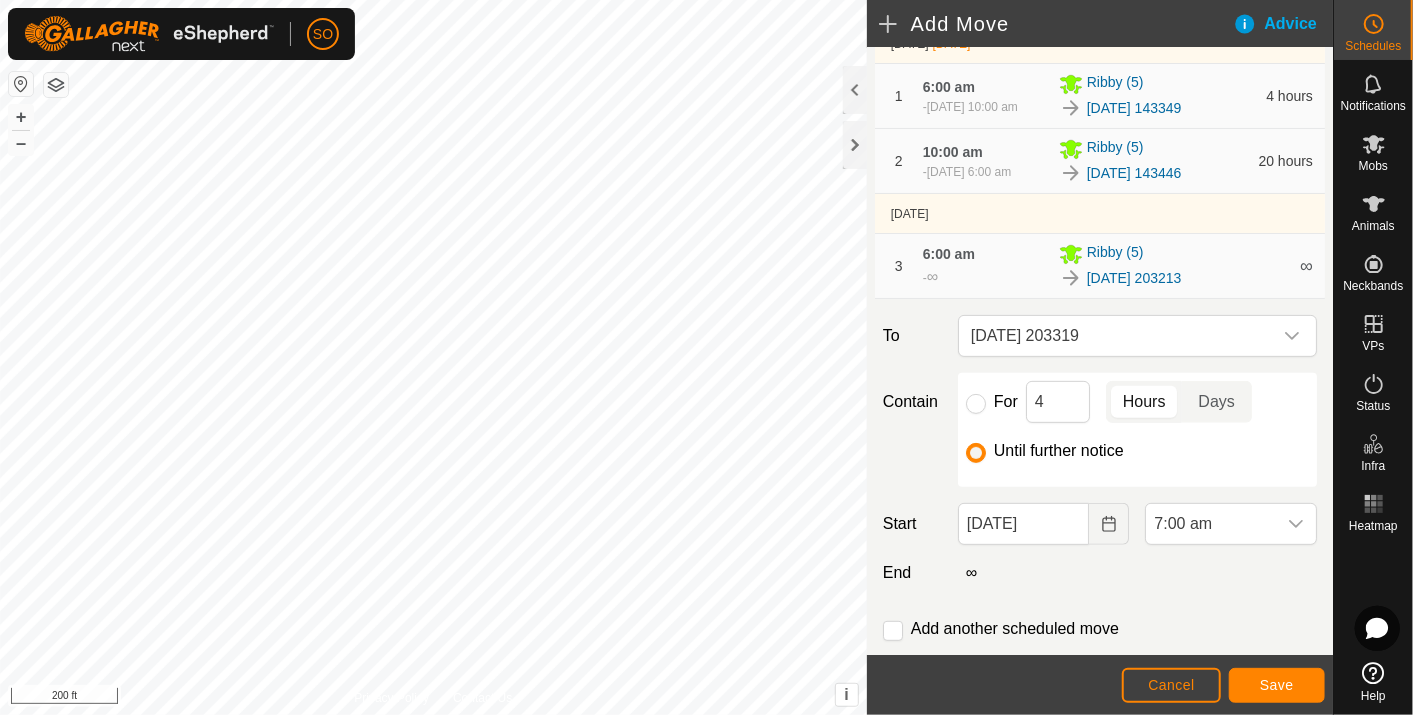 scroll, scrollTop: 587, scrollLeft: 0, axis: vertical 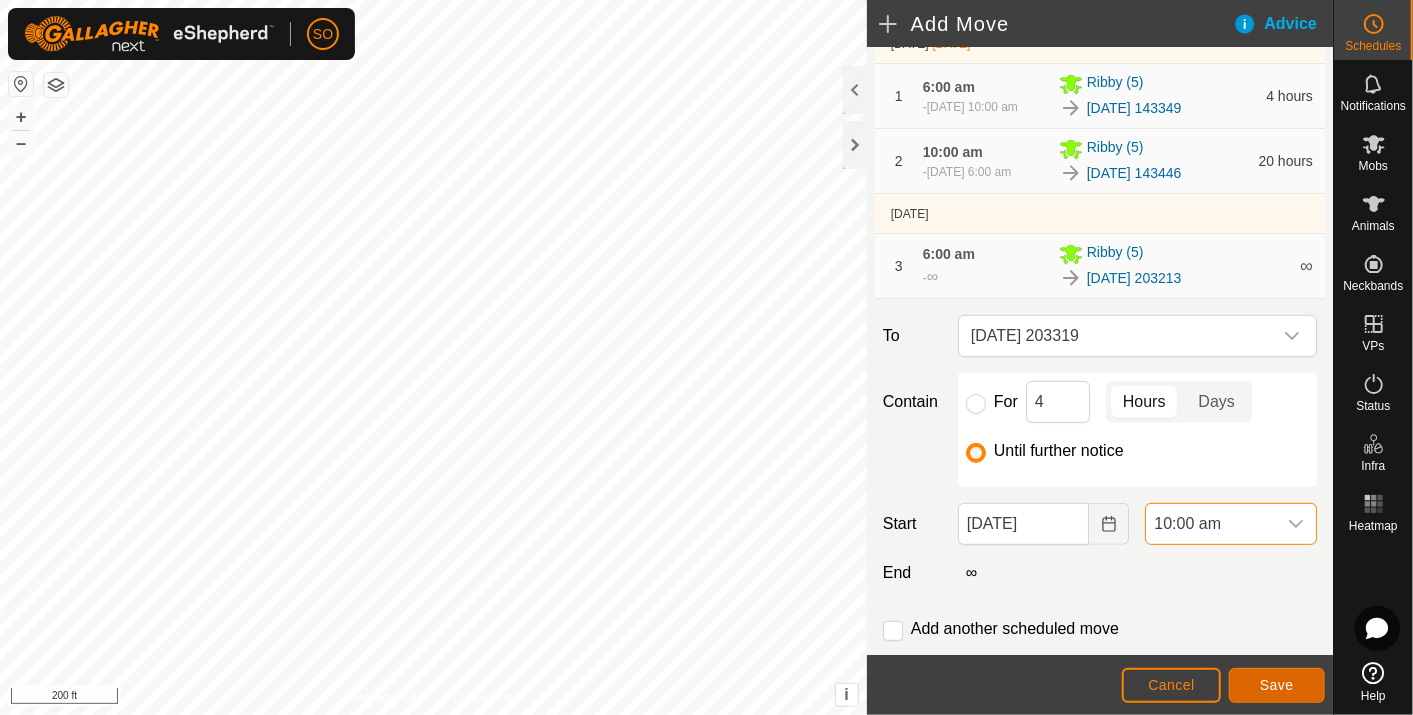 click on "Save" 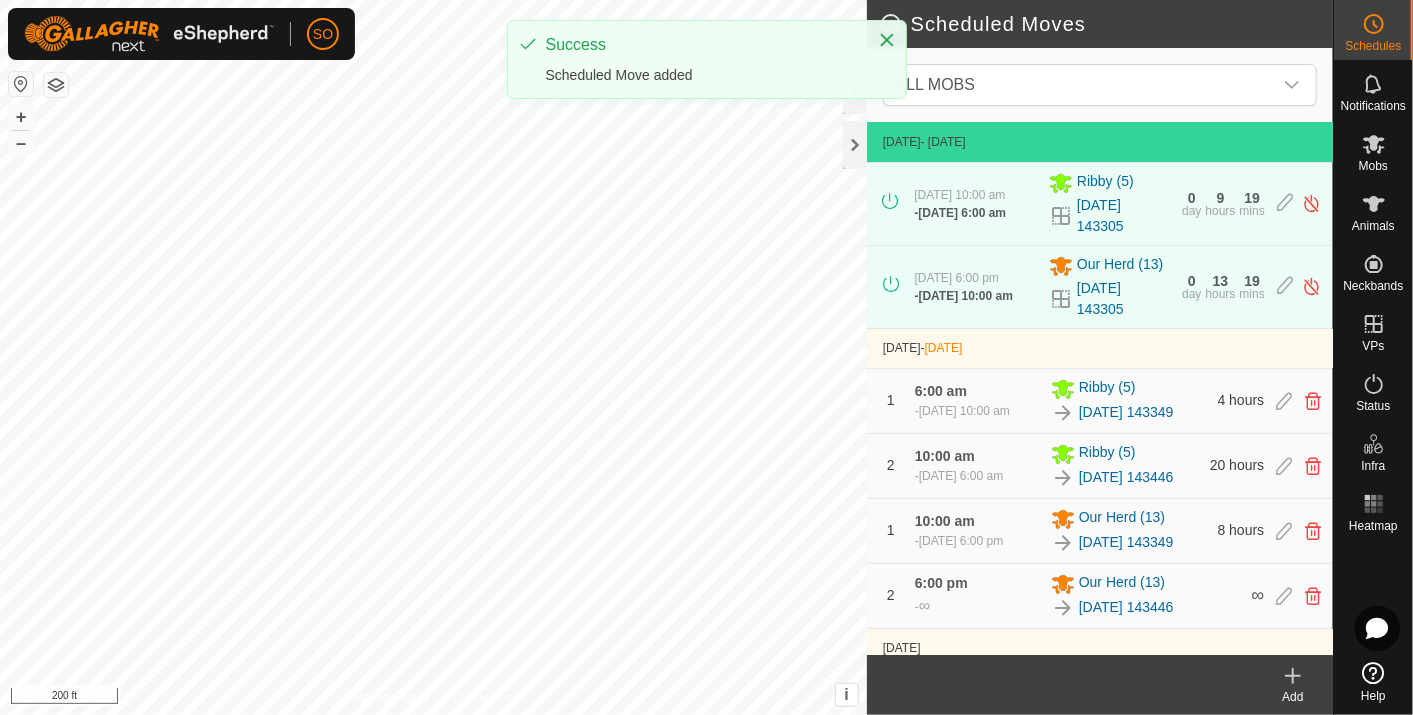 click 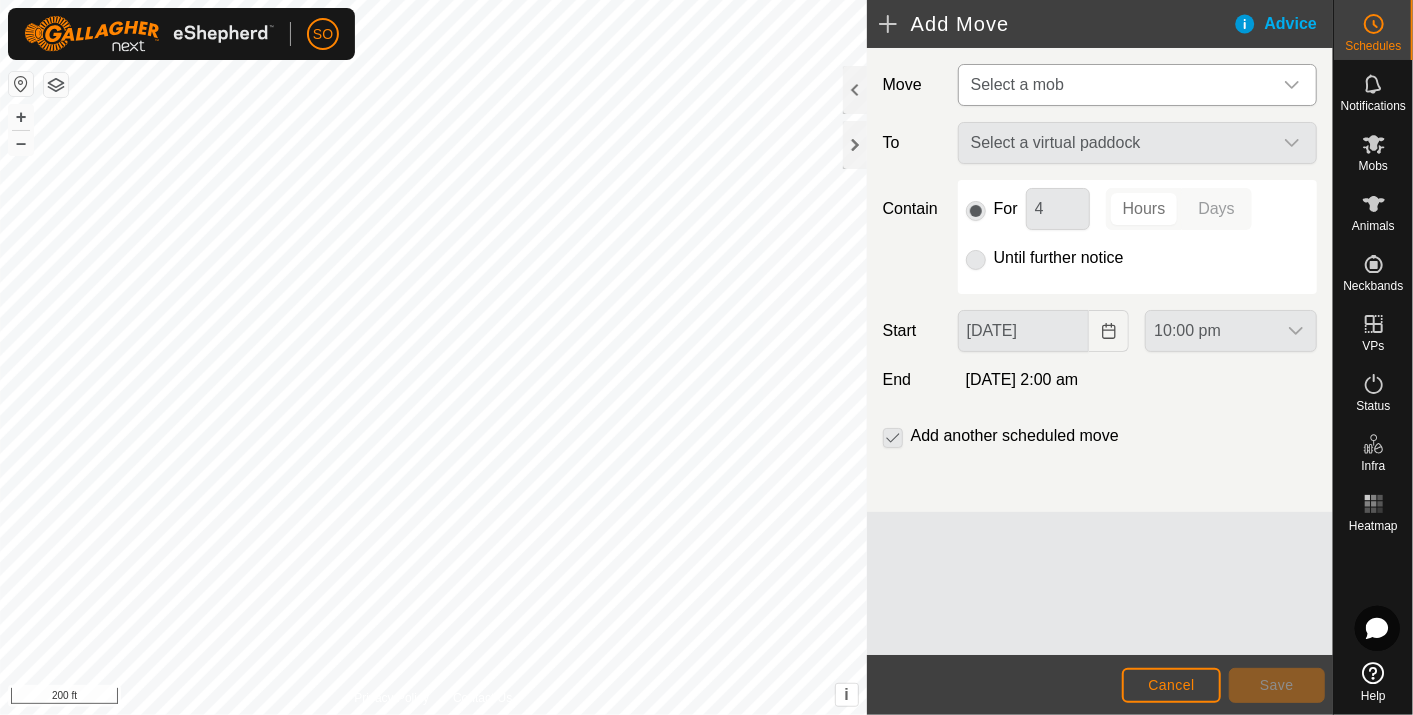 click 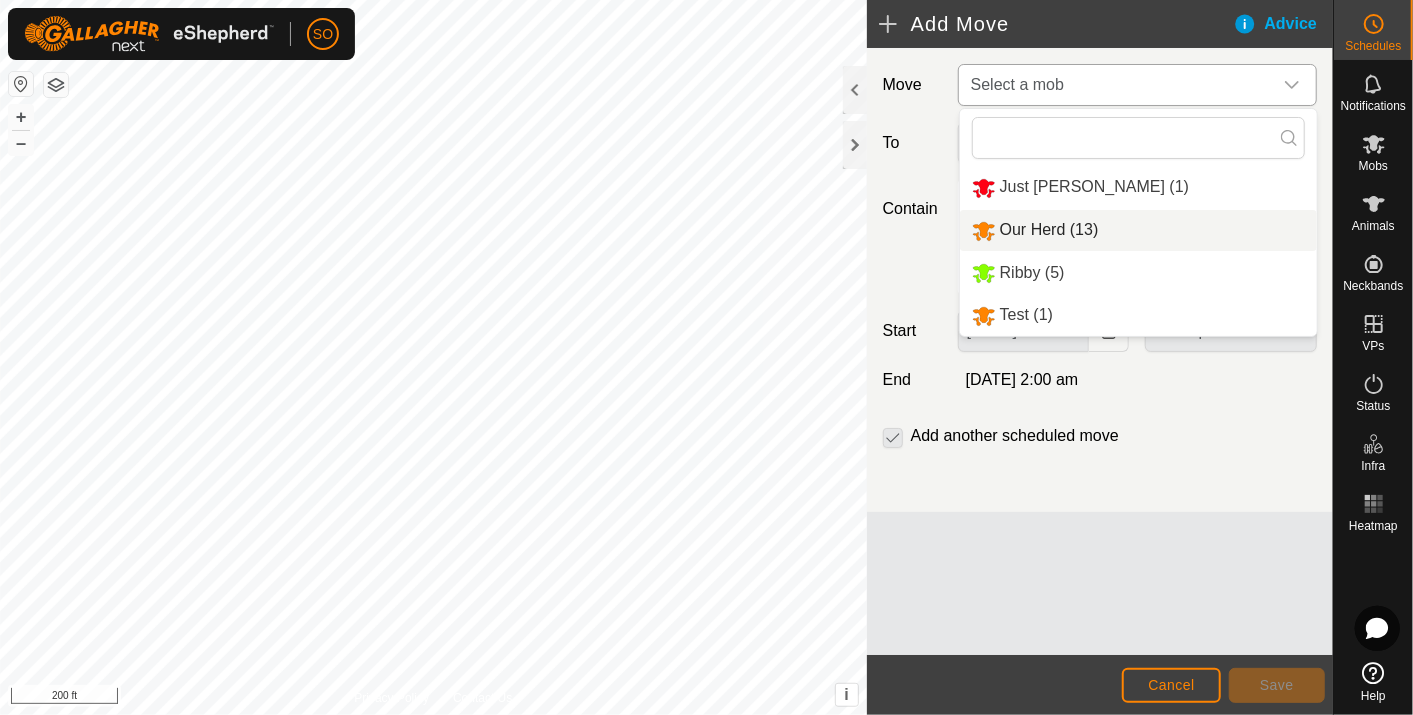 click on "Our Herd (13)" at bounding box center (1138, 230) 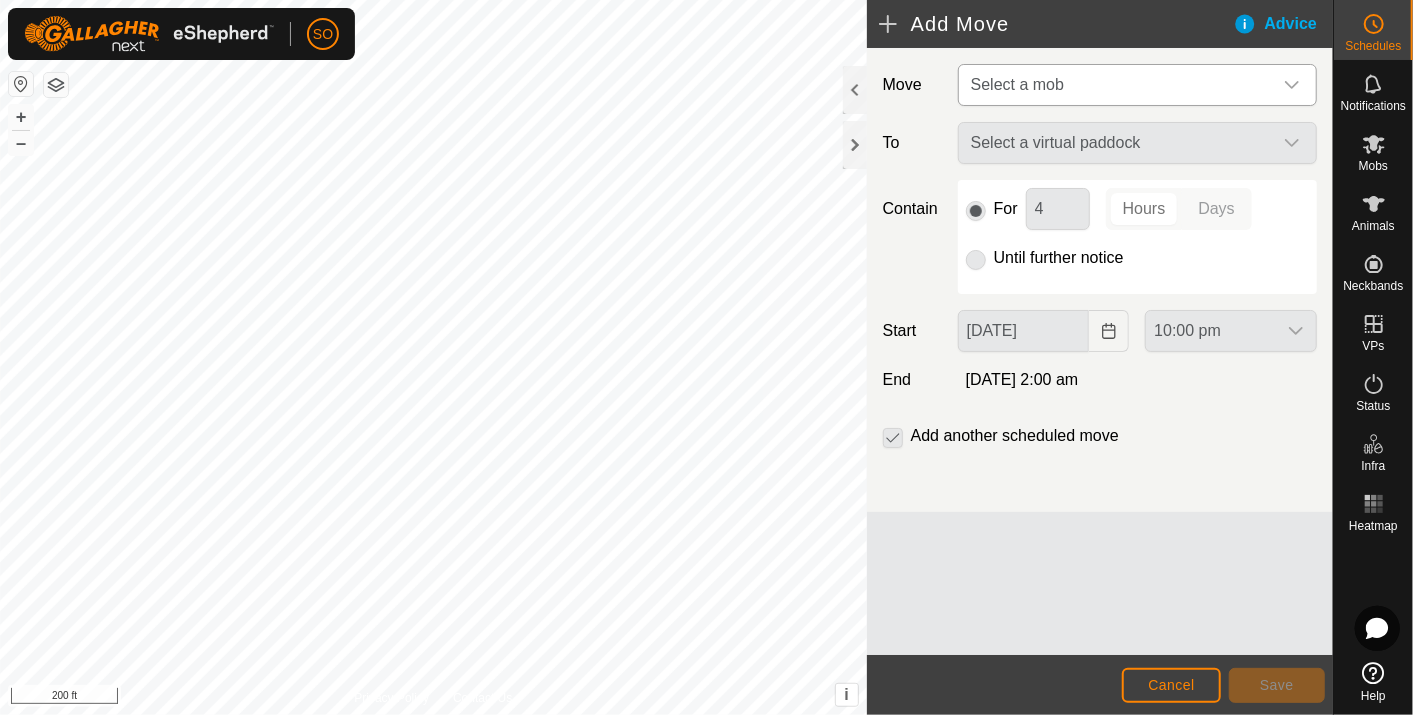 type on "[DATE]" 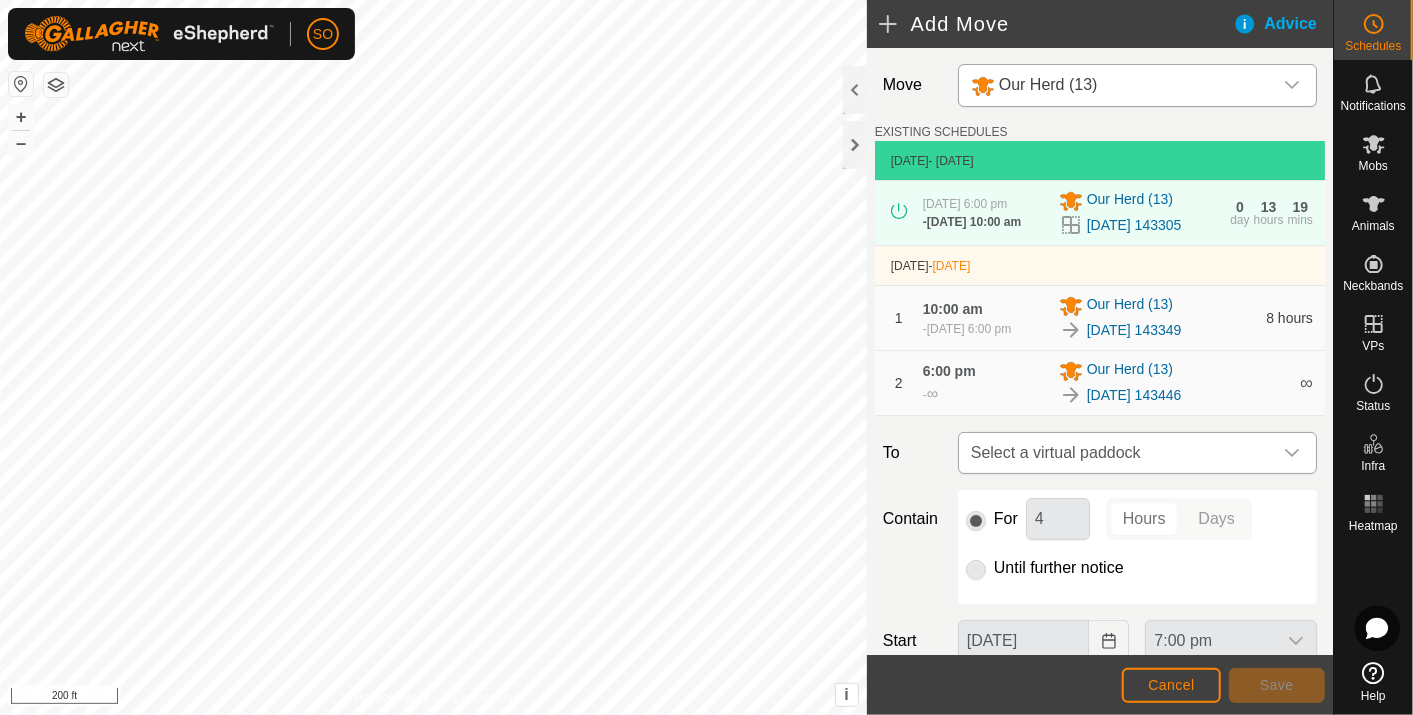 click 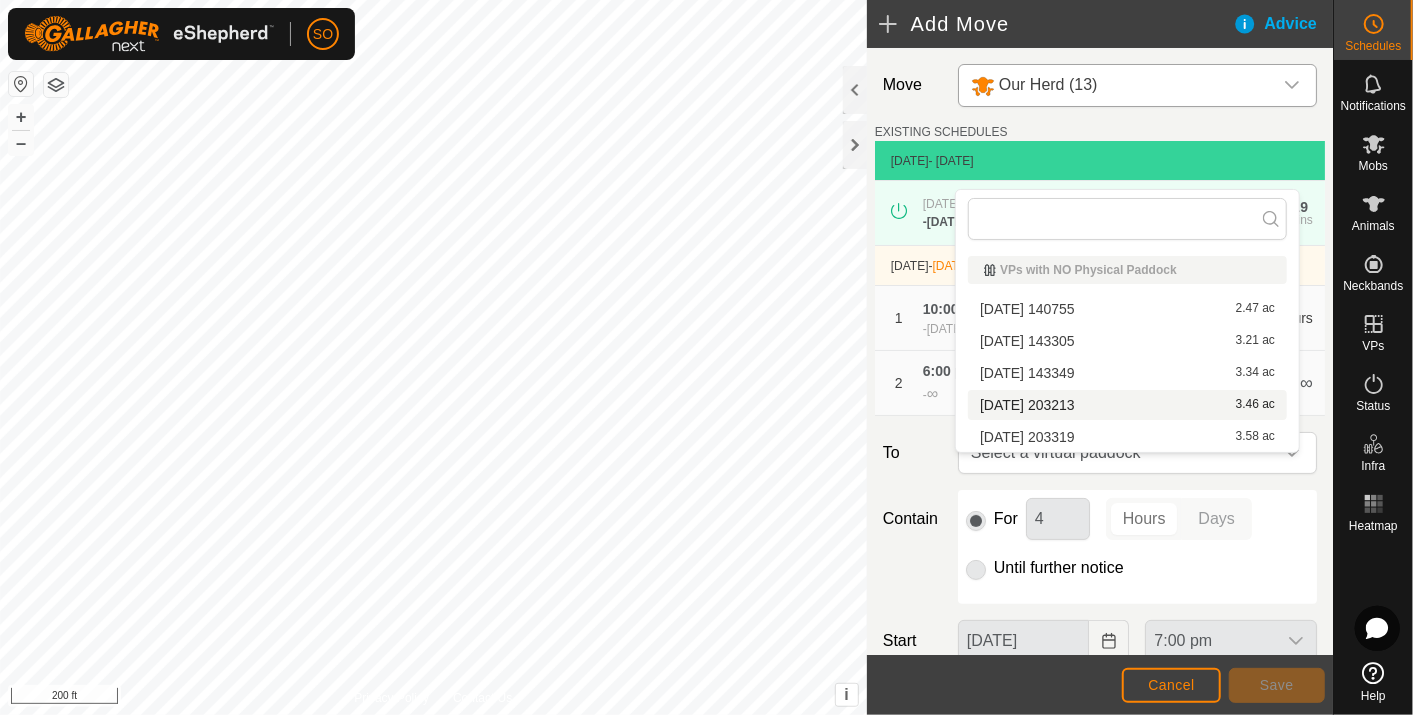 click on "[DATE] 203213  3.46 ac" at bounding box center (1127, 405) 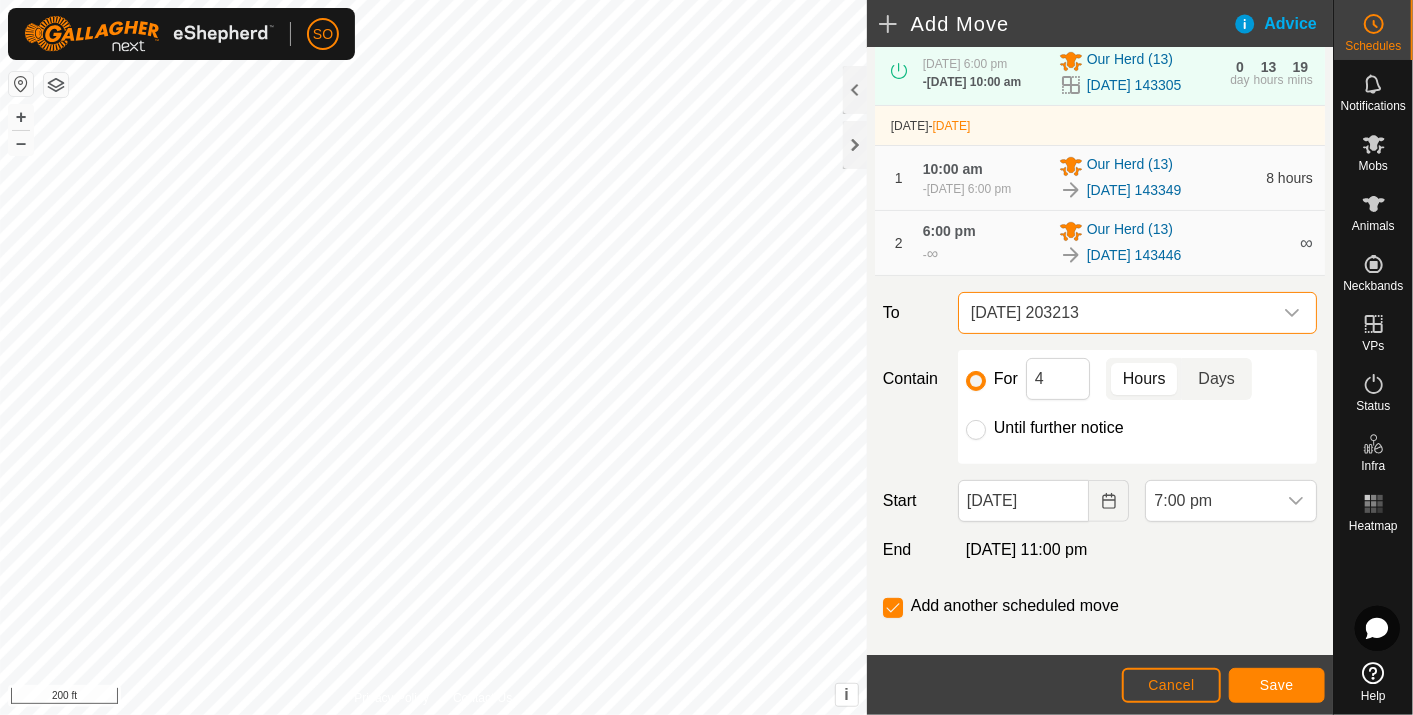 scroll, scrollTop: 182, scrollLeft: 0, axis: vertical 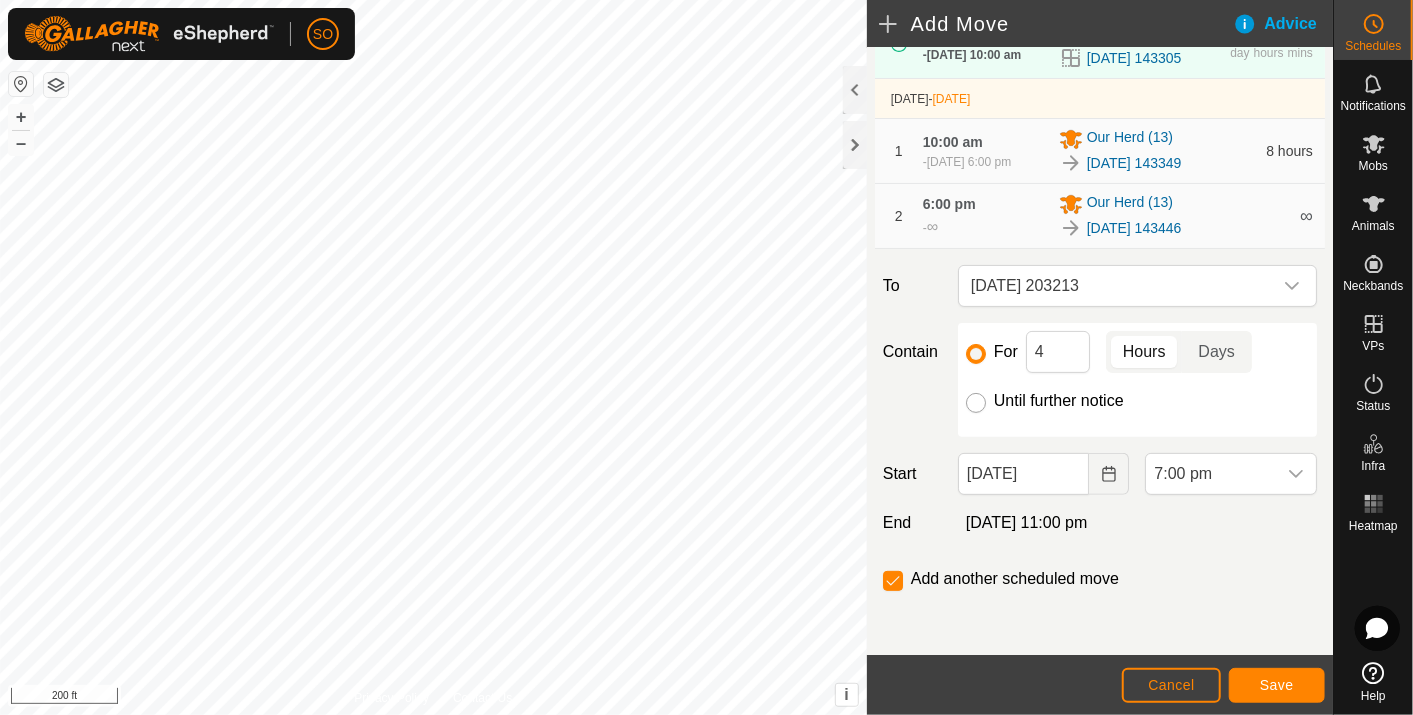 click on "Until further notice" at bounding box center [976, 403] 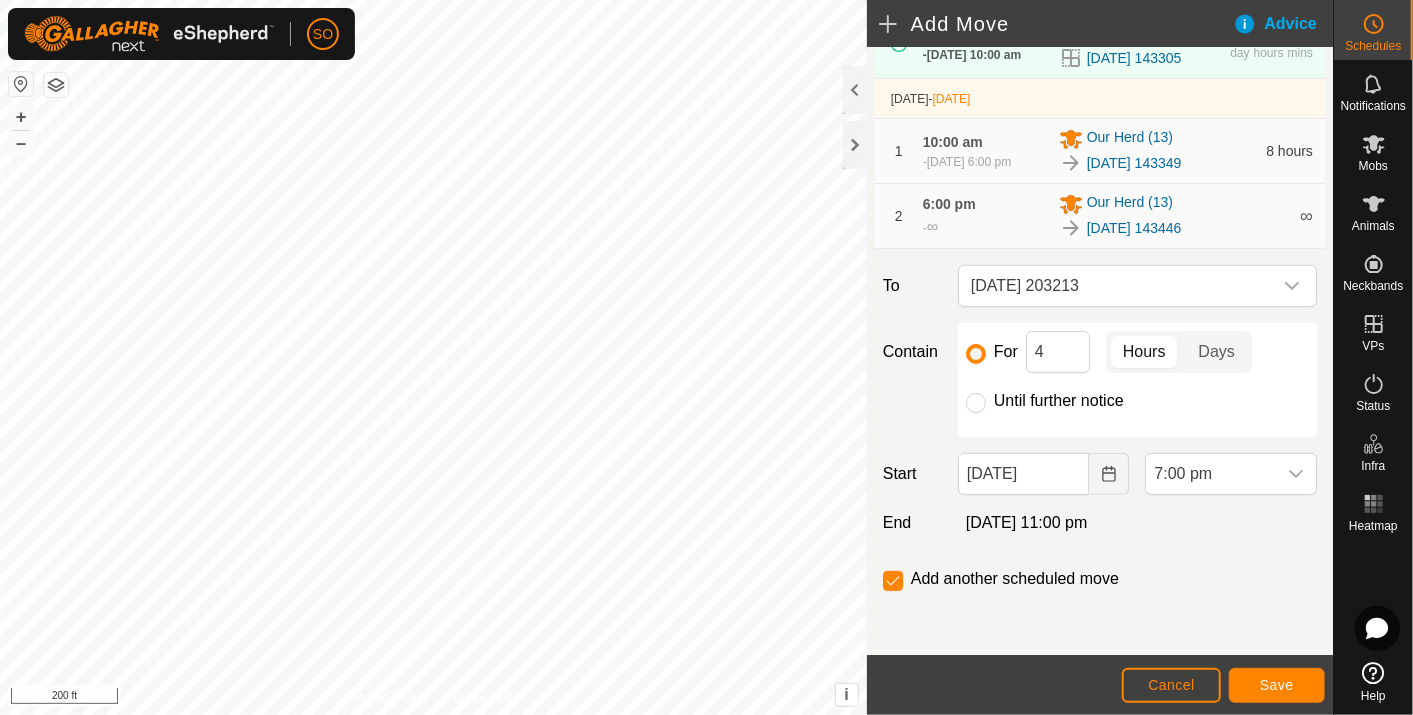 checkbox on "false" 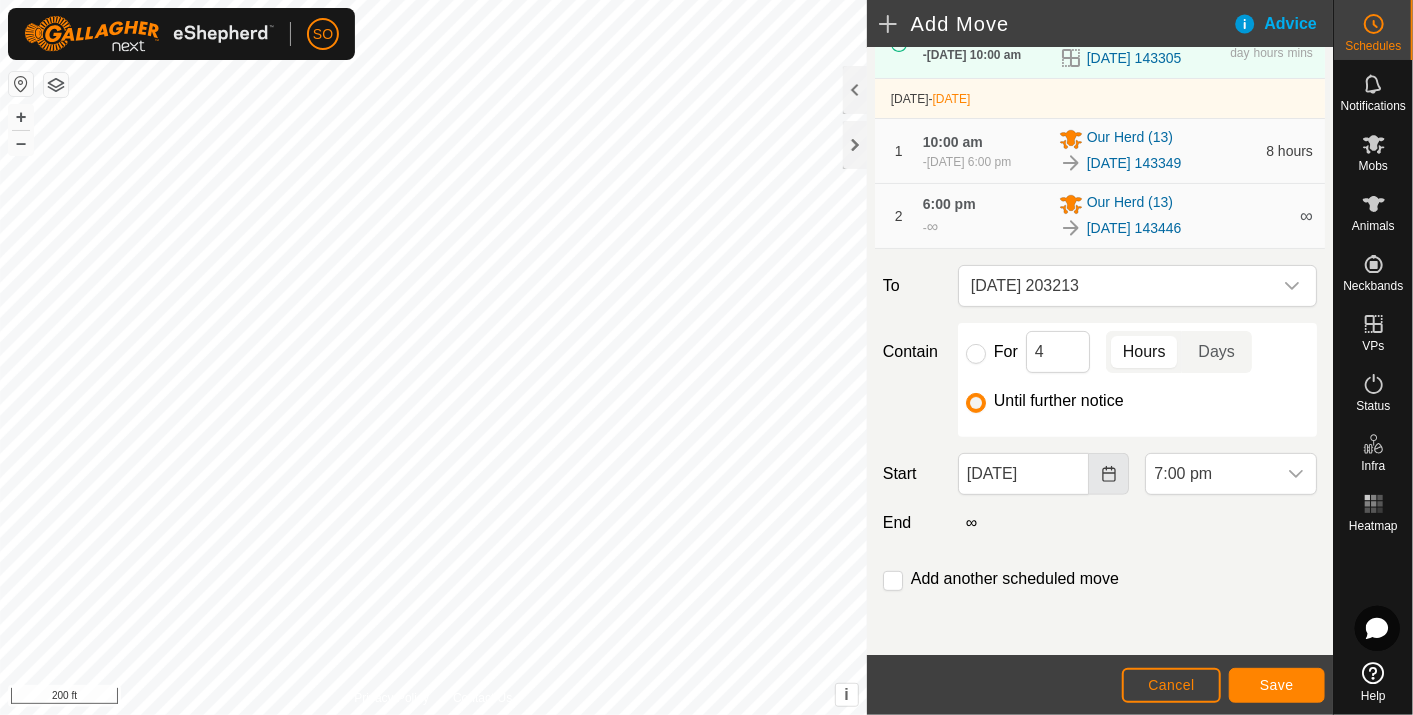 click 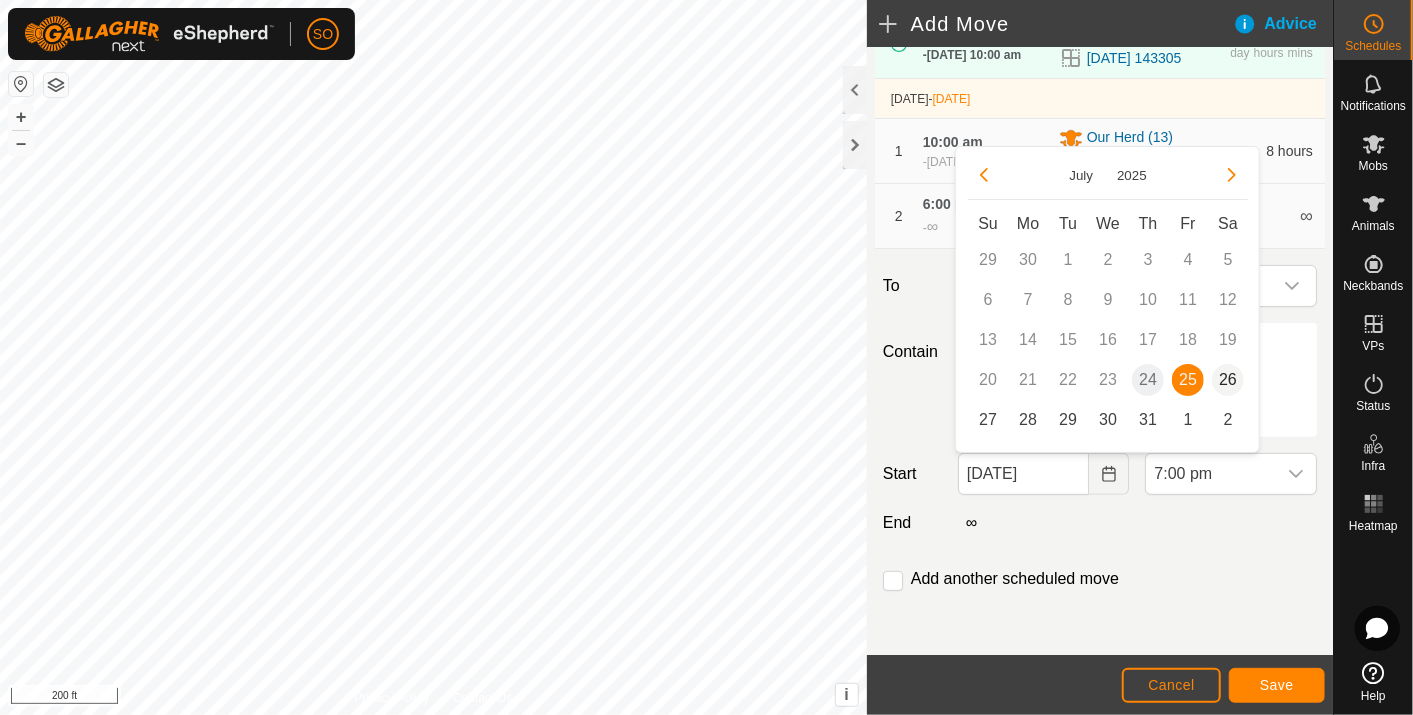 click on "26" at bounding box center (1228, 380) 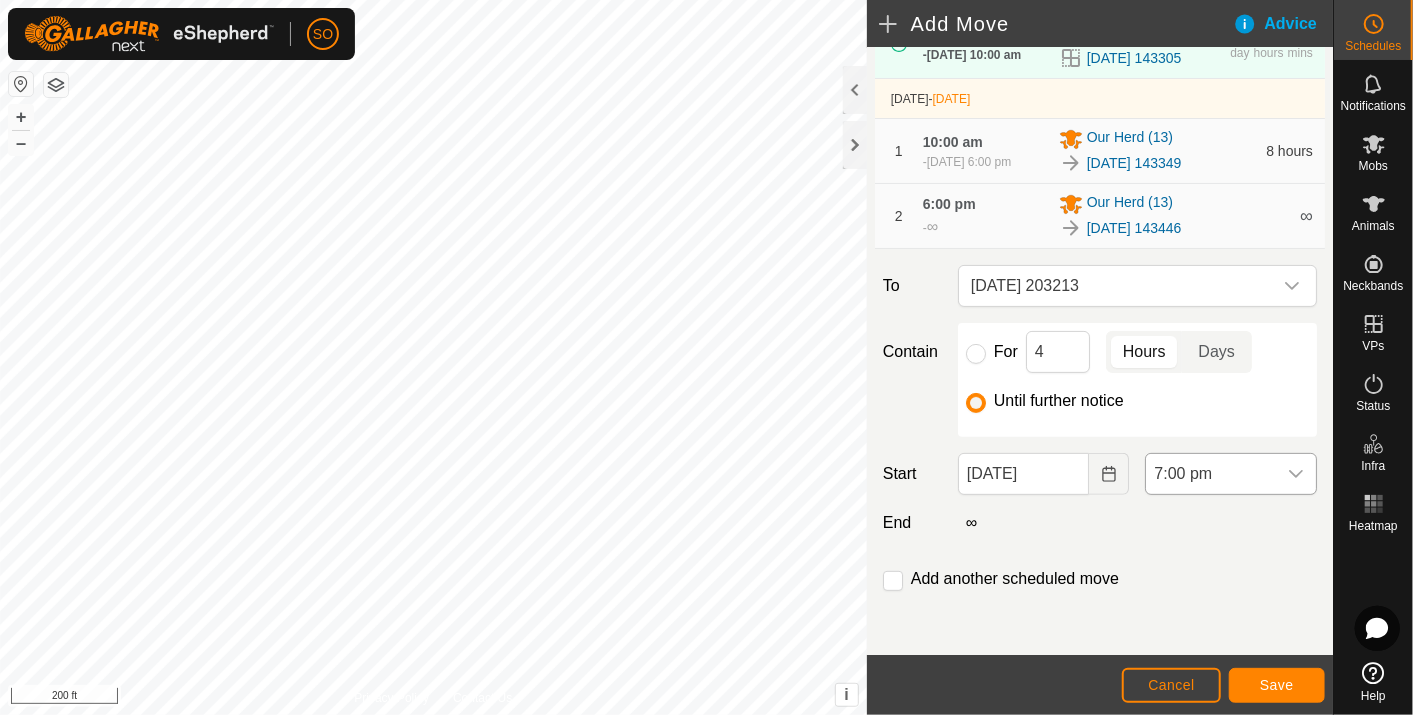click 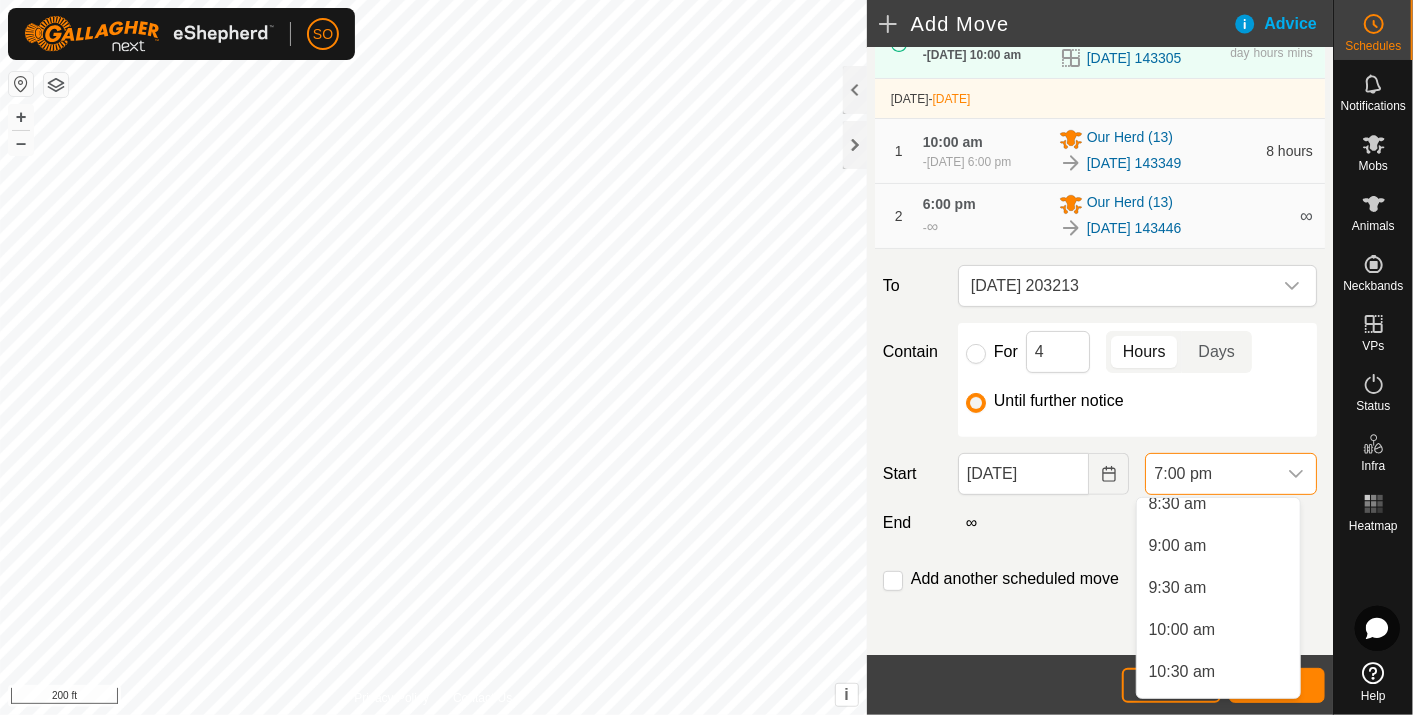 scroll, scrollTop: 760, scrollLeft: 0, axis: vertical 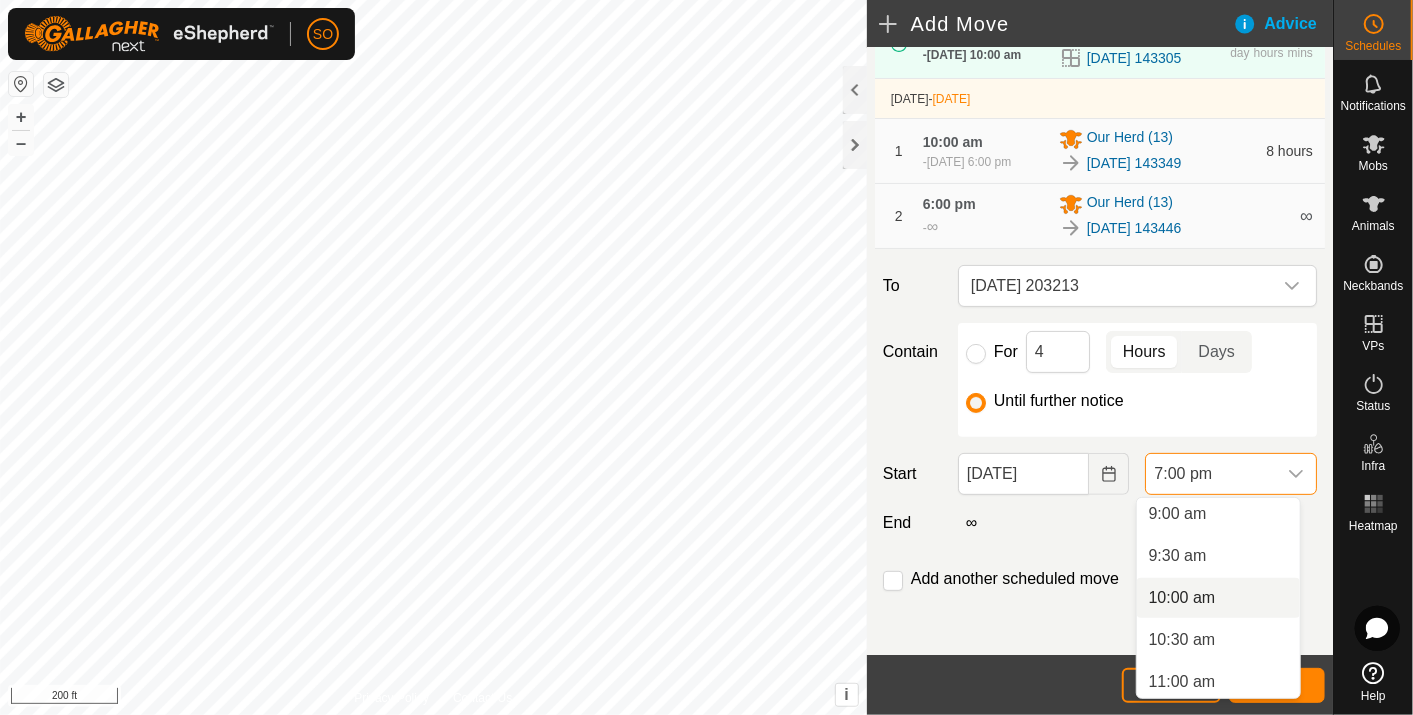 click on "10:00 am" at bounding box center [1218, 598] 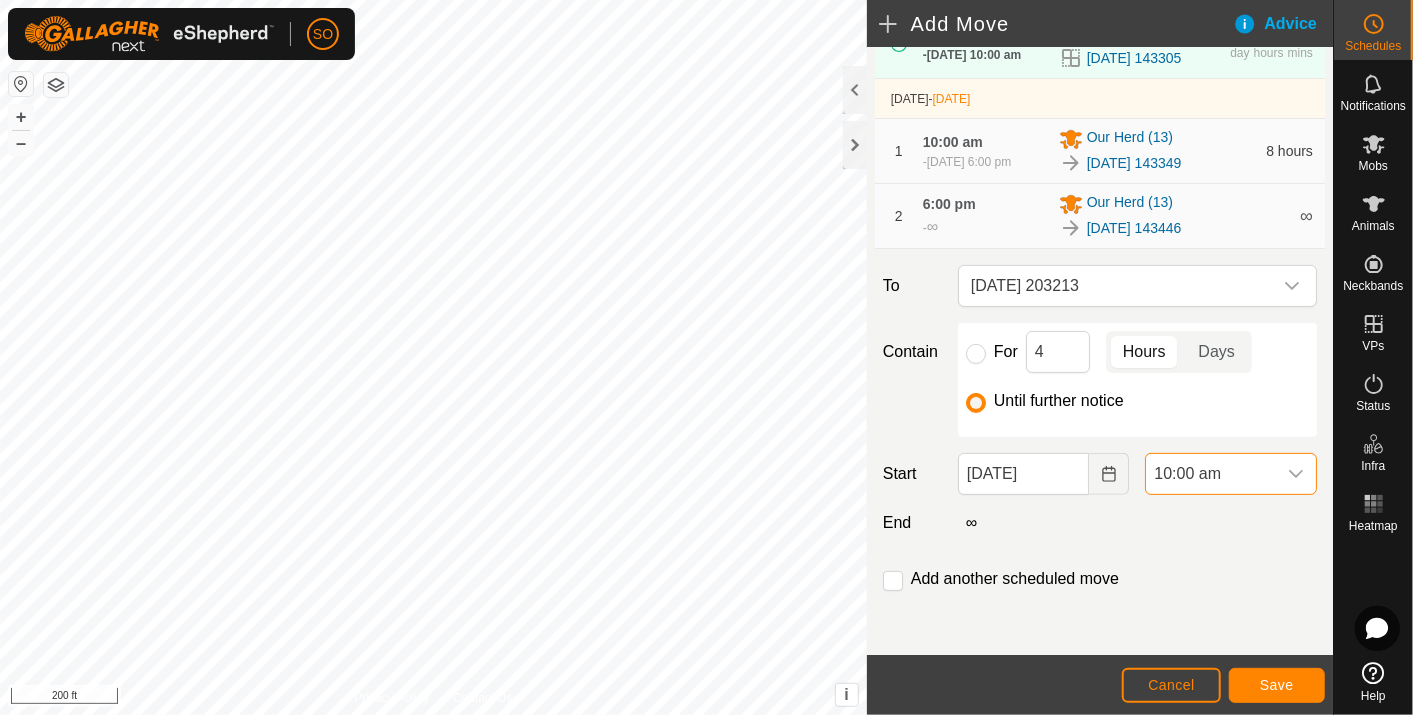 scroll, scrollTop: 1435, scrollLeft: 0, axis: vertical 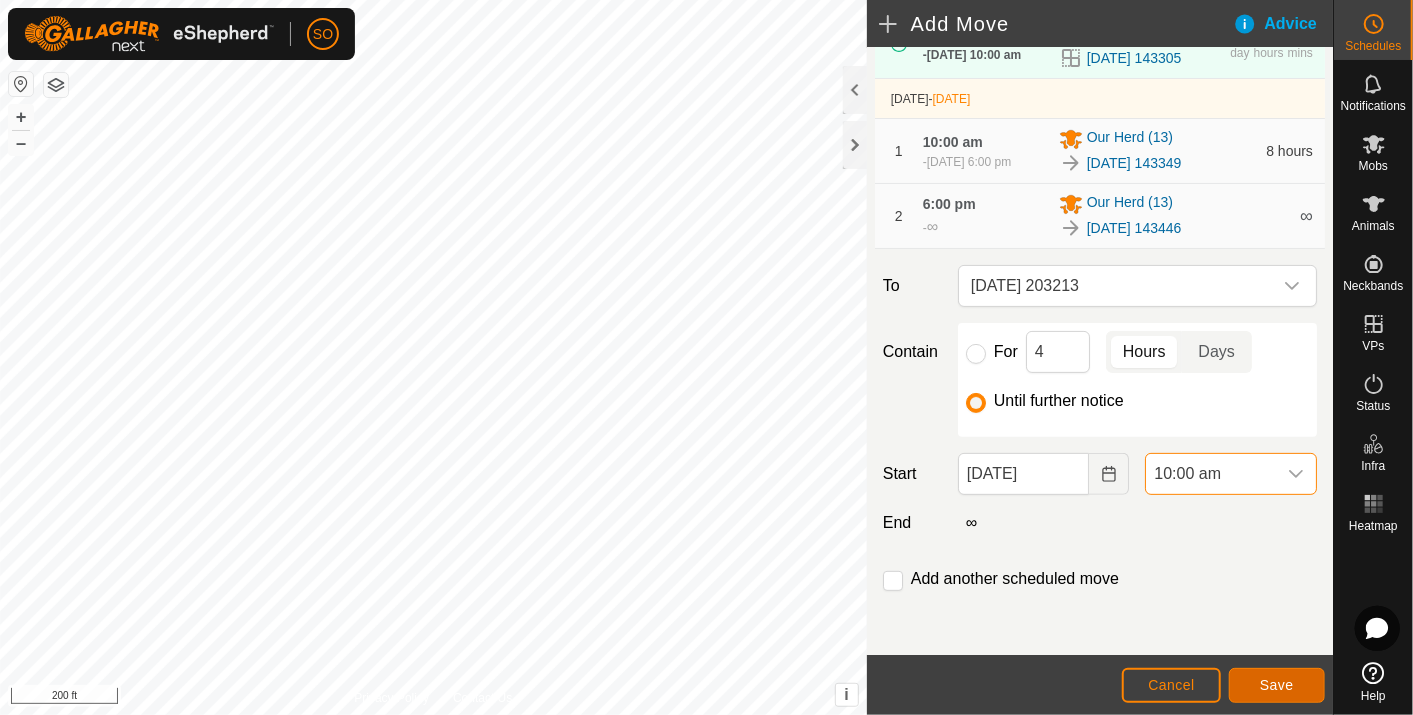 click on "Save" 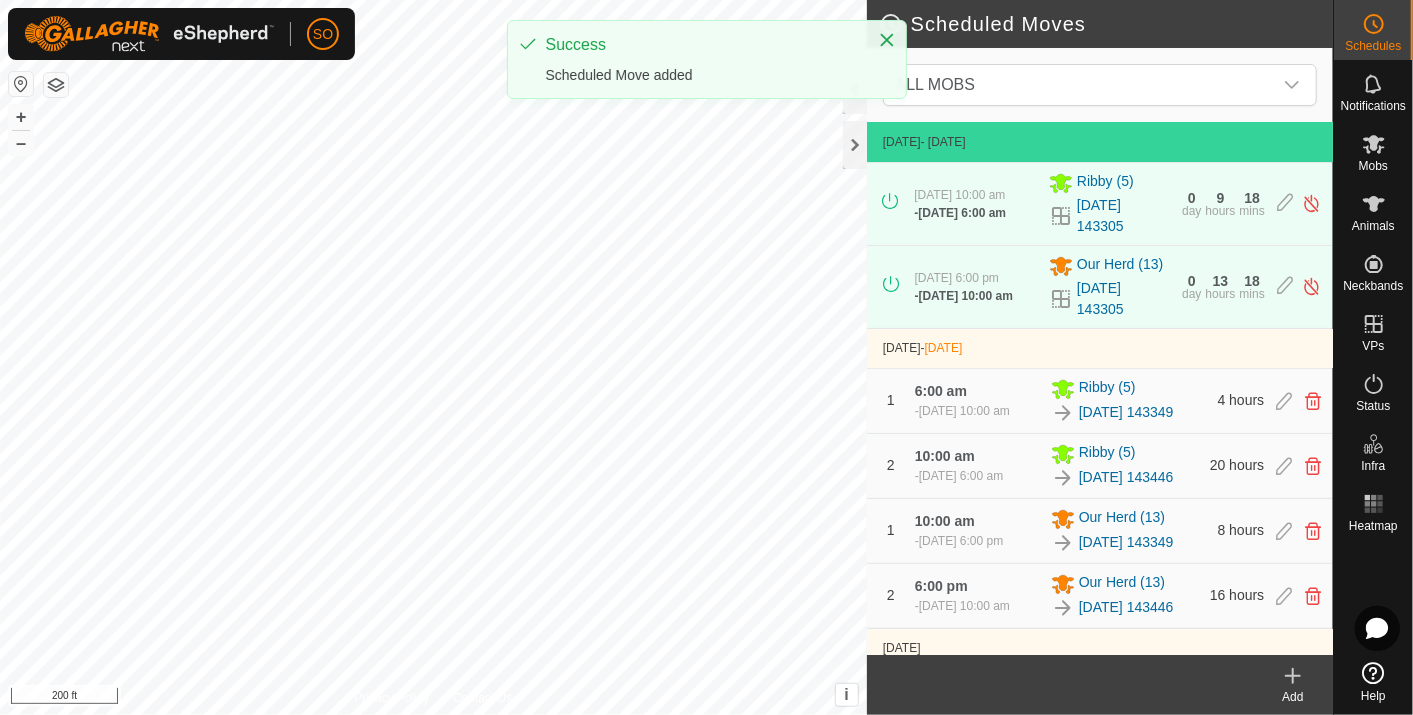 click 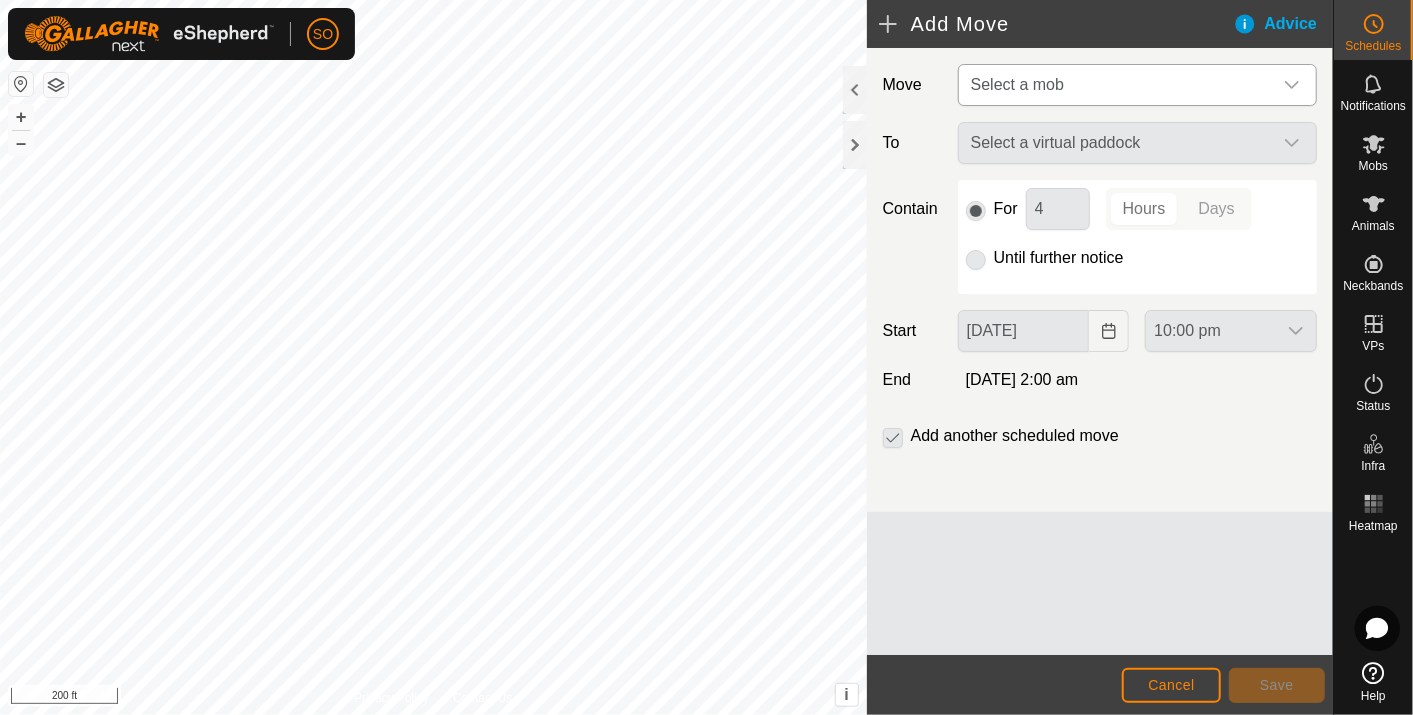 click 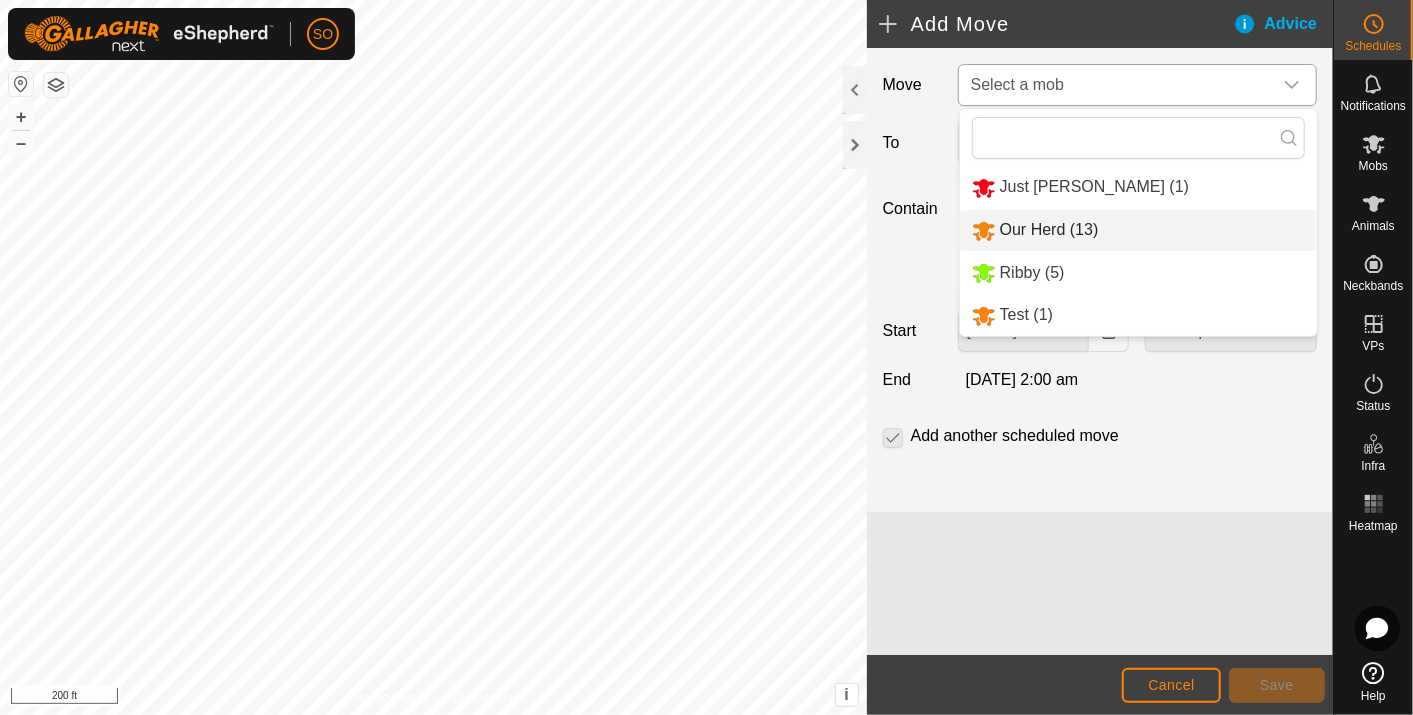 click on "Our Herd (13)" at bounding box center [1138, 230] 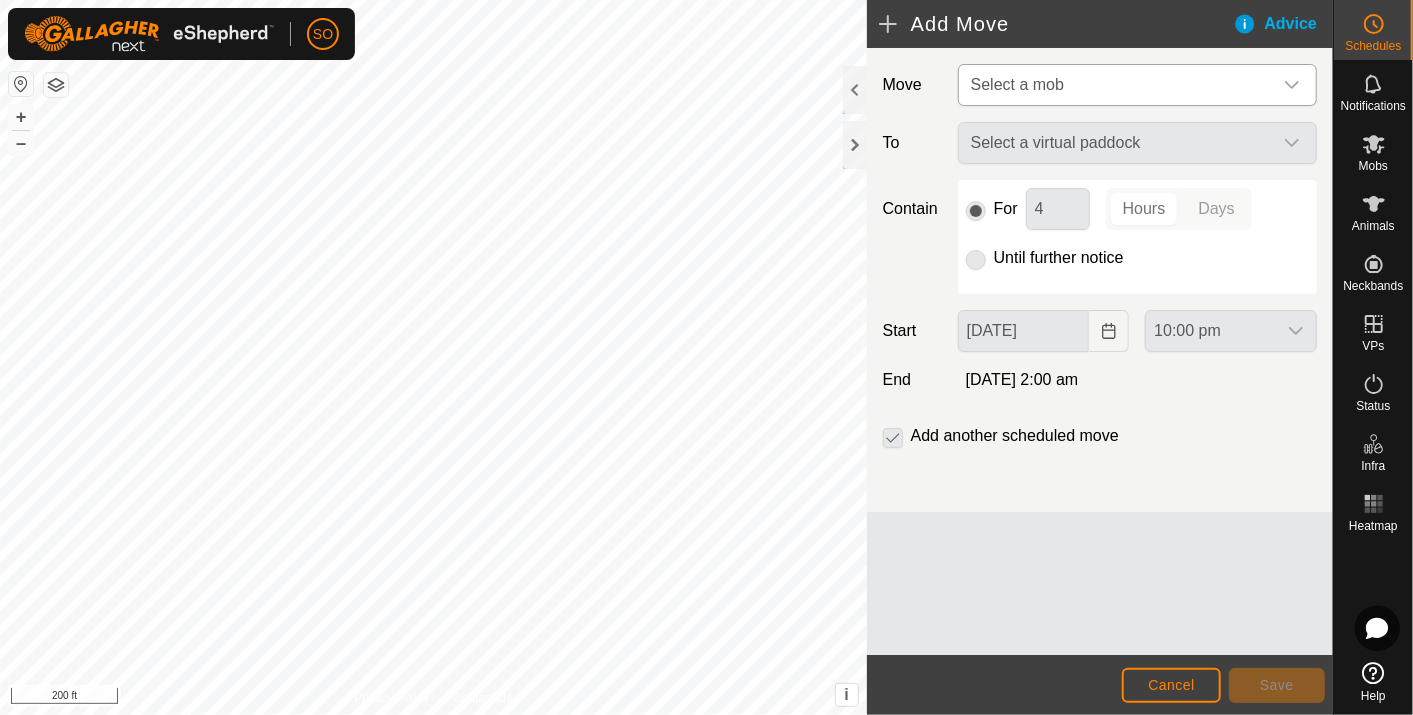 type on "[DATE]" 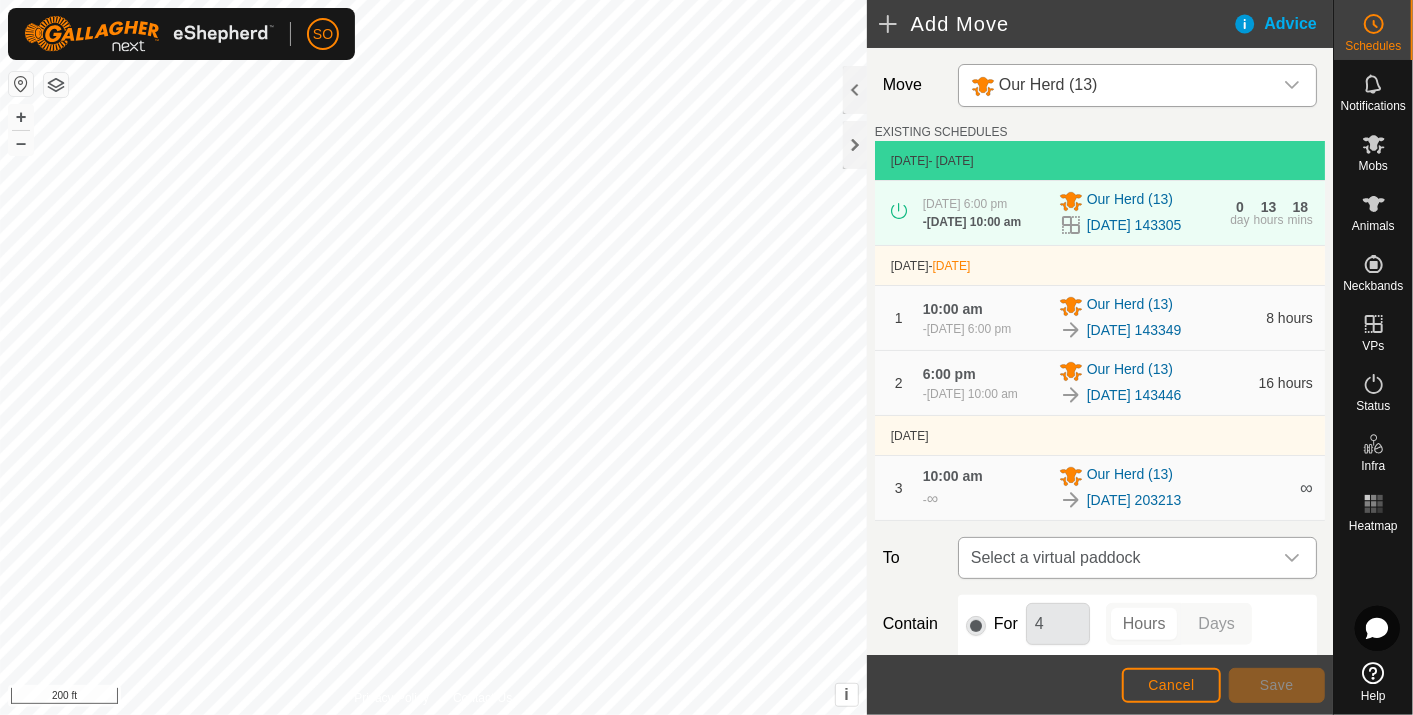 click 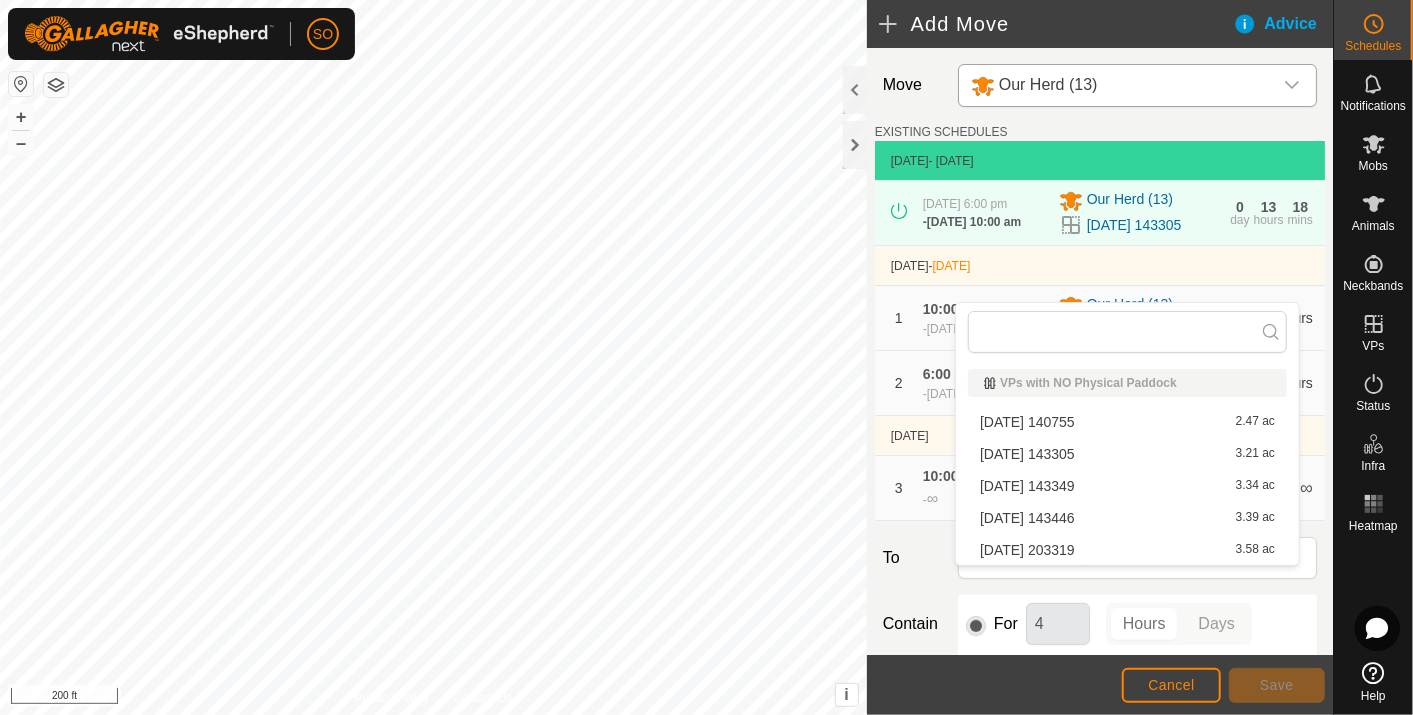 click on "[DATE] 203319  3.58 ac" at bounding box center [1127, 550] 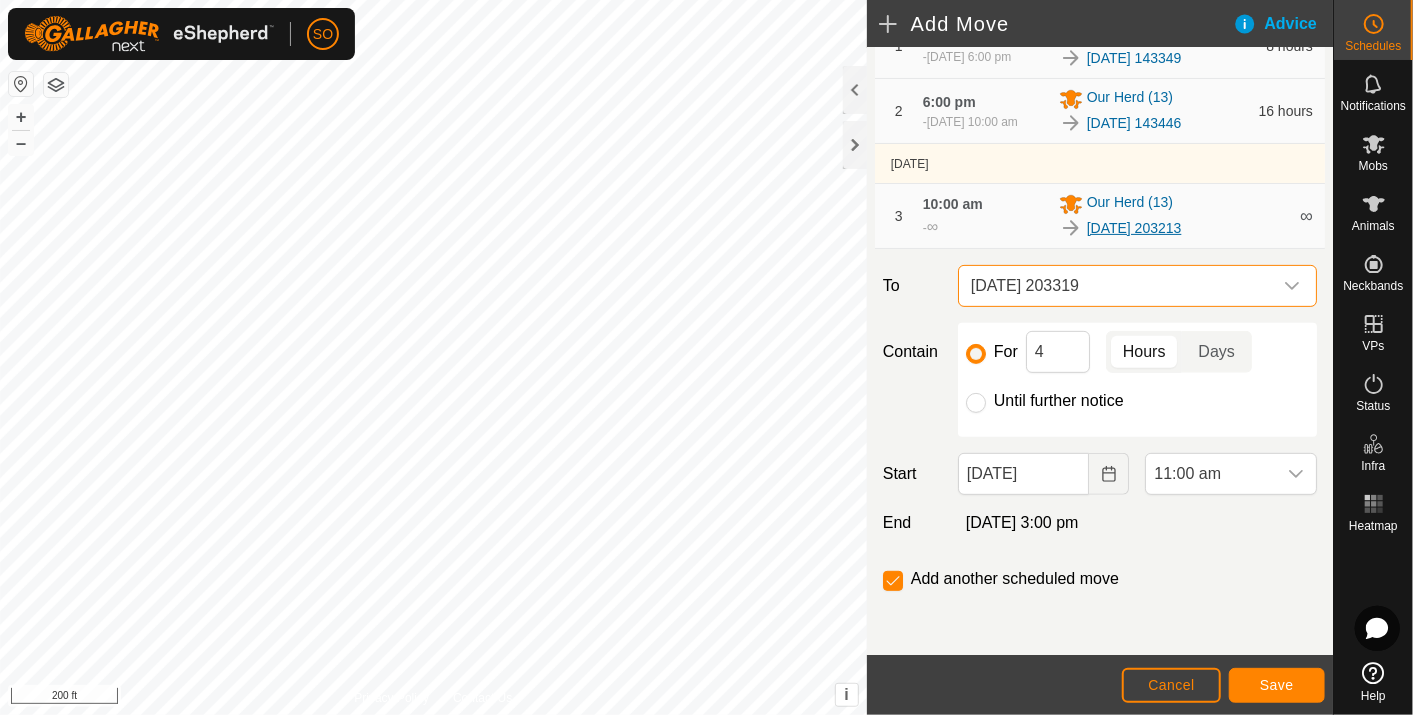 scroll, scrollTop: 296, scrollLeft: 0, axis: vertical 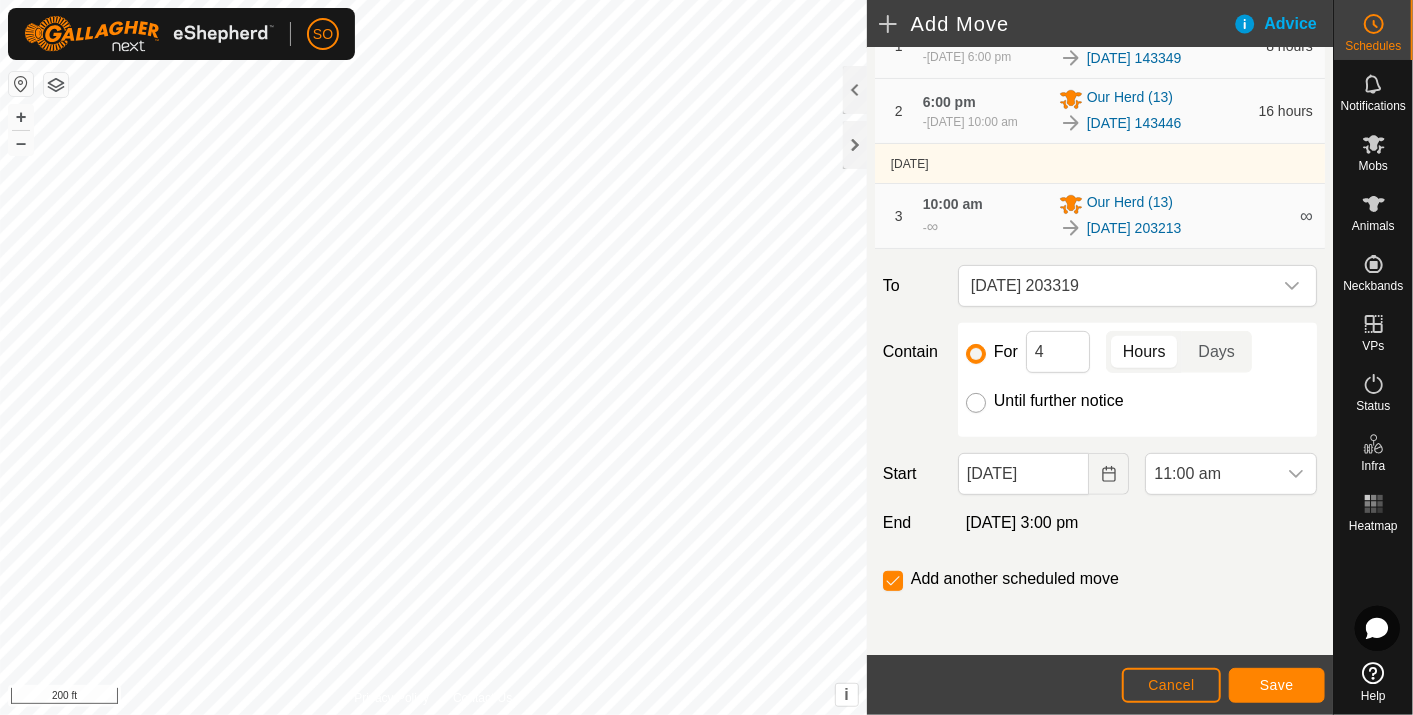 click on "Until further notice" at bounding box center (976, 403) 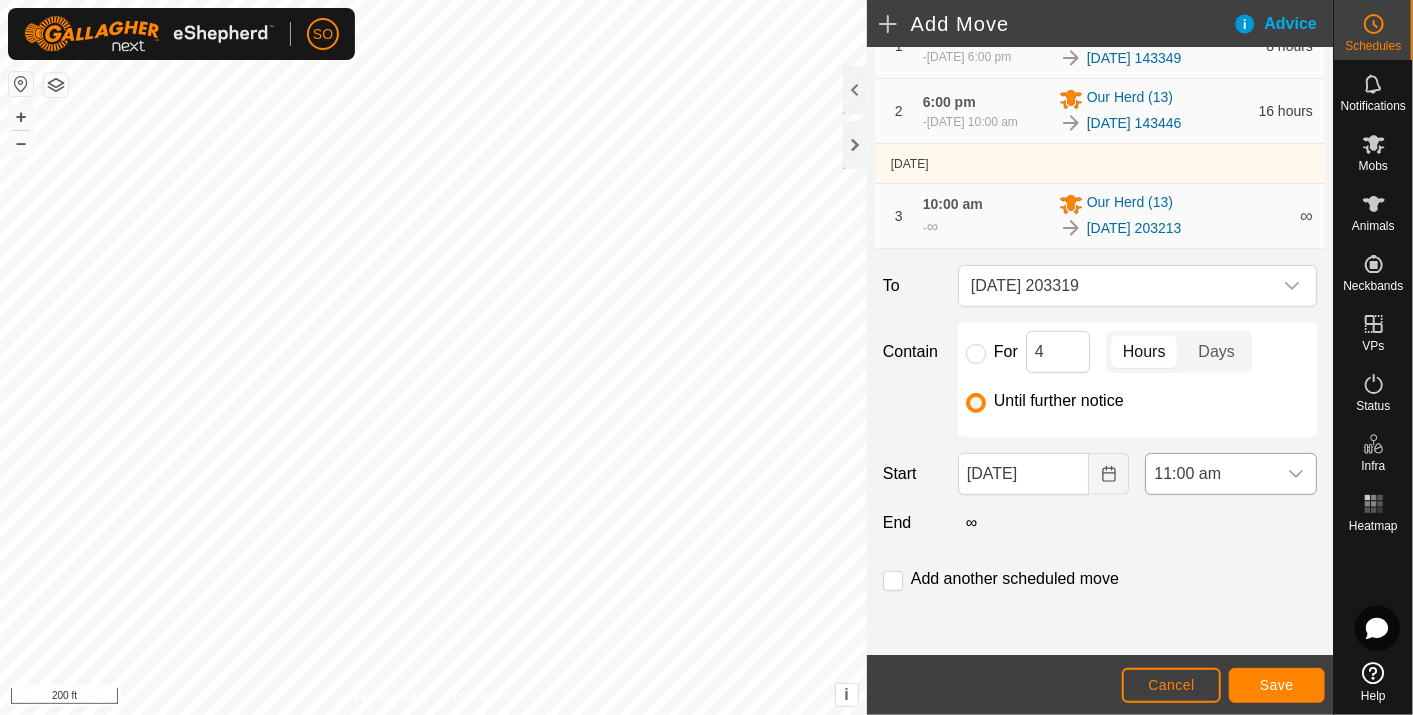 click 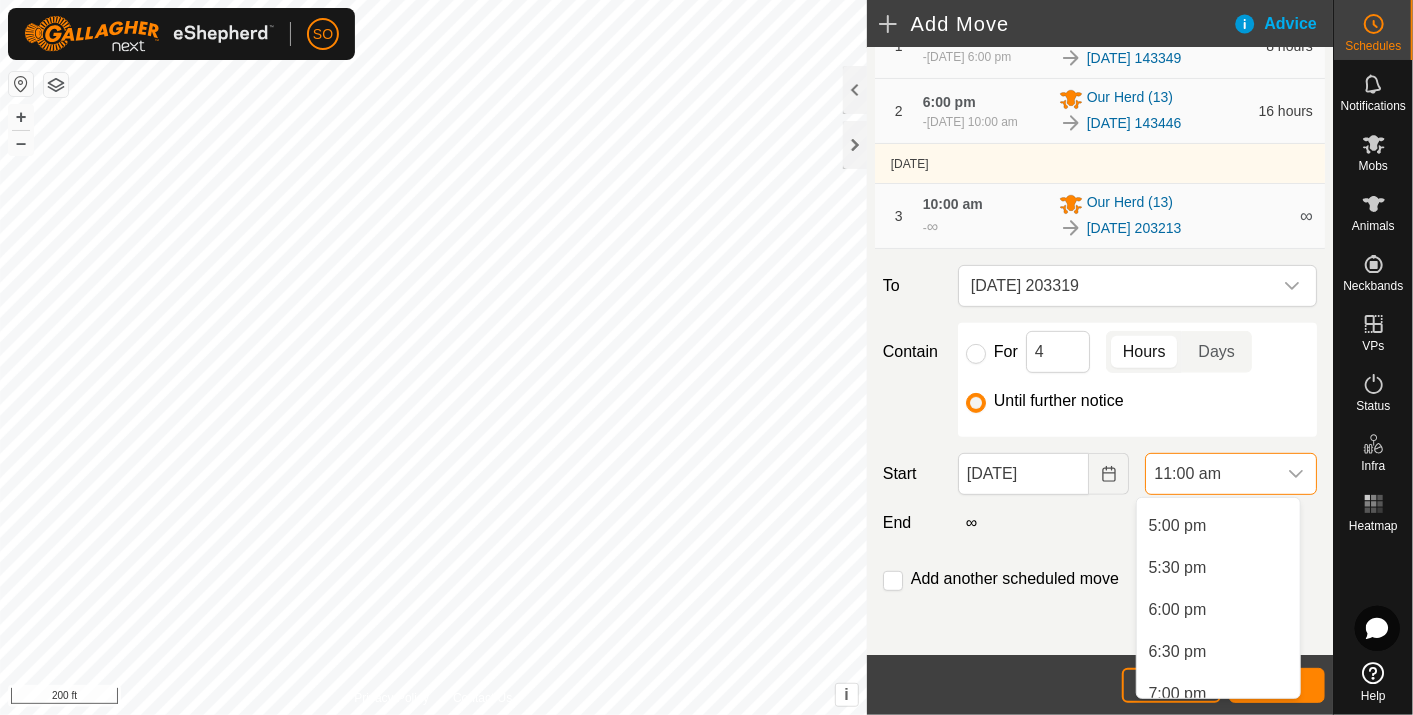scroll, scrollTop: 1424, scrollLeft: 0, axis: vertical 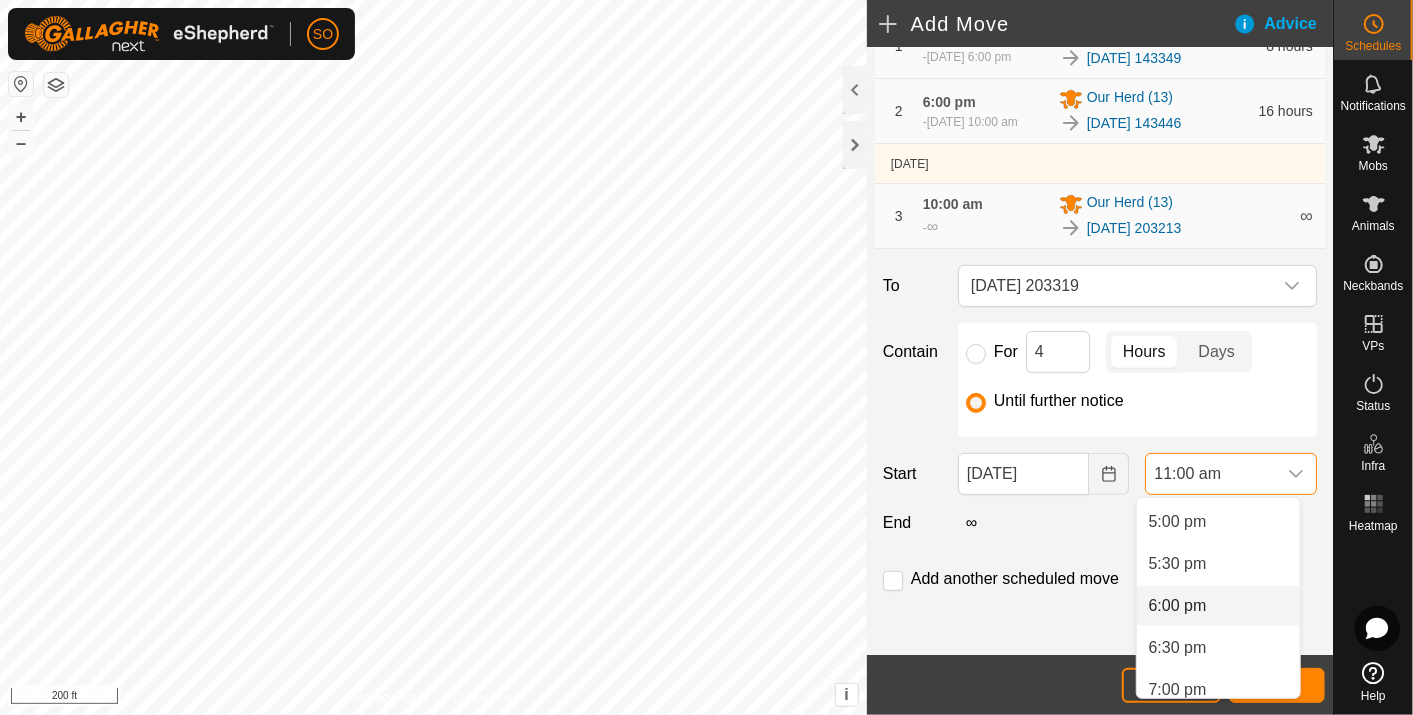 click on "6:00 pm" at bounding box center (1218, 606) 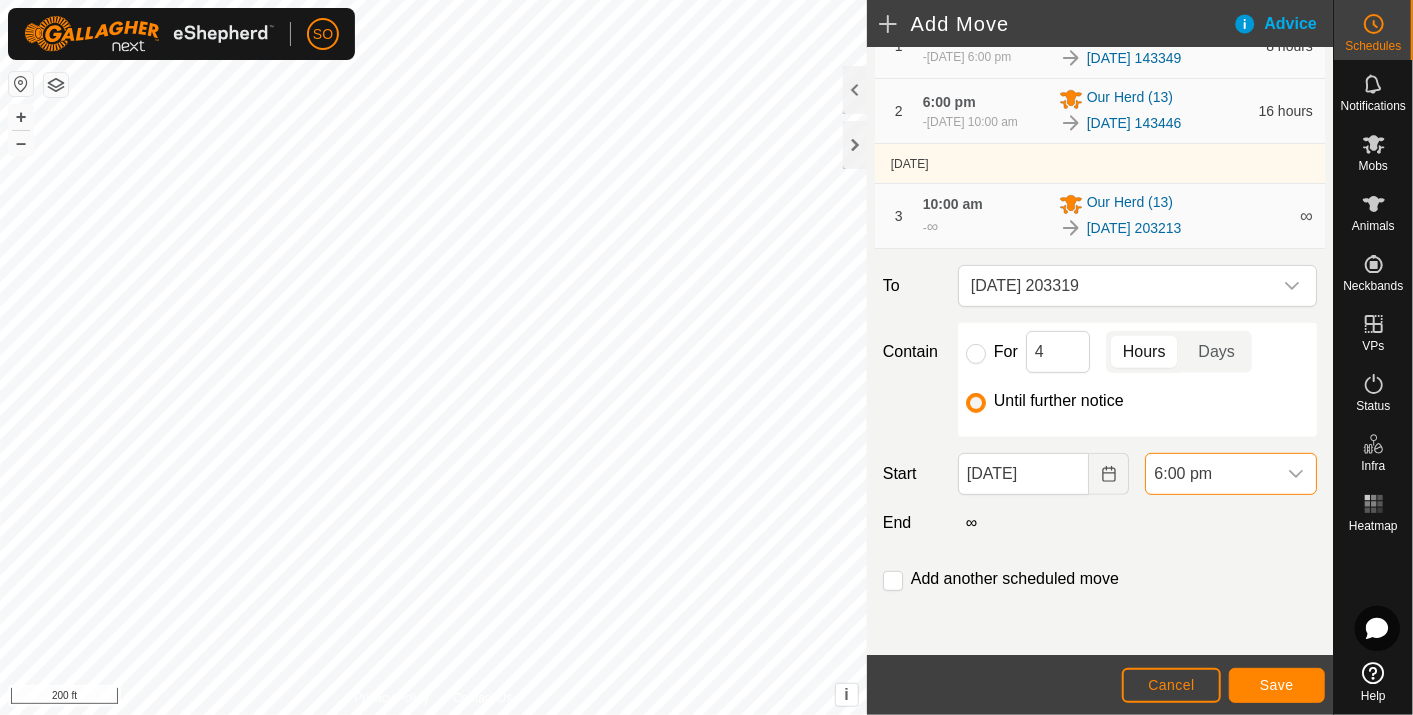 scroll, scrollTop: 923, scrollLeft: 0, axis: vertical 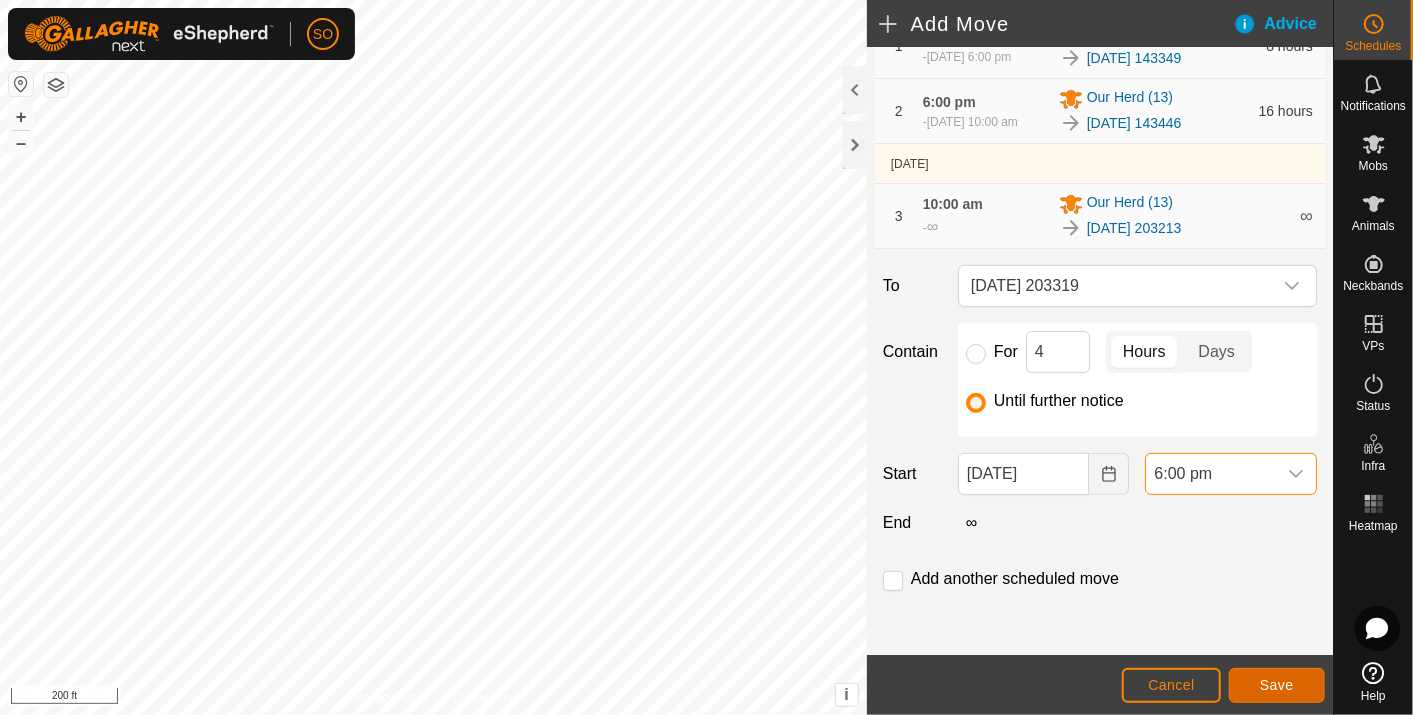 click on "Save" 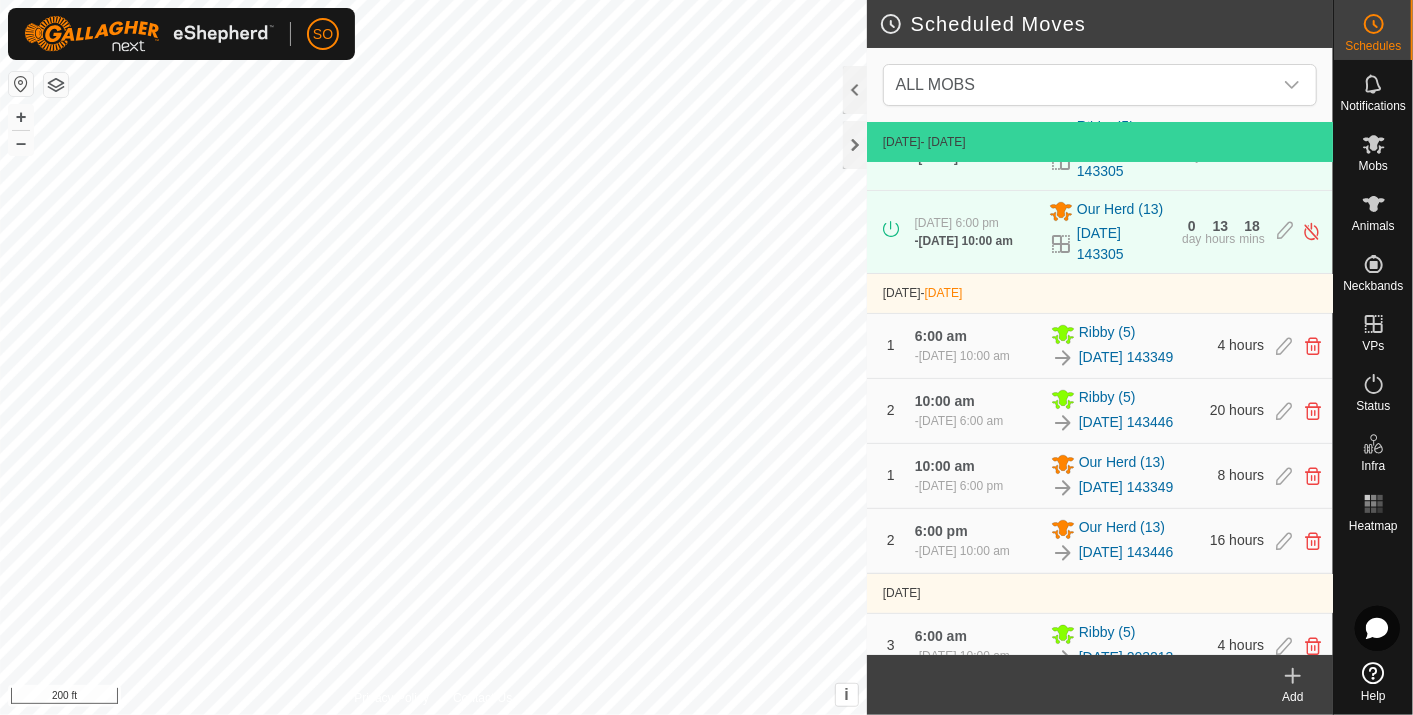 scroll, scrollTop: 111, scrollLeft: 0, axis: vertical 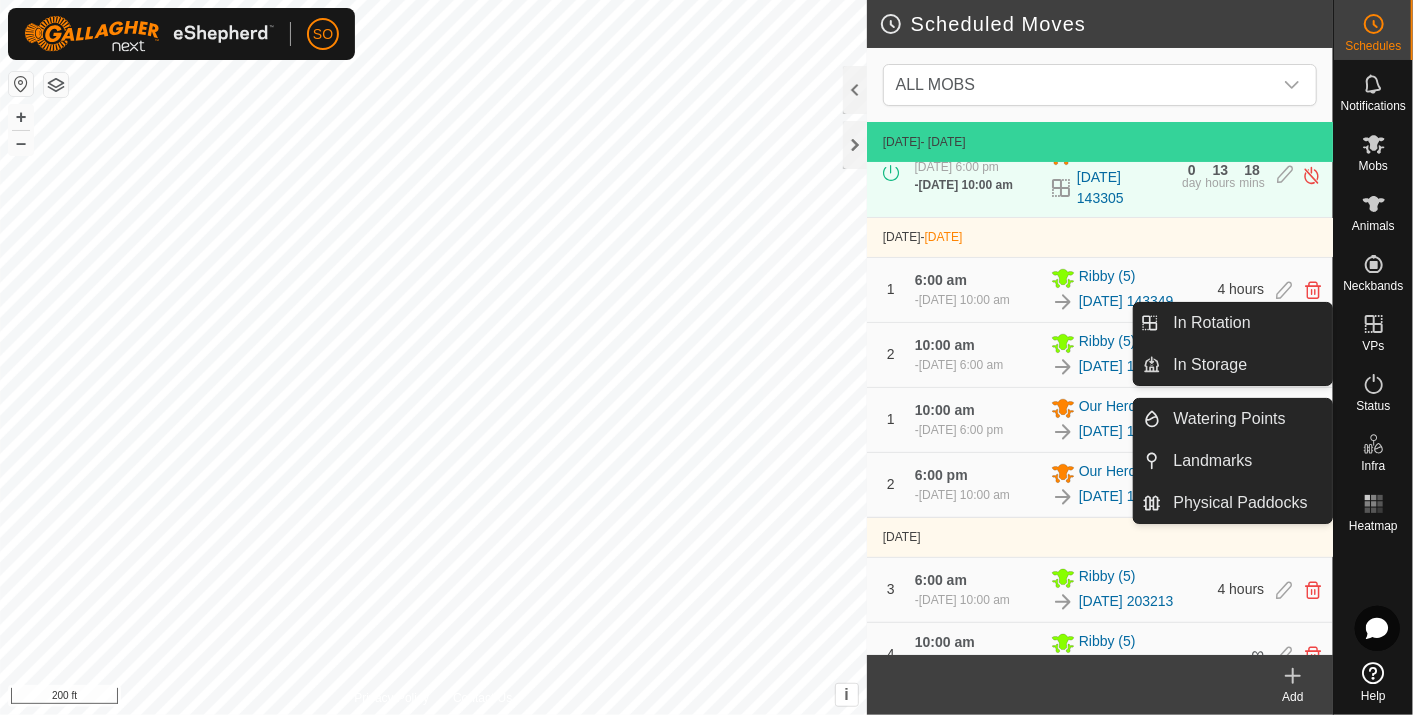 click 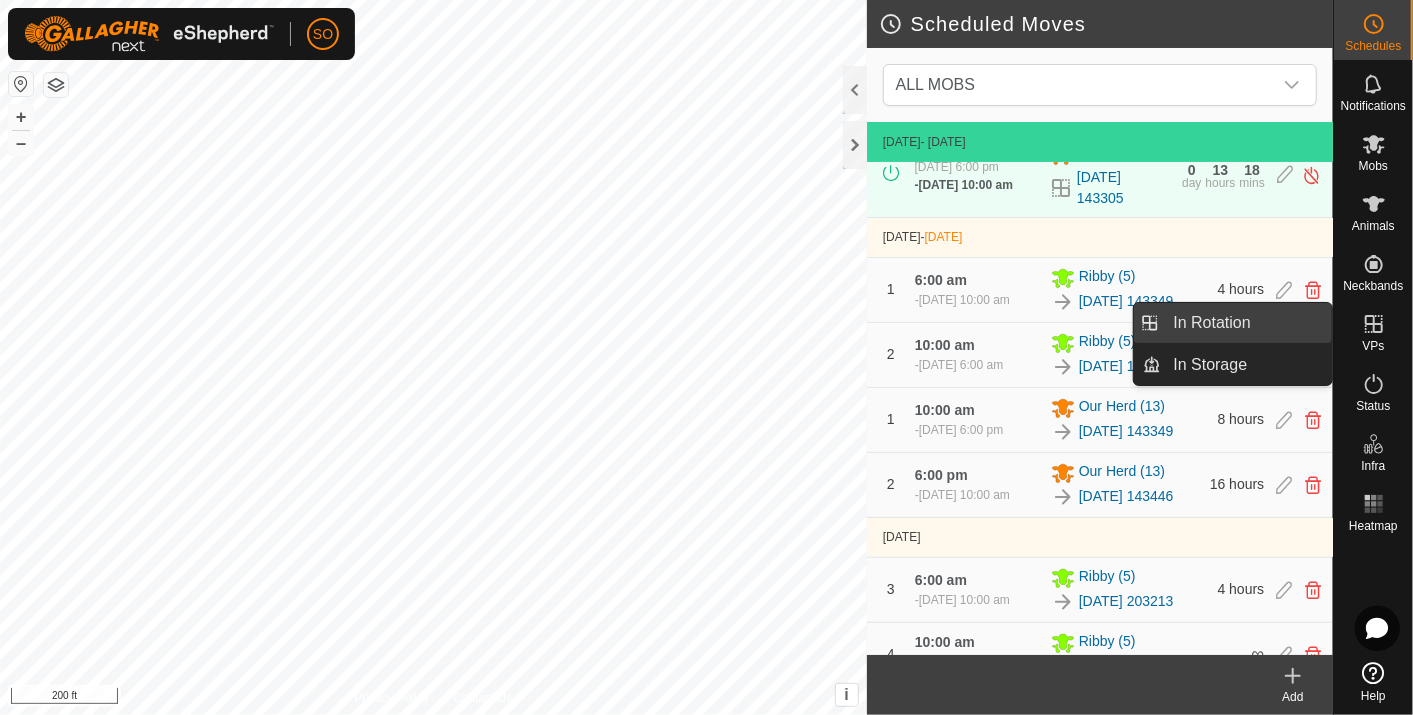 click on "In Rotation" at bounding box center (1247, 323) 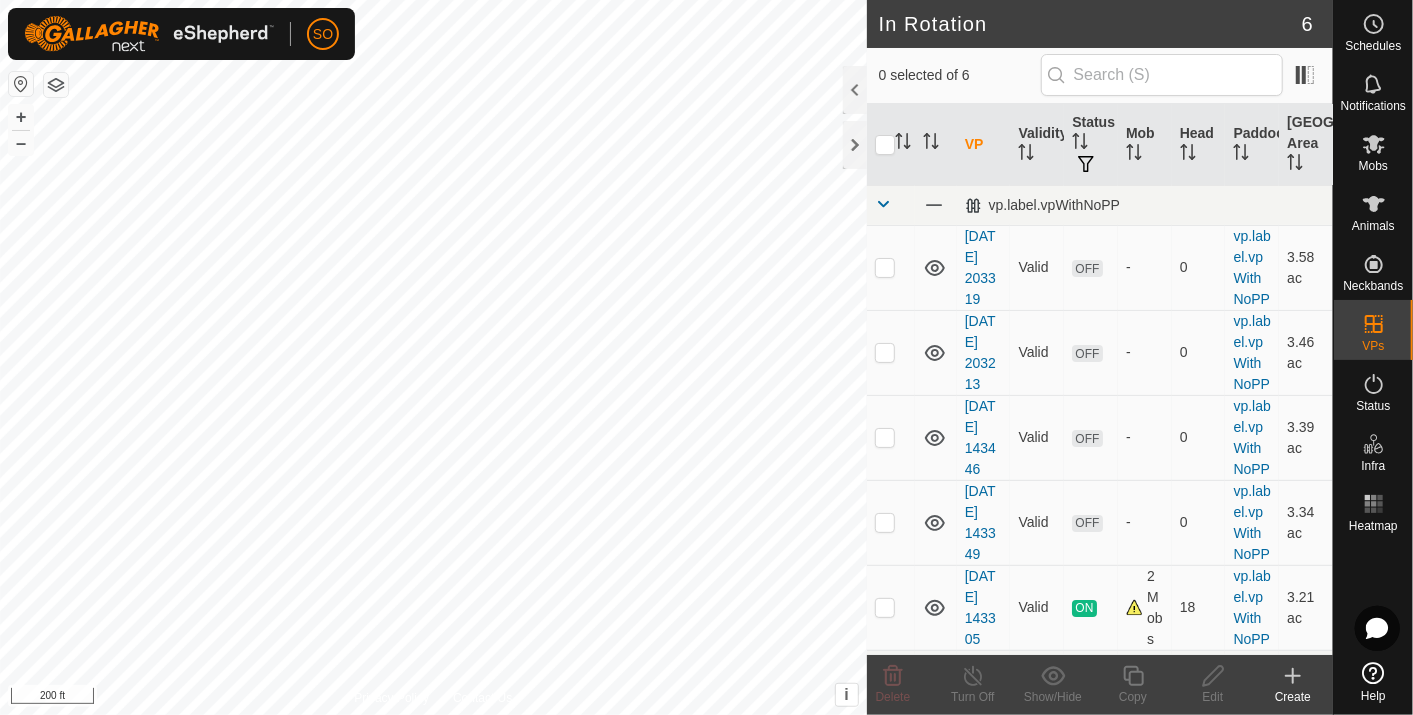 click 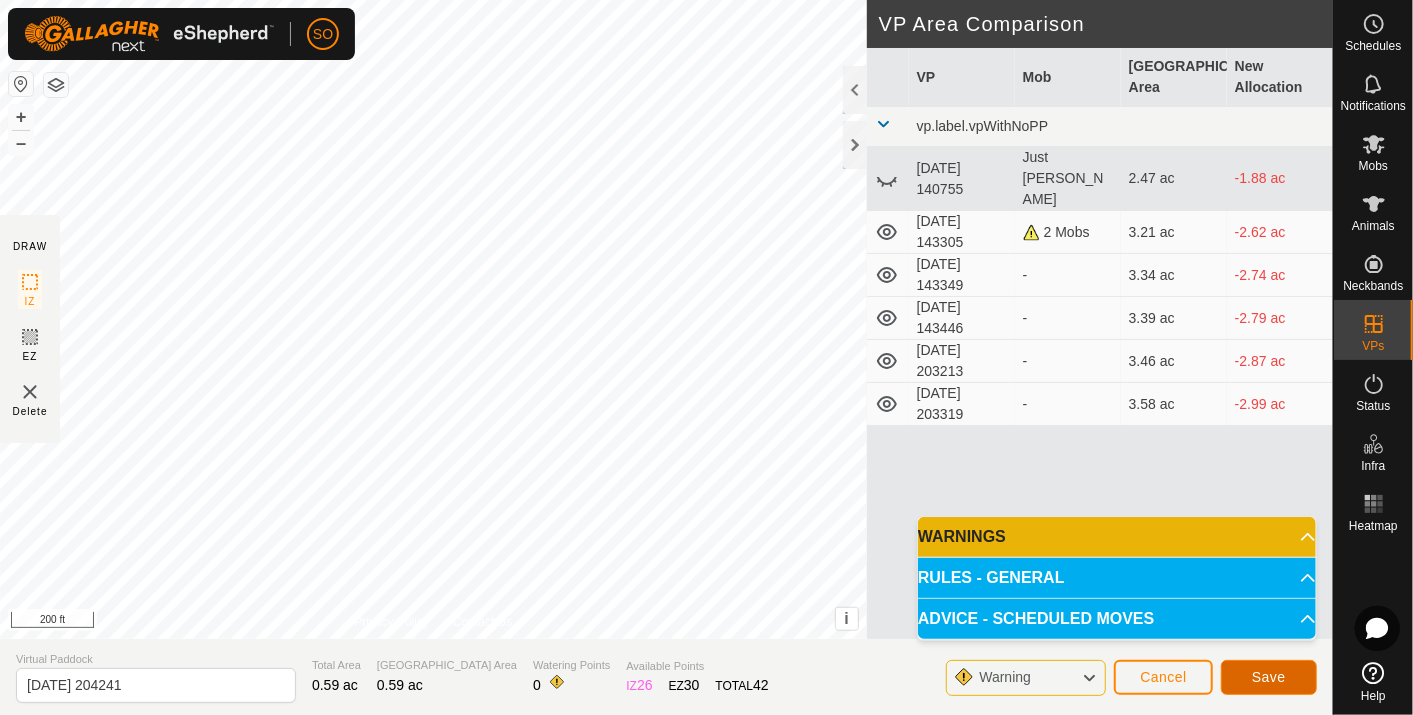 click on "Save" 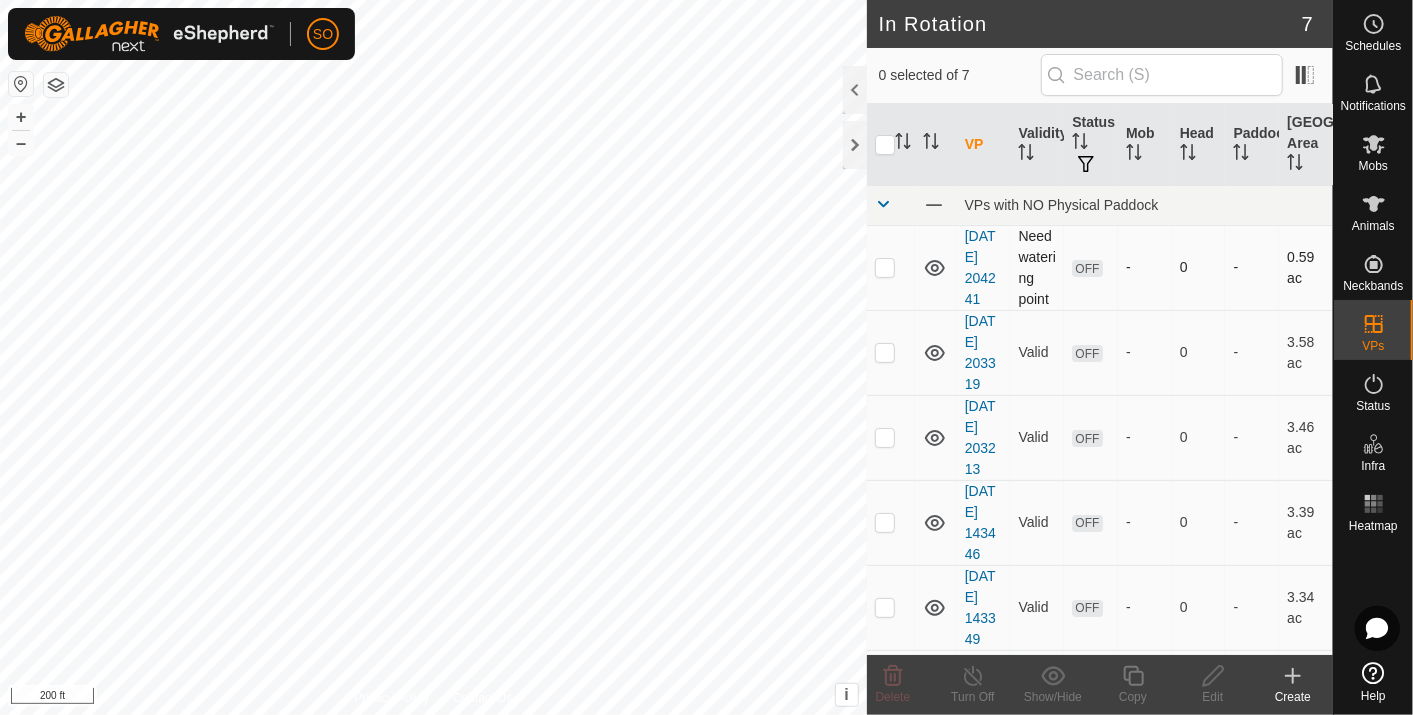 click at bounding box center (885, 267) 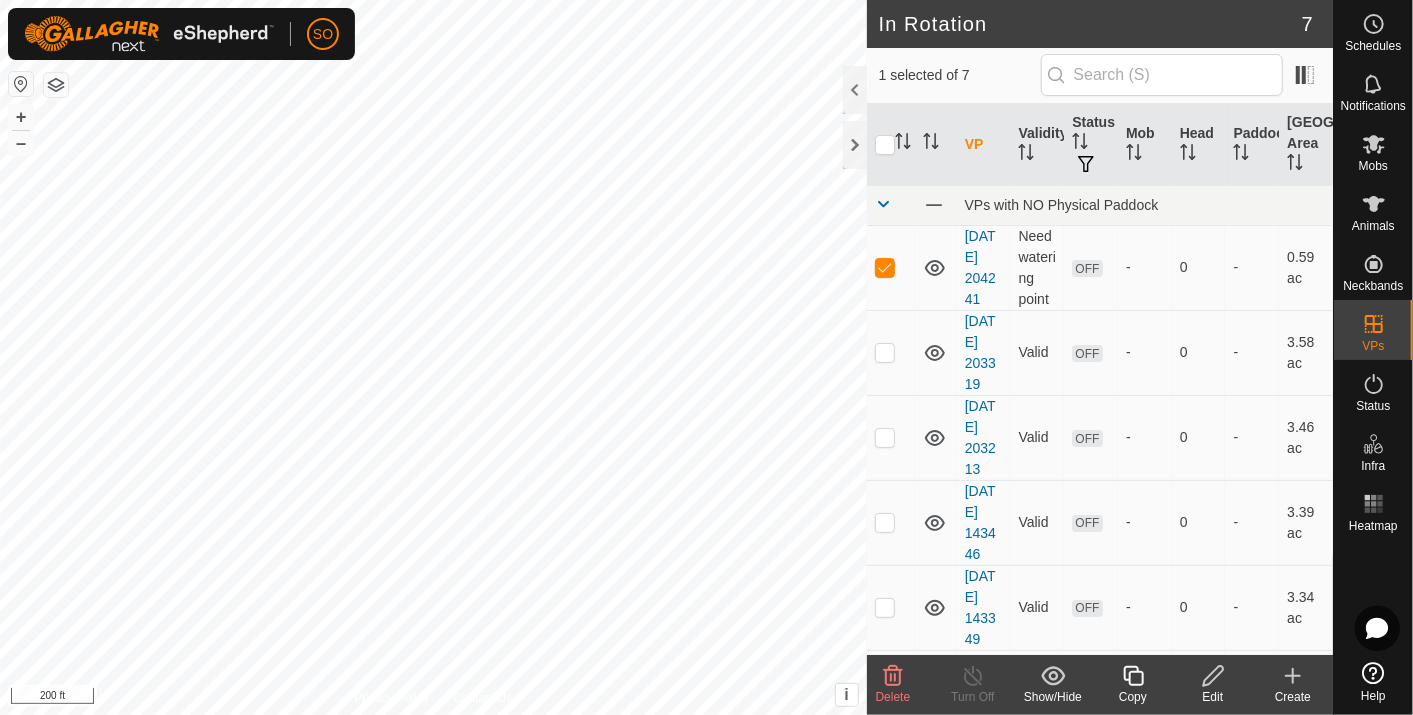 click 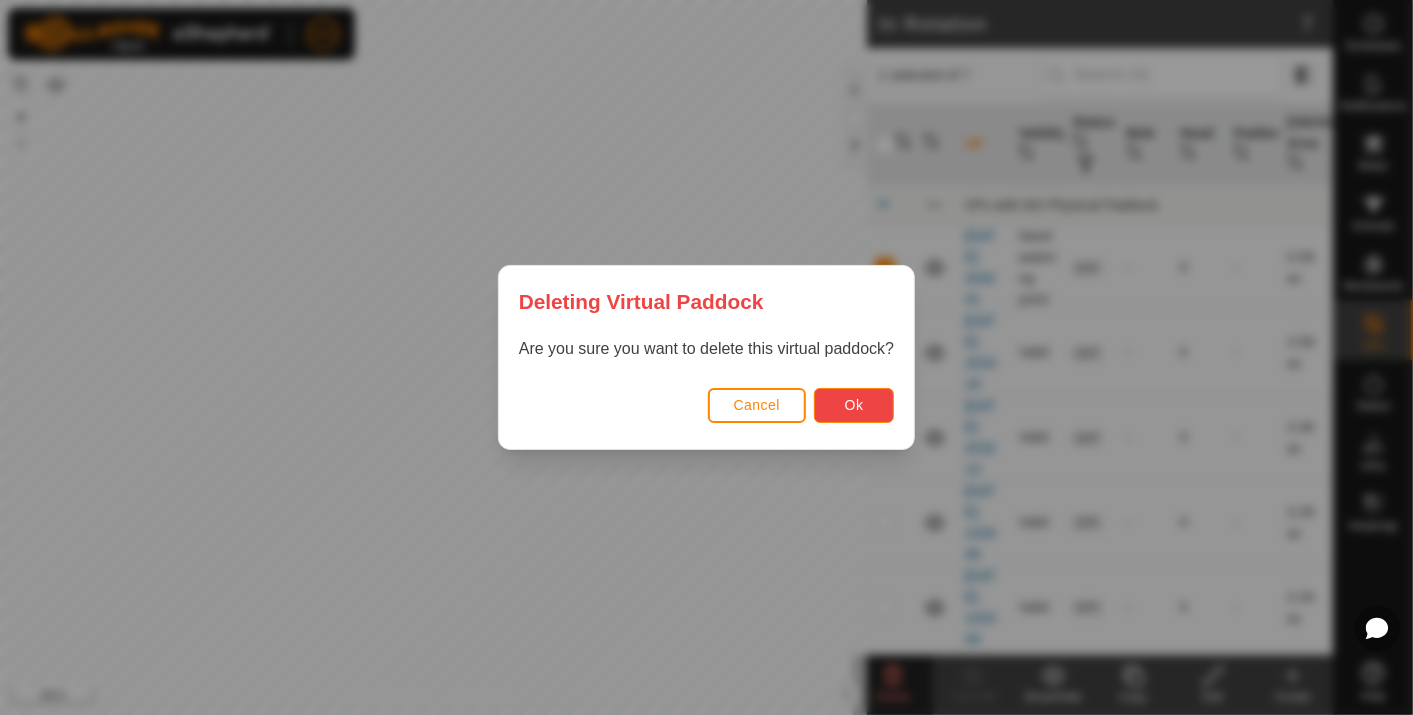 click on "Ok" at bounding box center [854, 405] 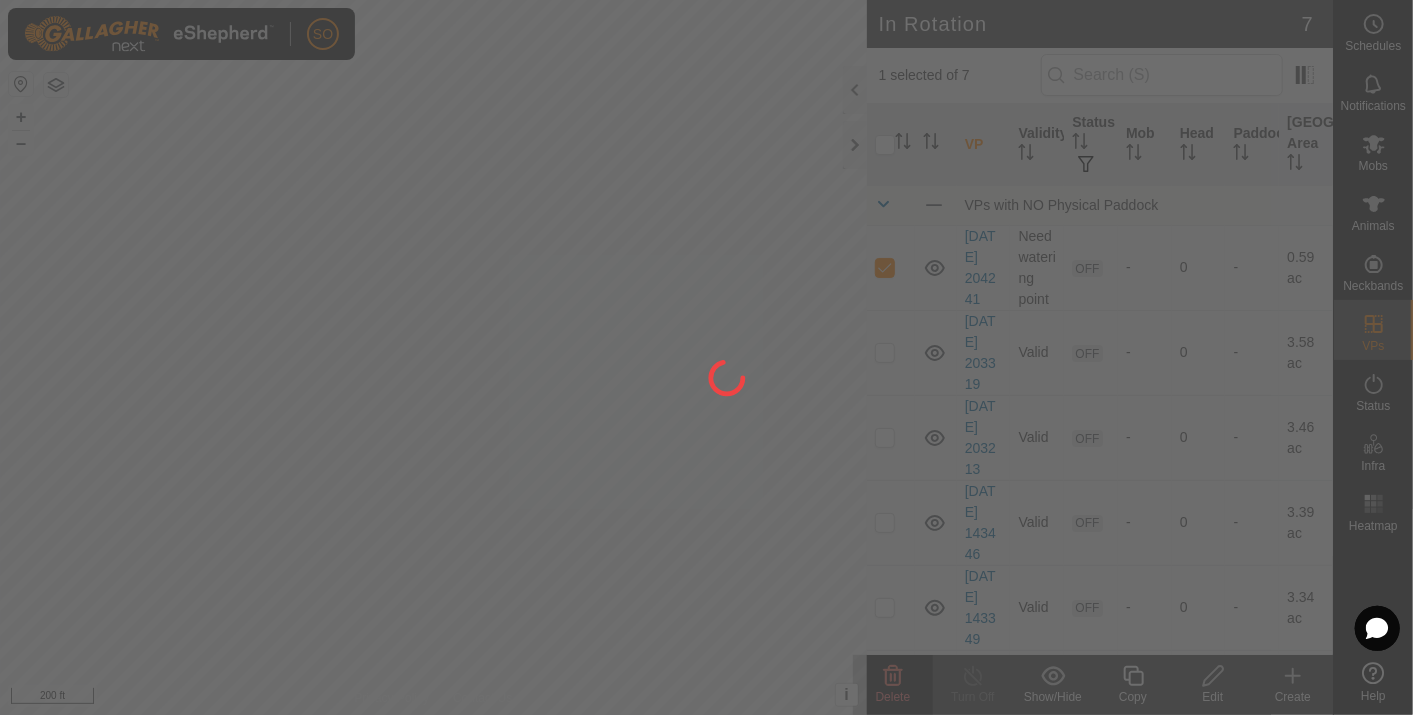checkbox on "false" 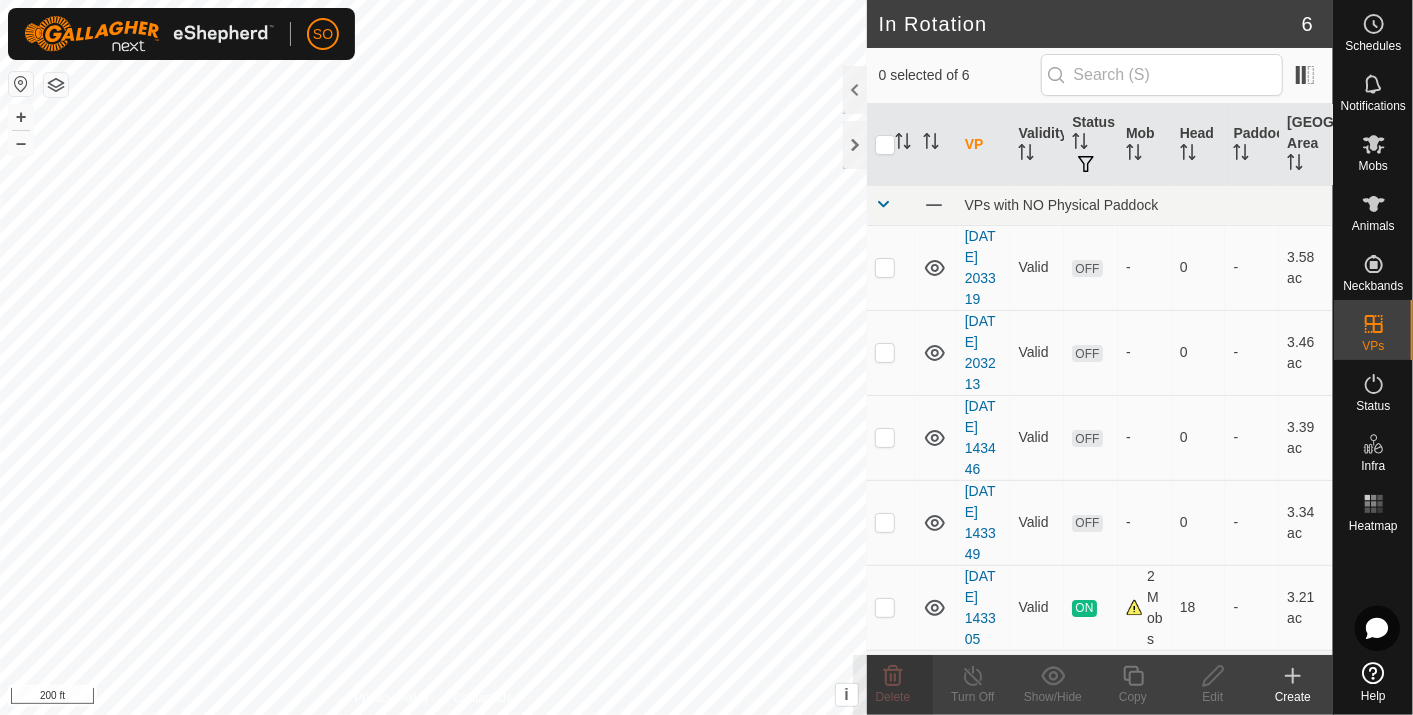 click 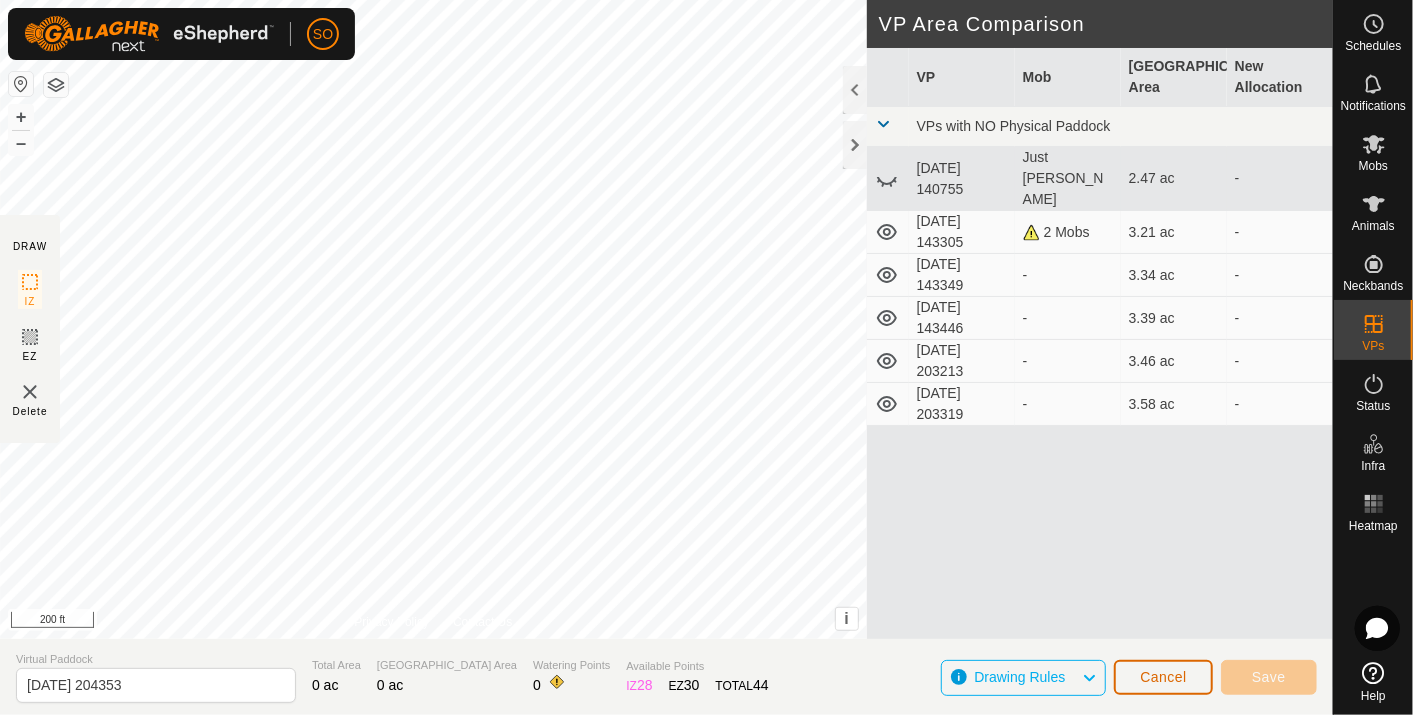 click on "Cancel" 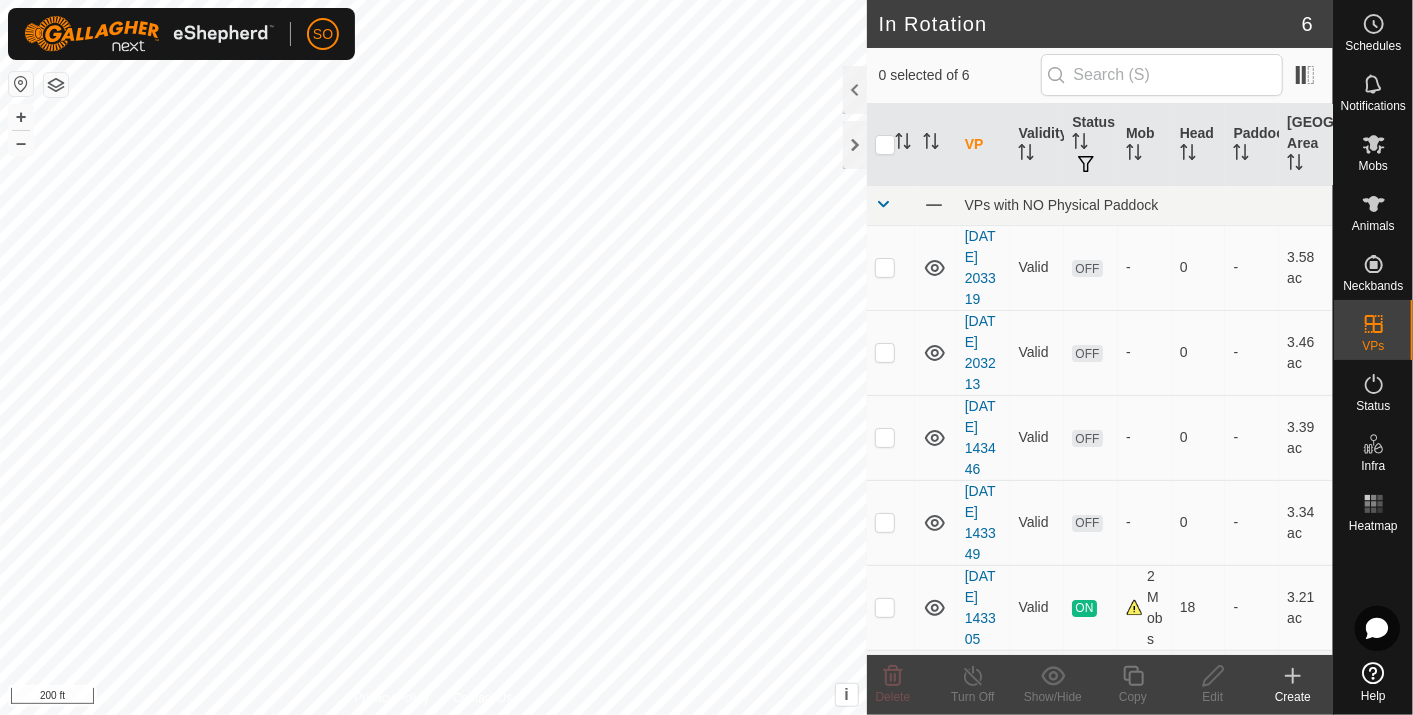 click 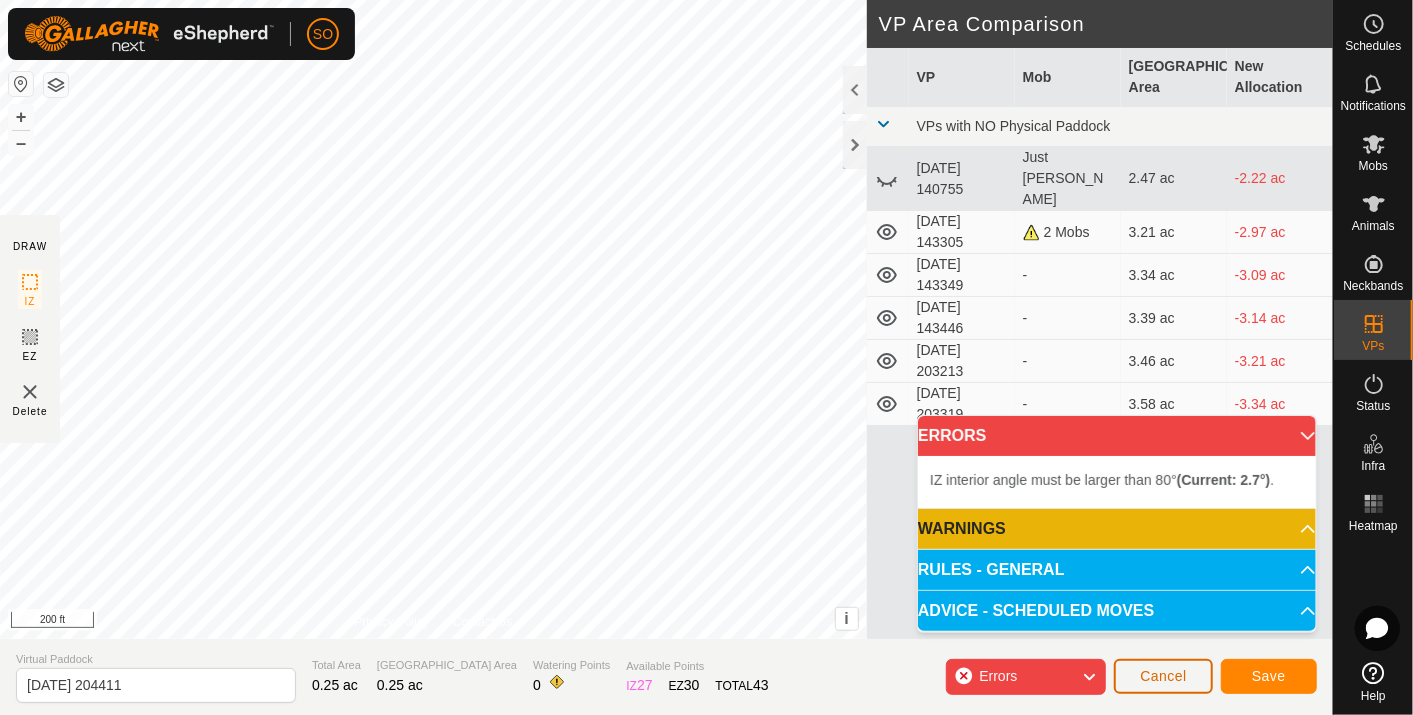 click on "Cancel" 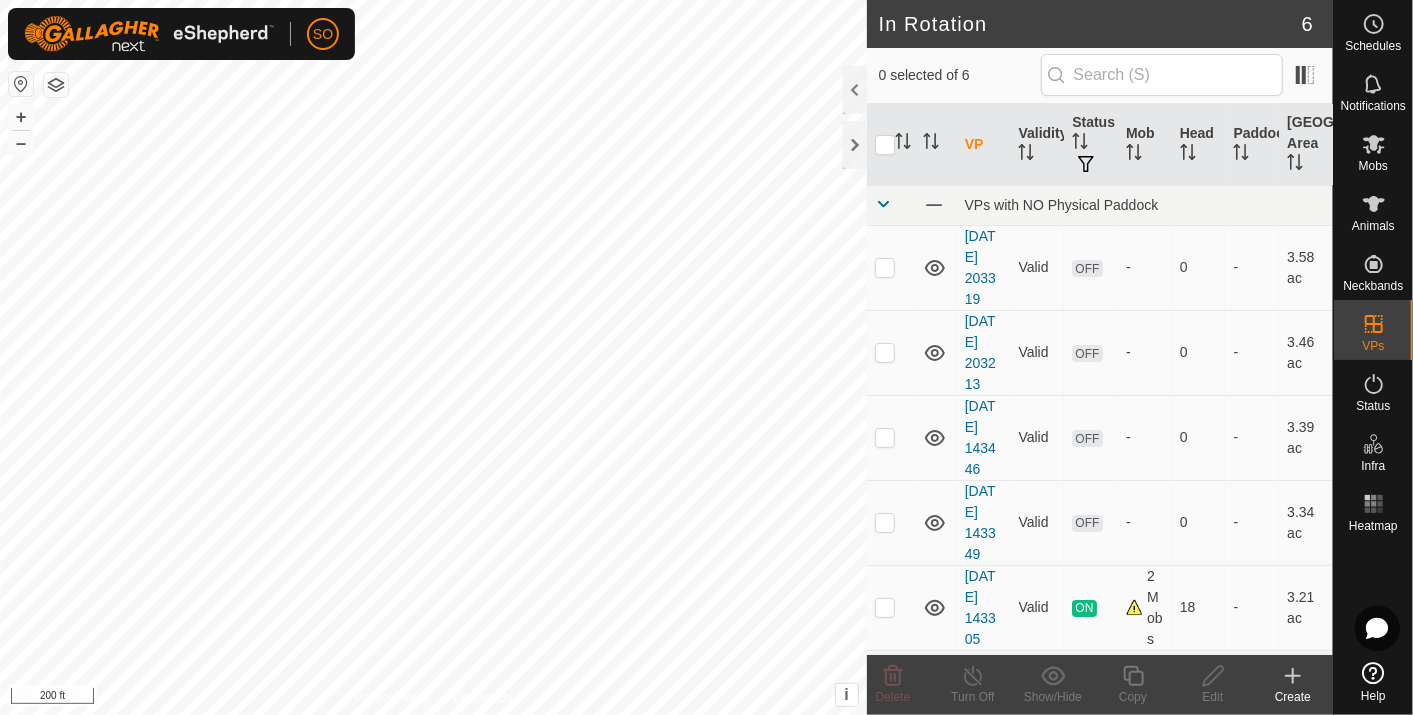 click 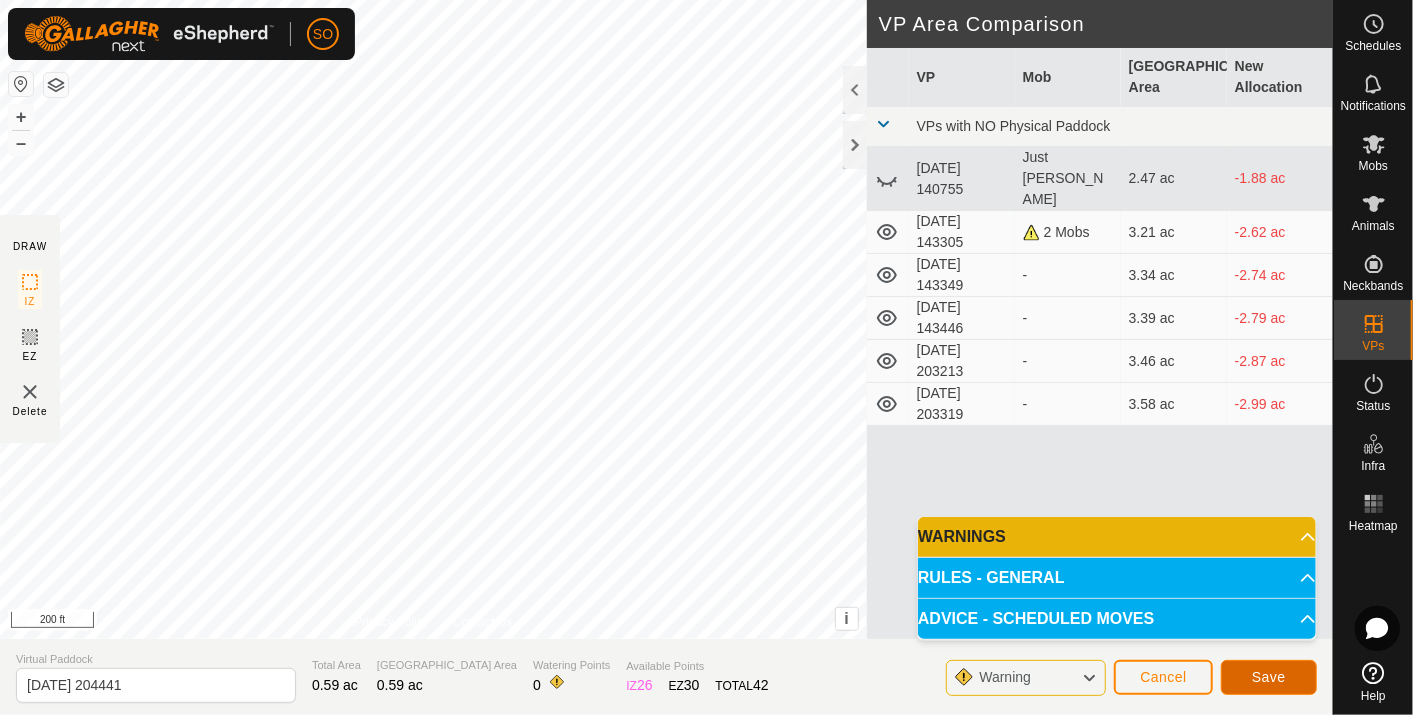 click on "Save" 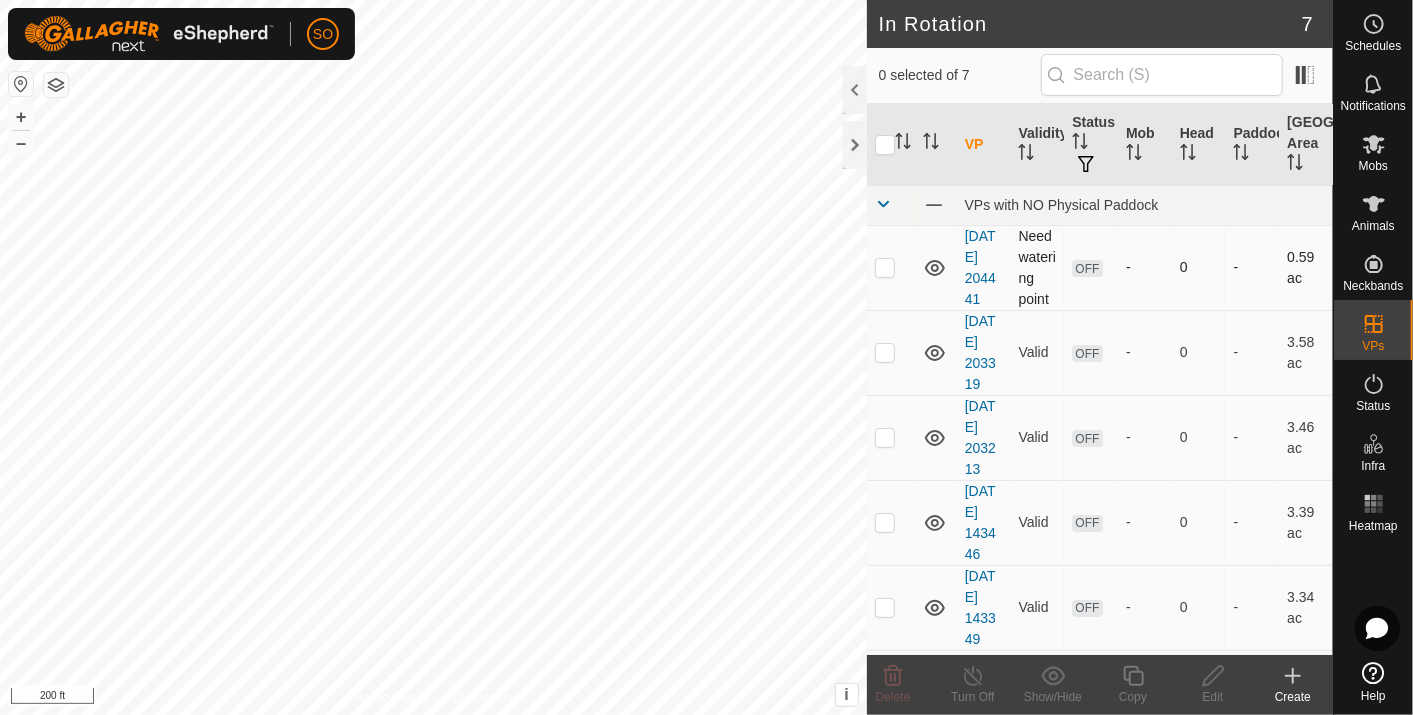 click at bounding box center (885, 267) 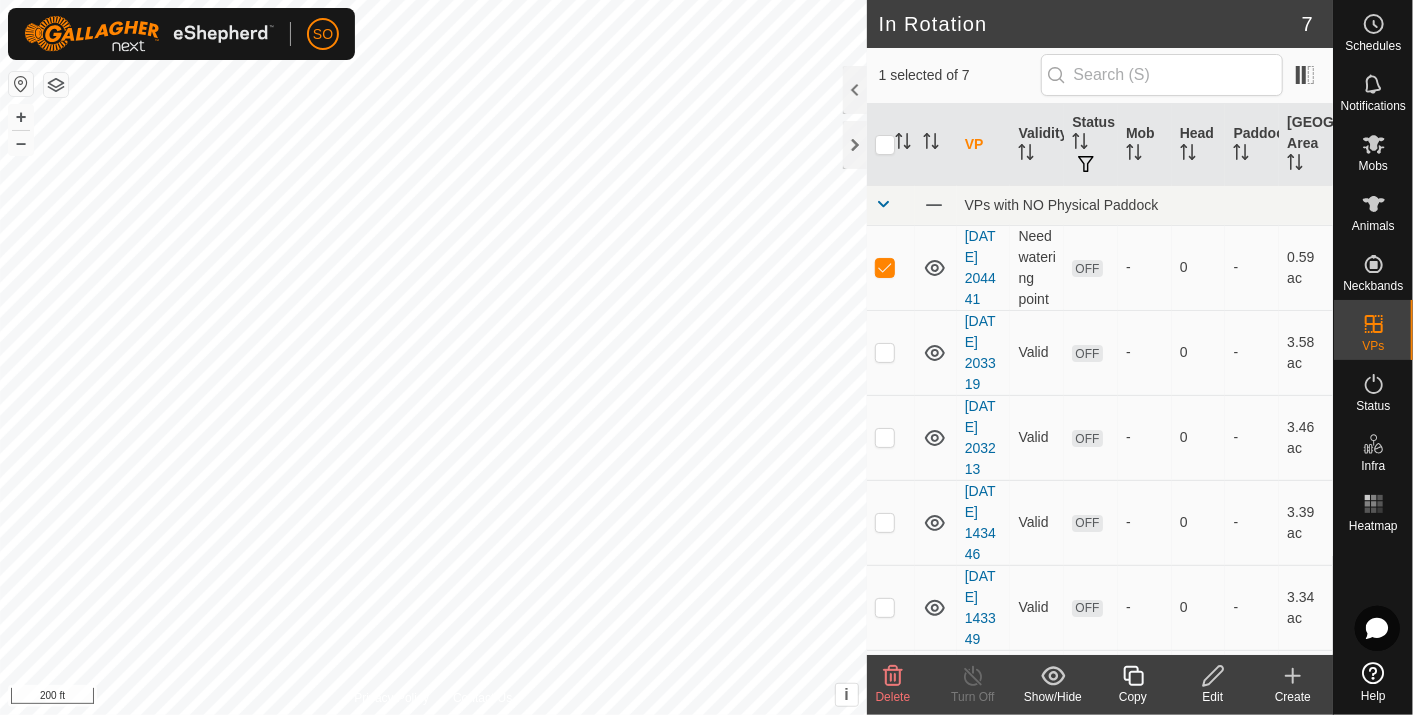 click 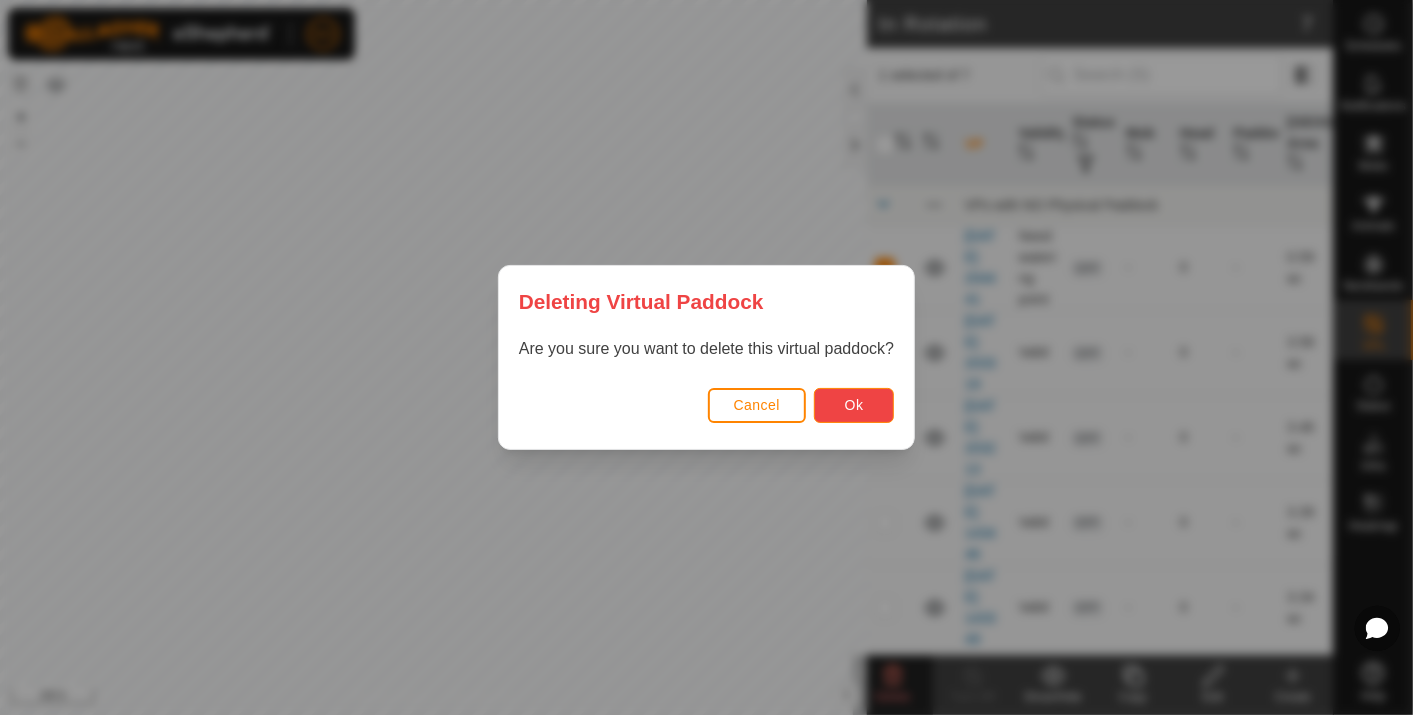 click on "Ok" at bounding box center (854, 405) 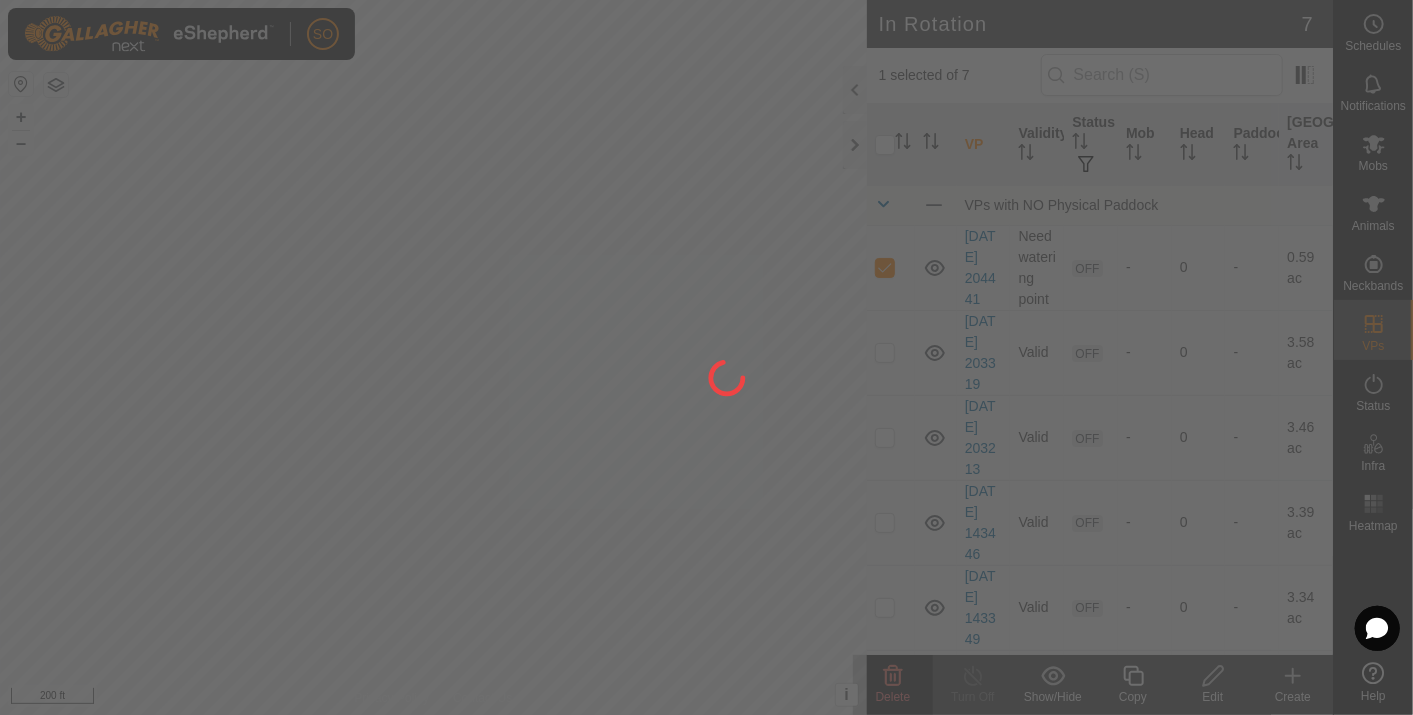 checkbox on "false" 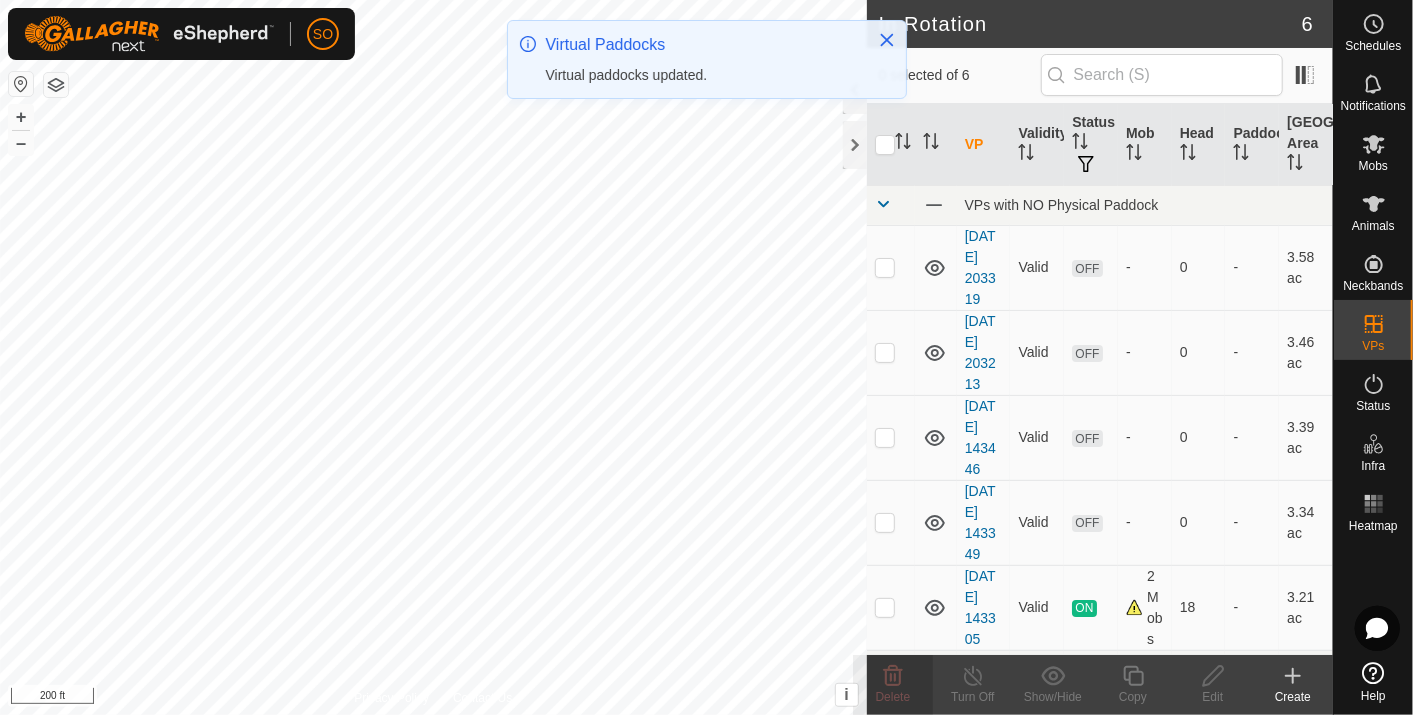 click 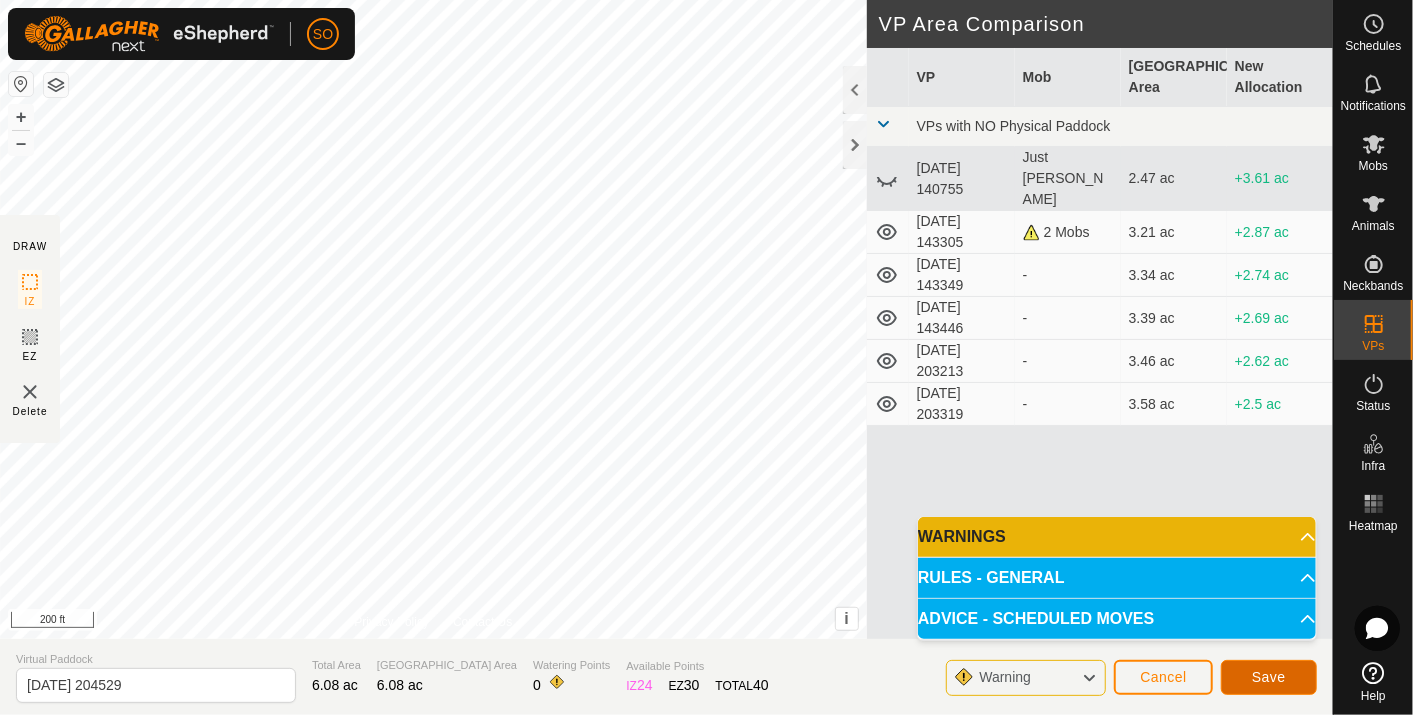 click on "Save" 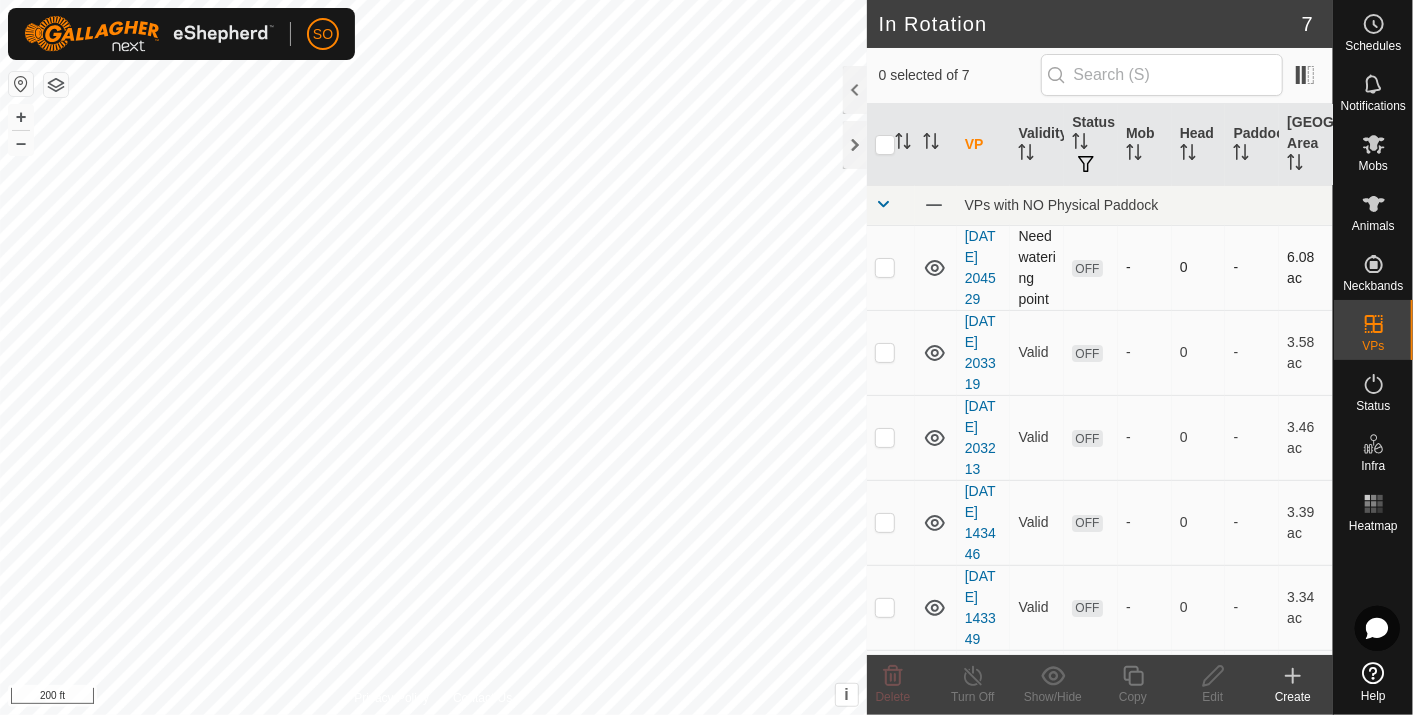 click at bounding box center [885, 267] 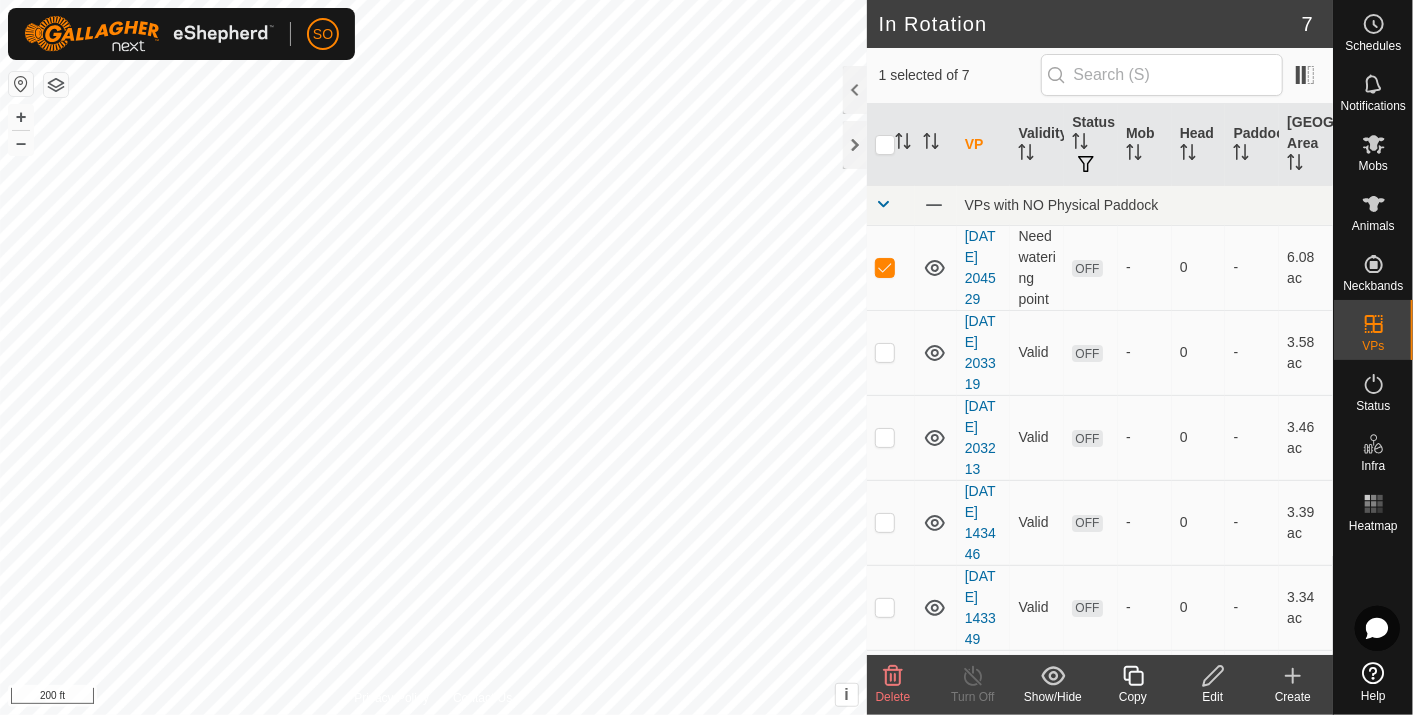 click 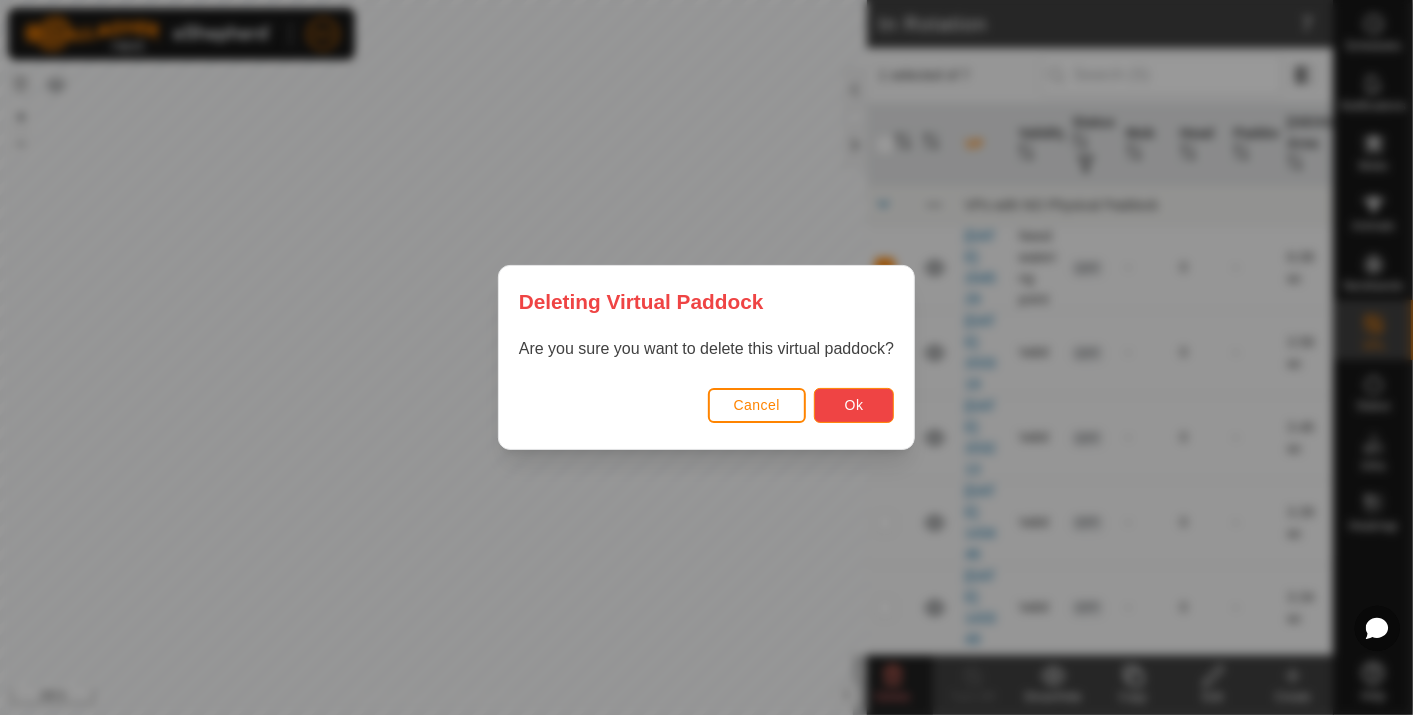 click on "Ok" at bounding box center (854, 405) 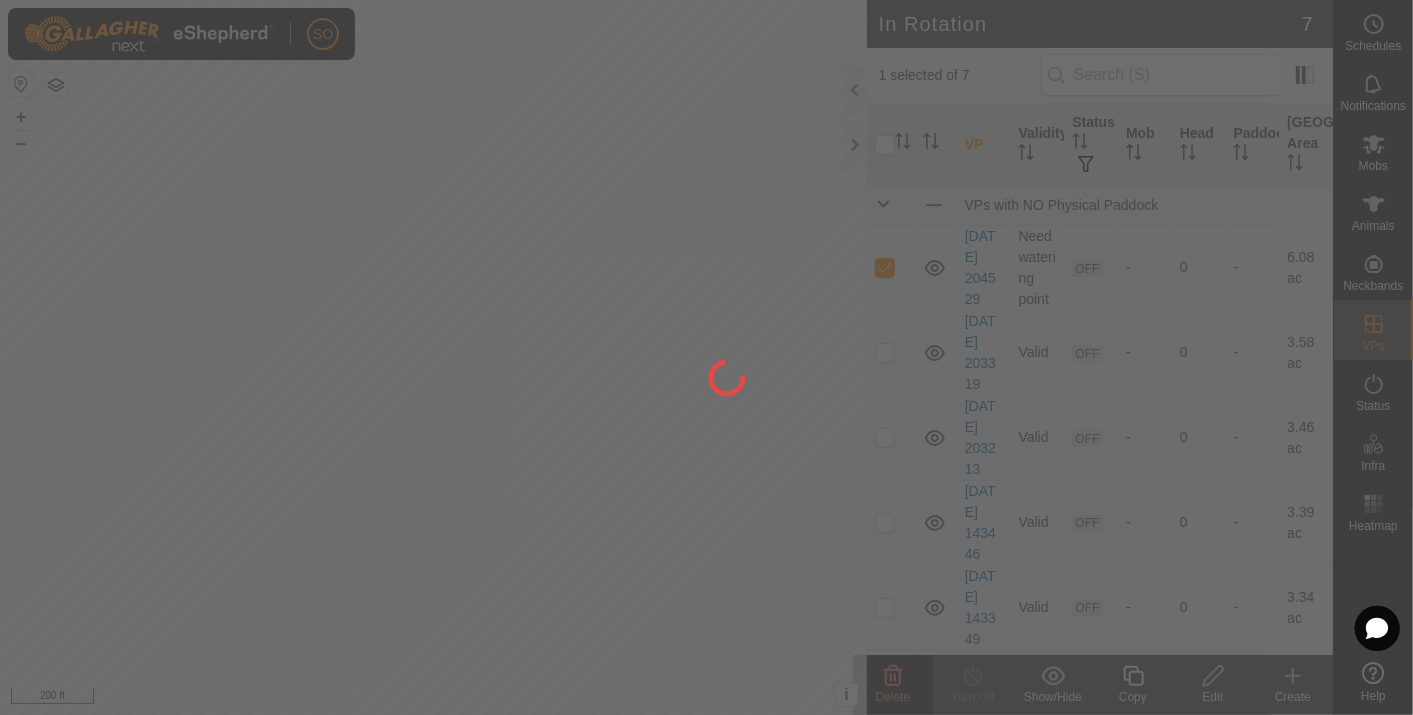 checkbox on "false" 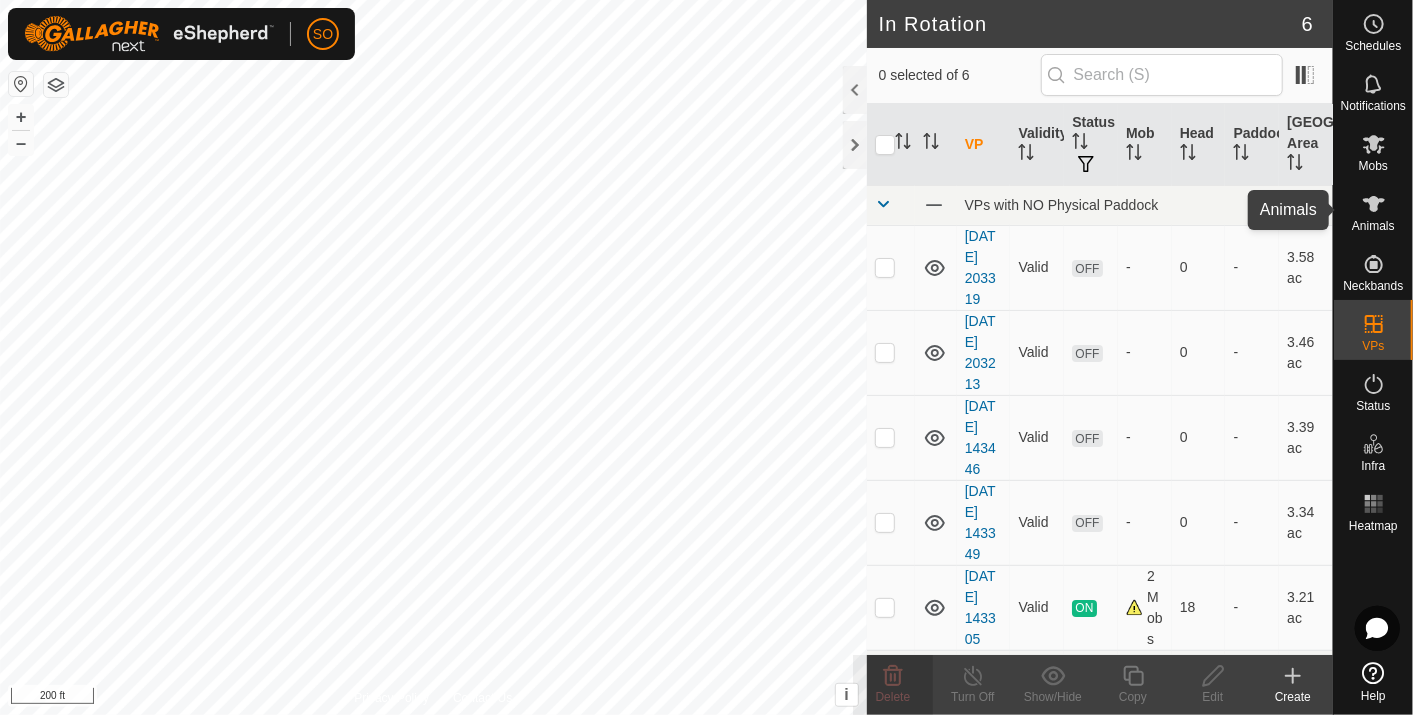 click 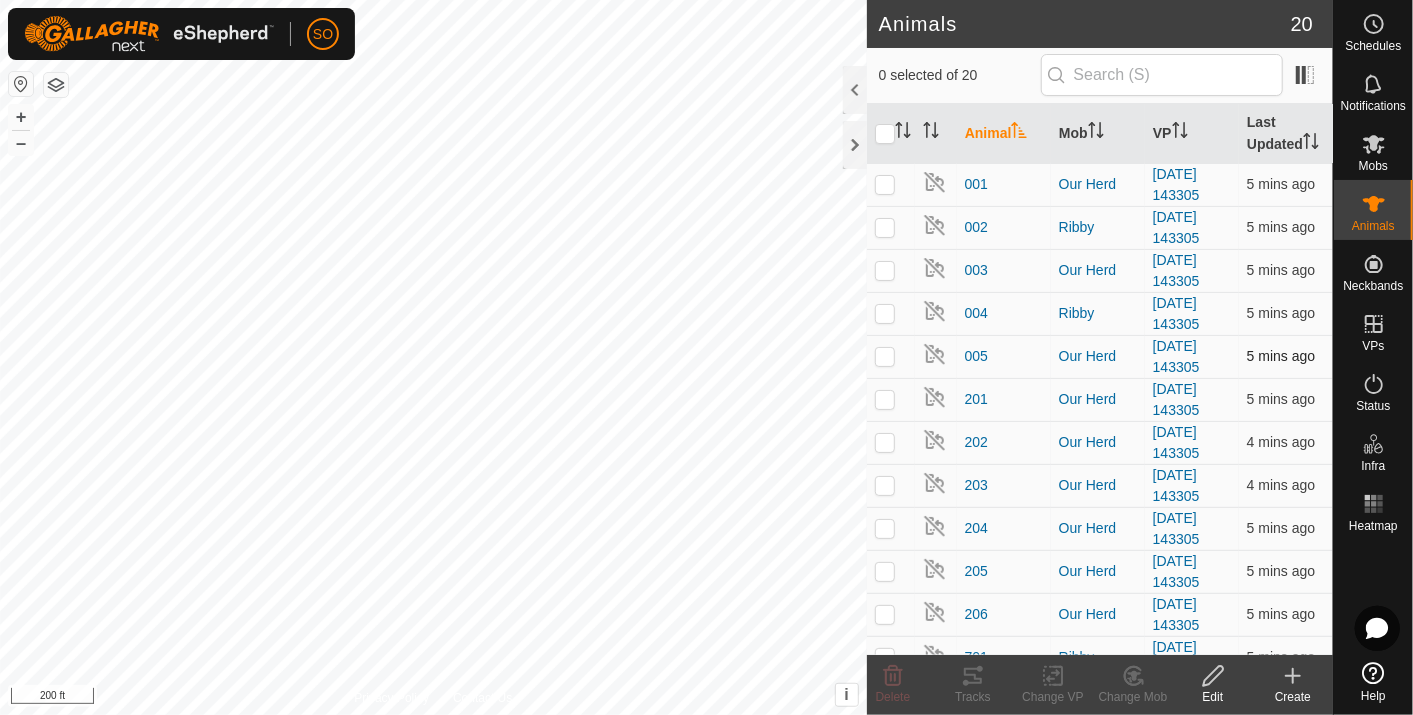 scroll, scrollTop: 360, scrollLeft: 0, axis: vertical 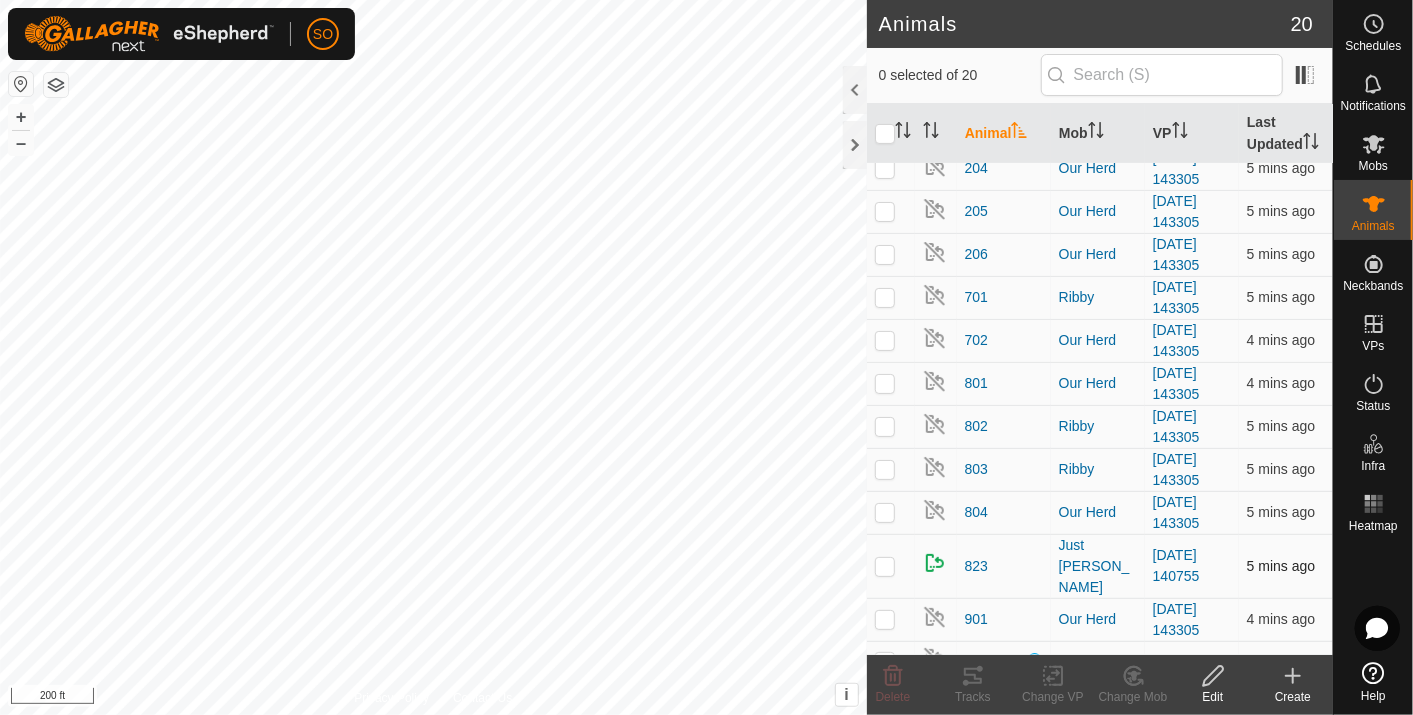 click at bounding box center [885, 566] 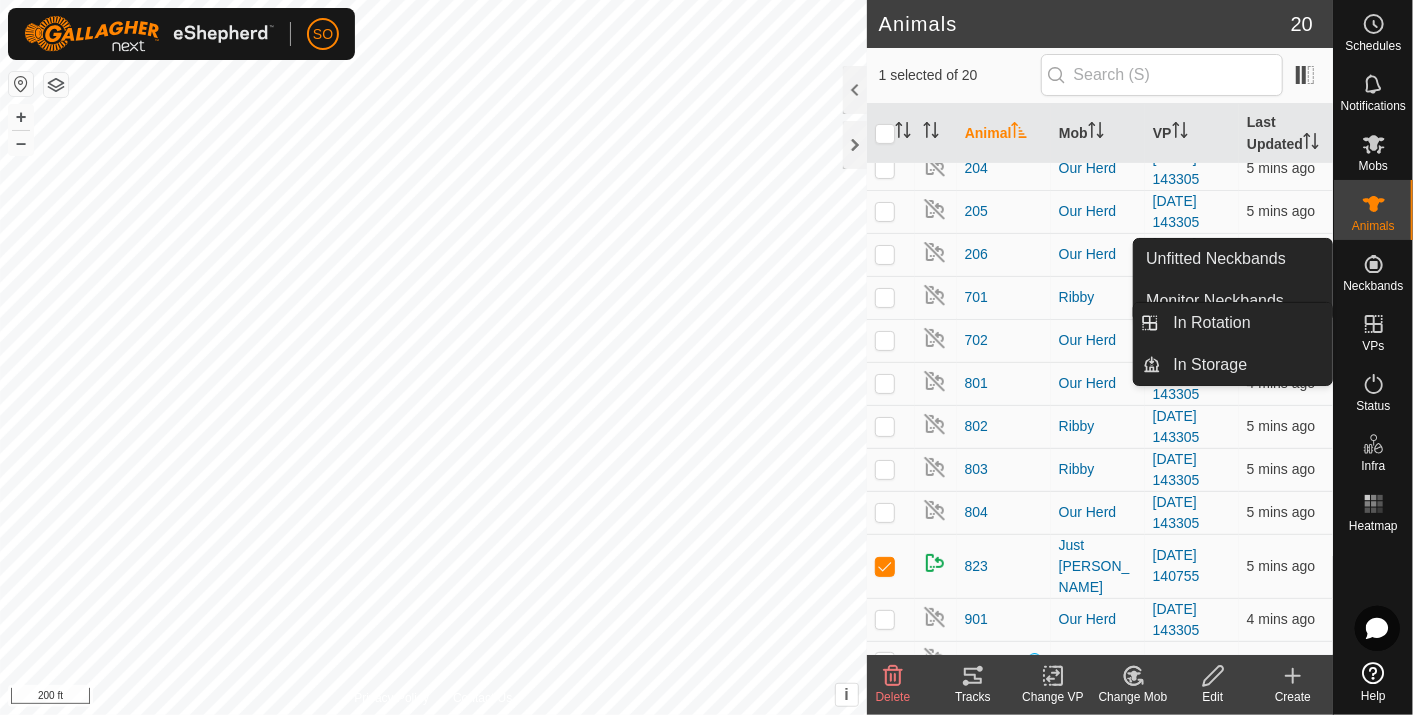 click 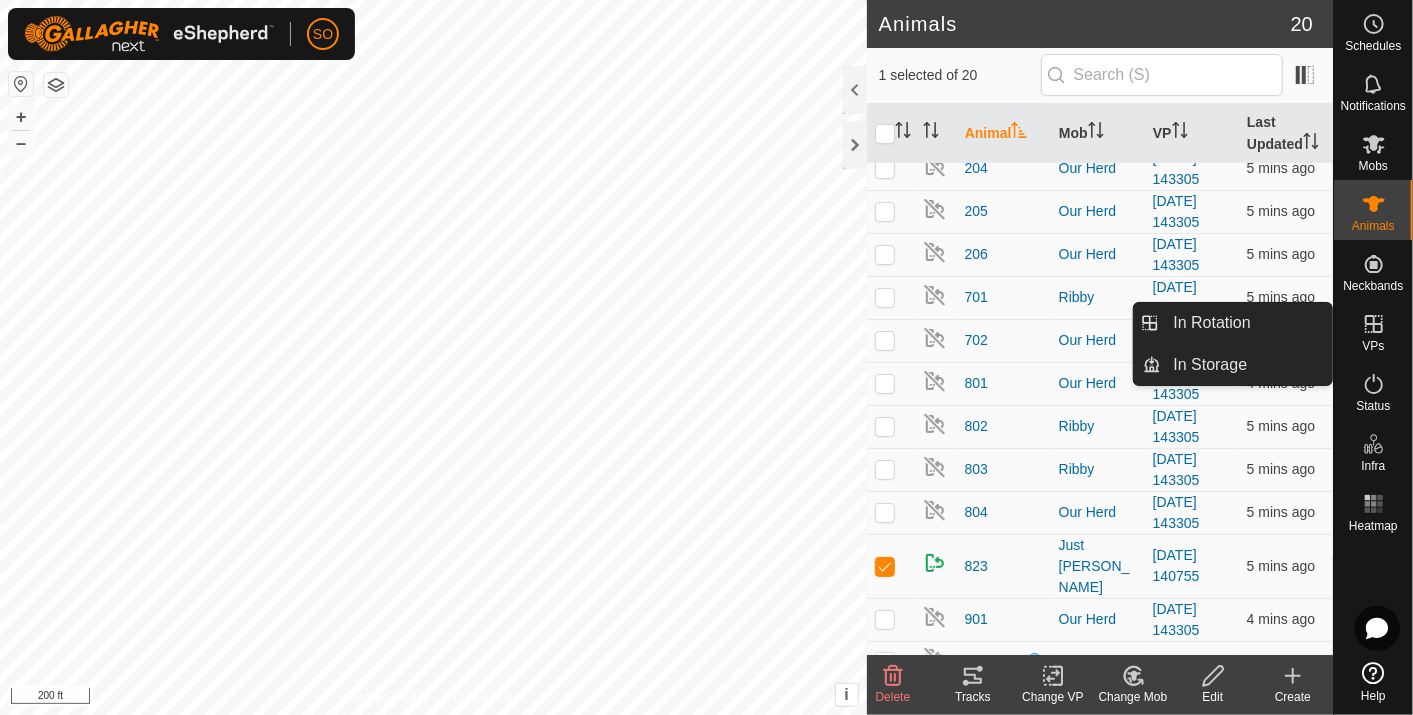 click 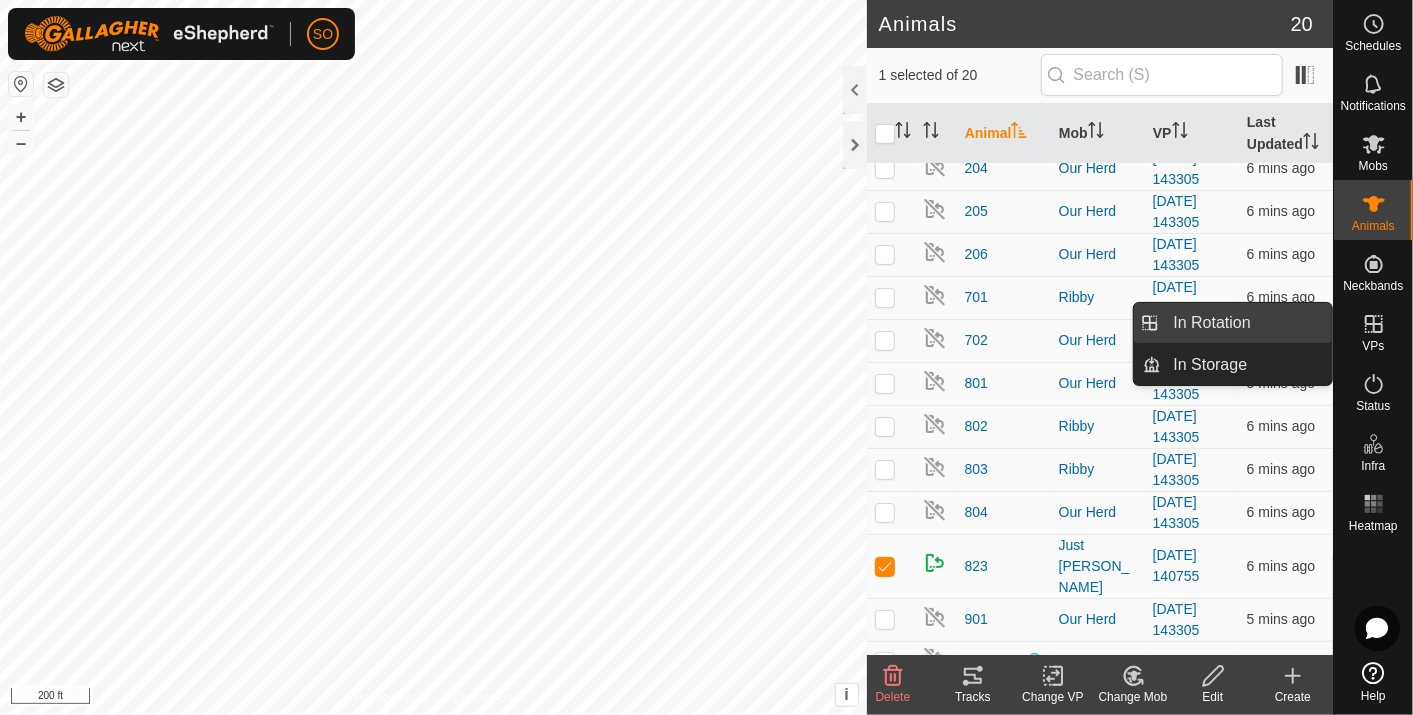 click on "In Rotation" at bounding box center [1247, 323] 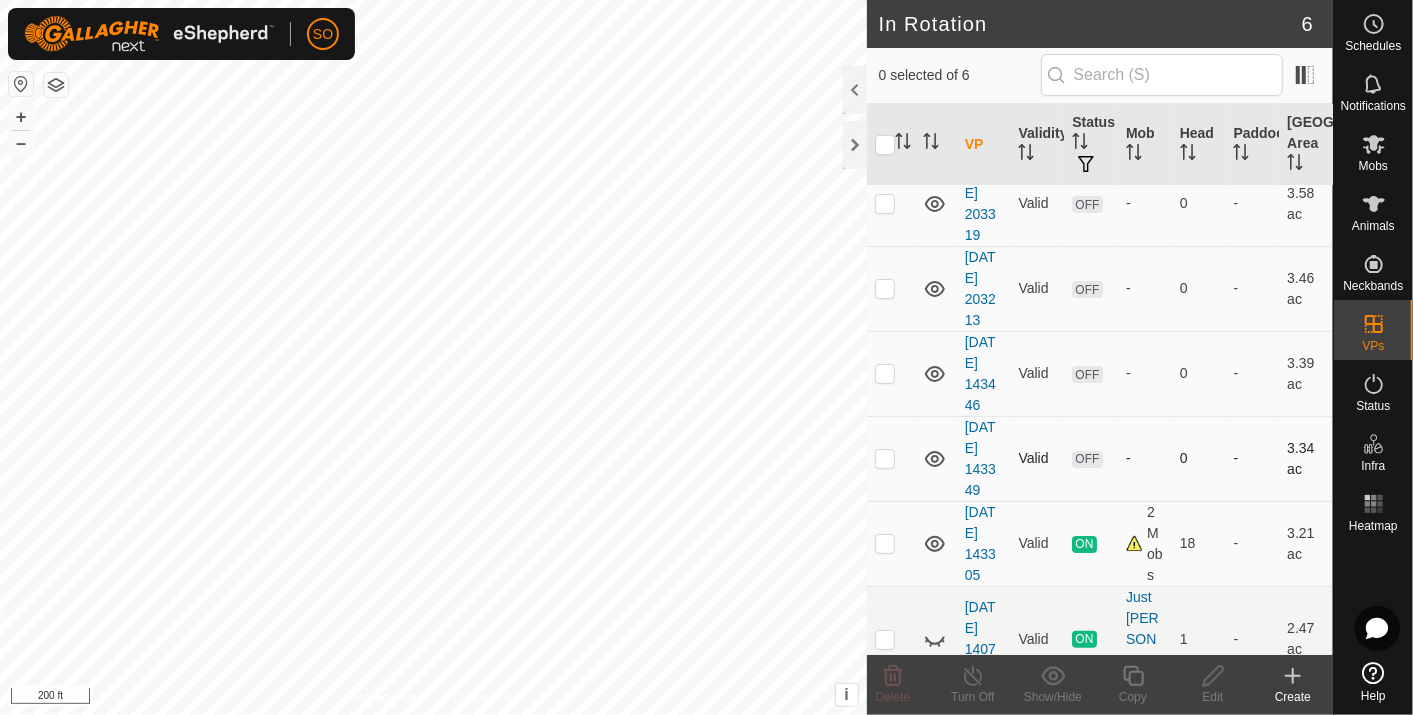 scroll, scrollTop: 99, scrollLeft: 0, axis: vertical 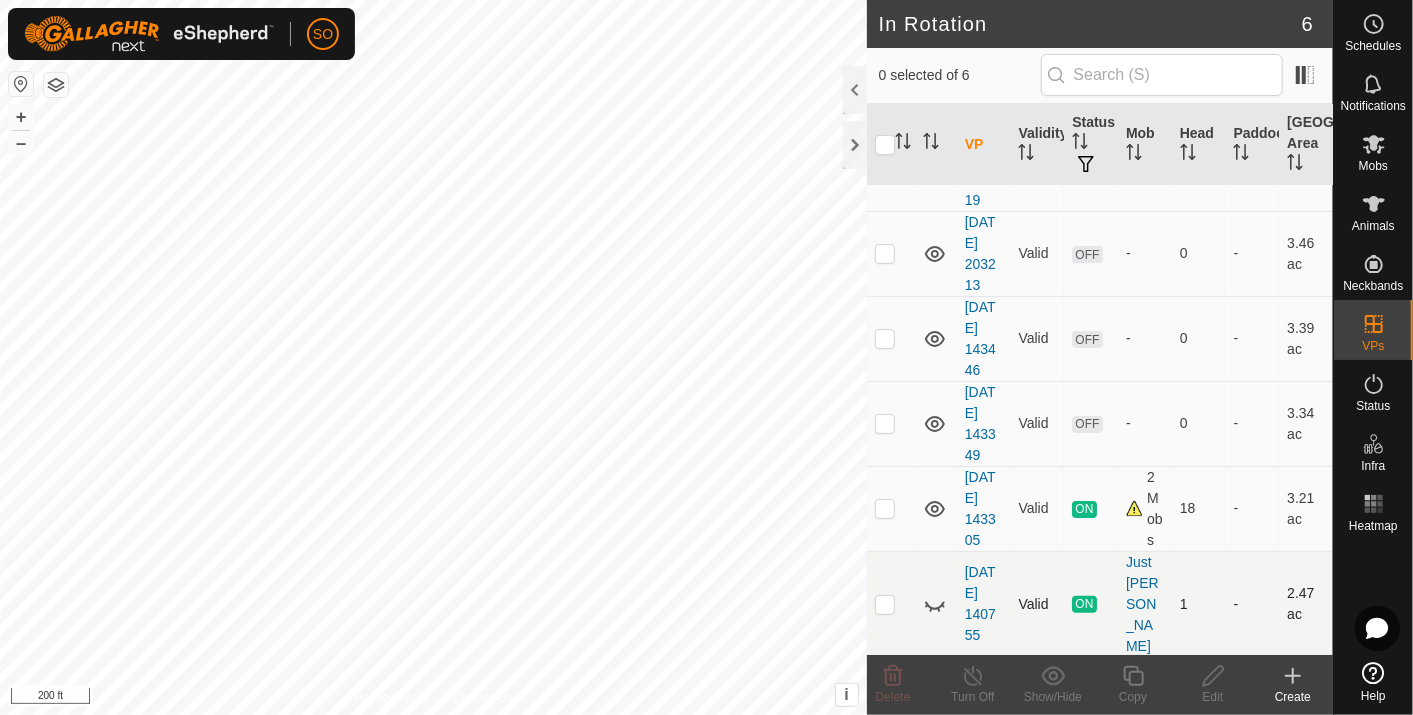 click 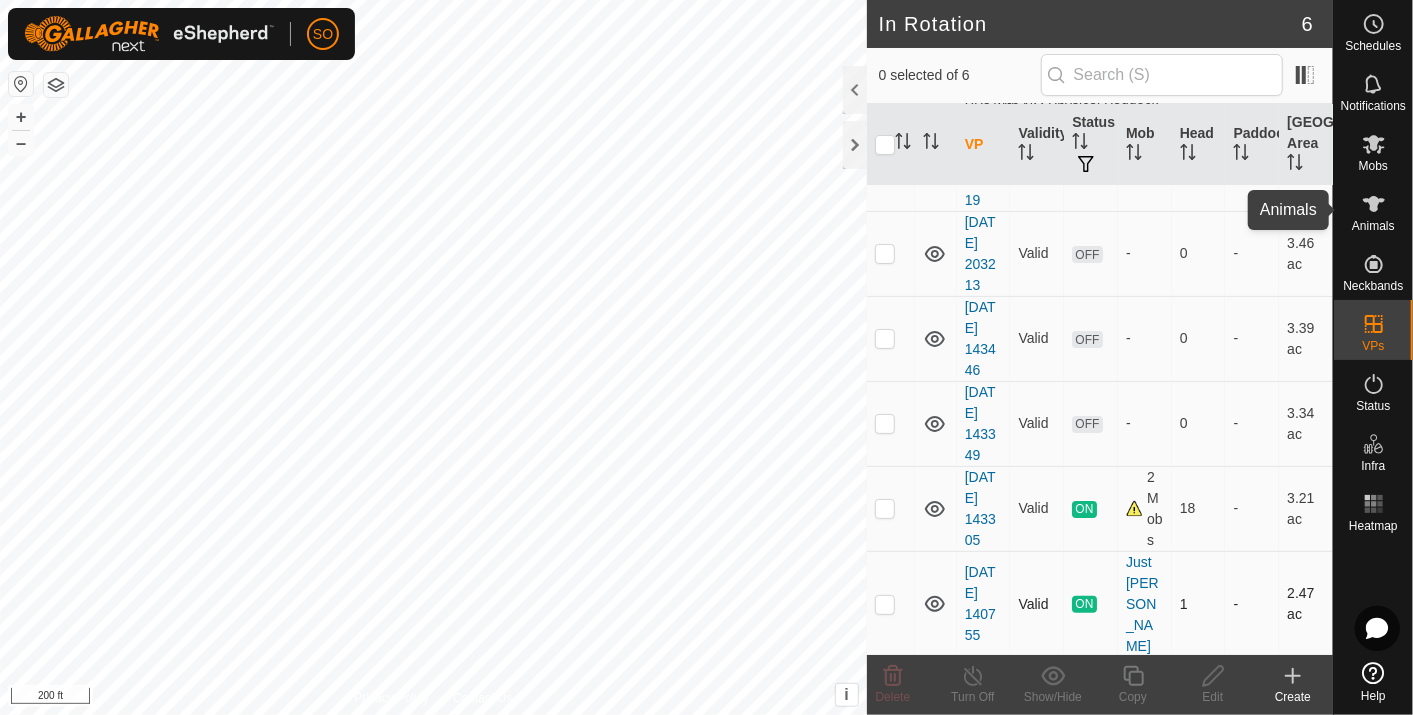 click 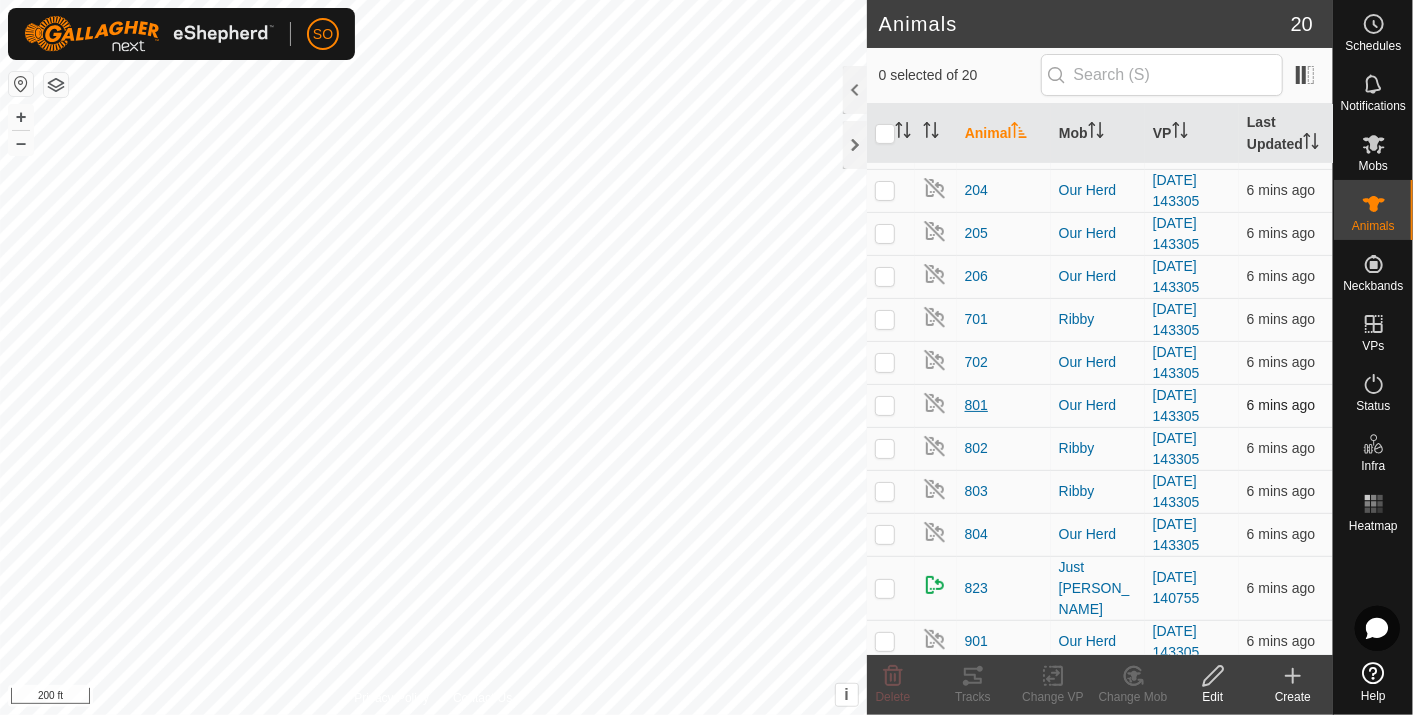 scroll, scrollTop: 360, scrollLeft: 0, axis: vertical 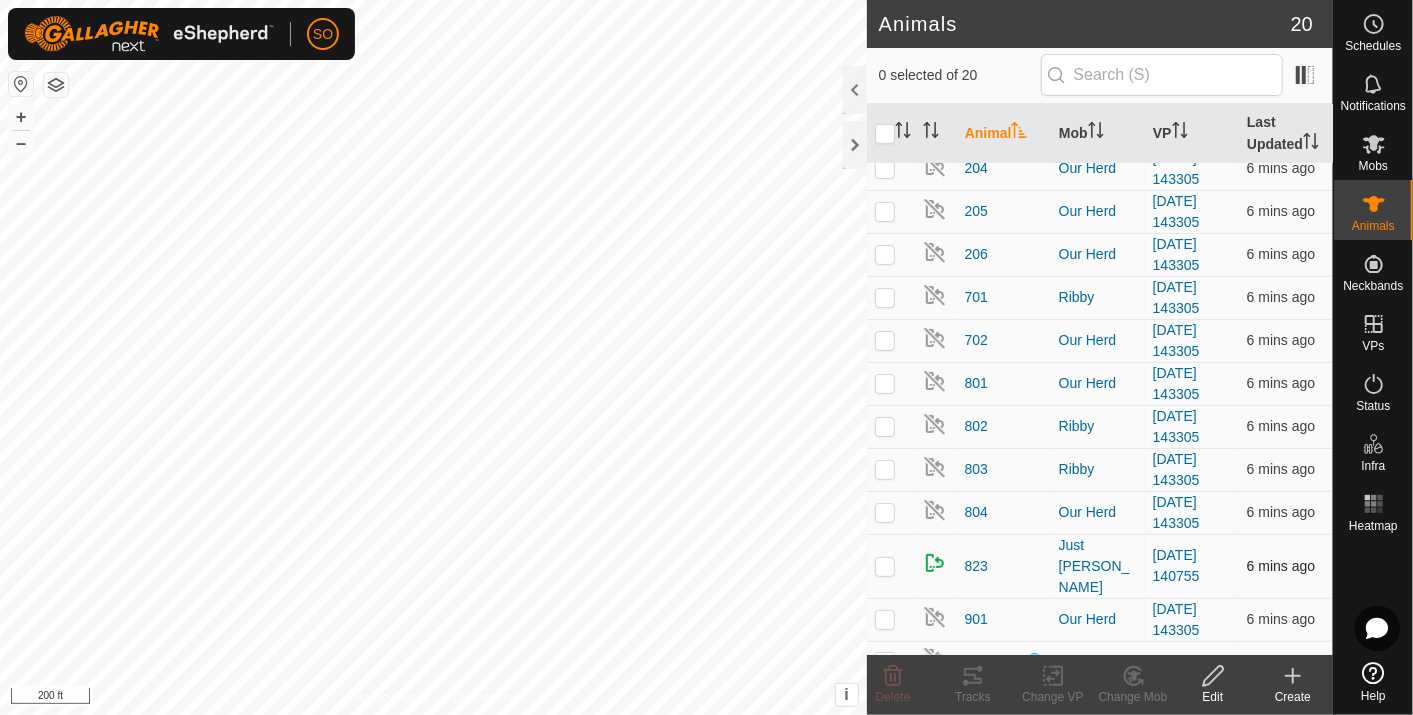 click at bounding box center [885, 566] 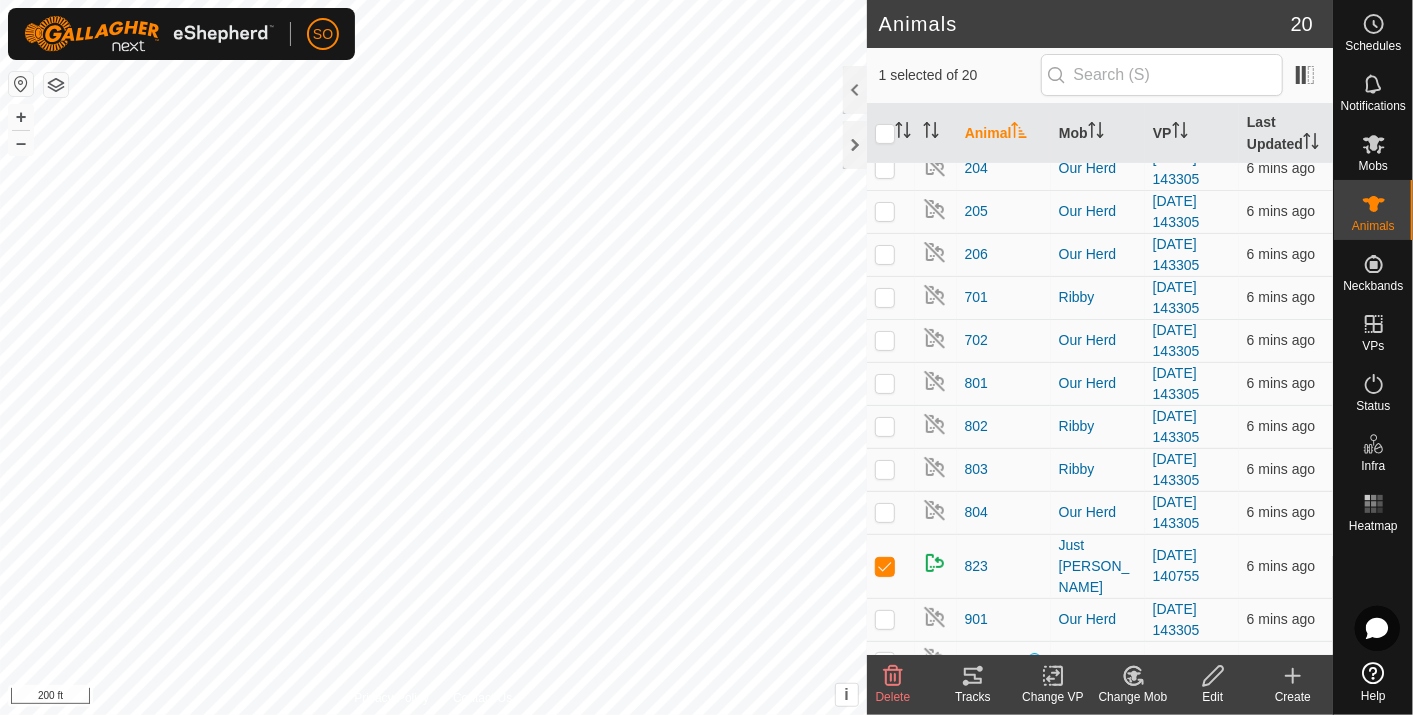 click 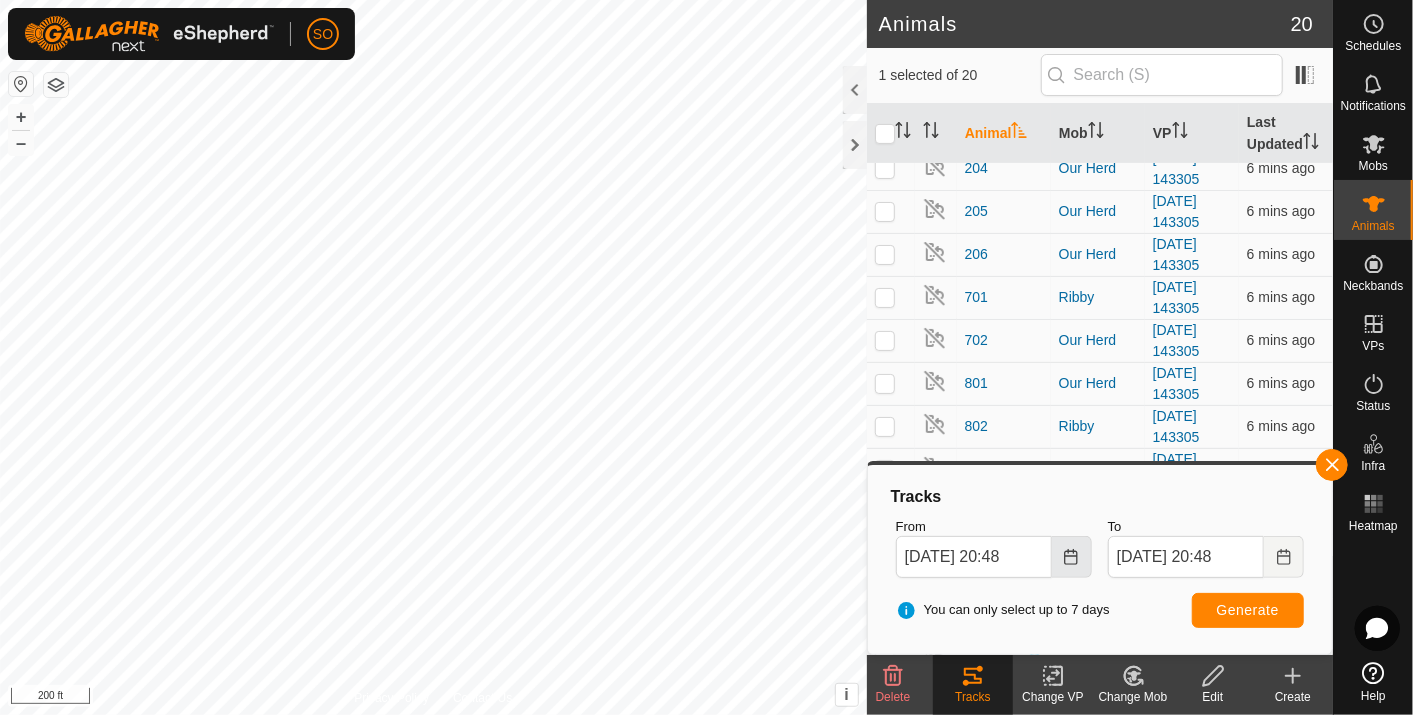 click 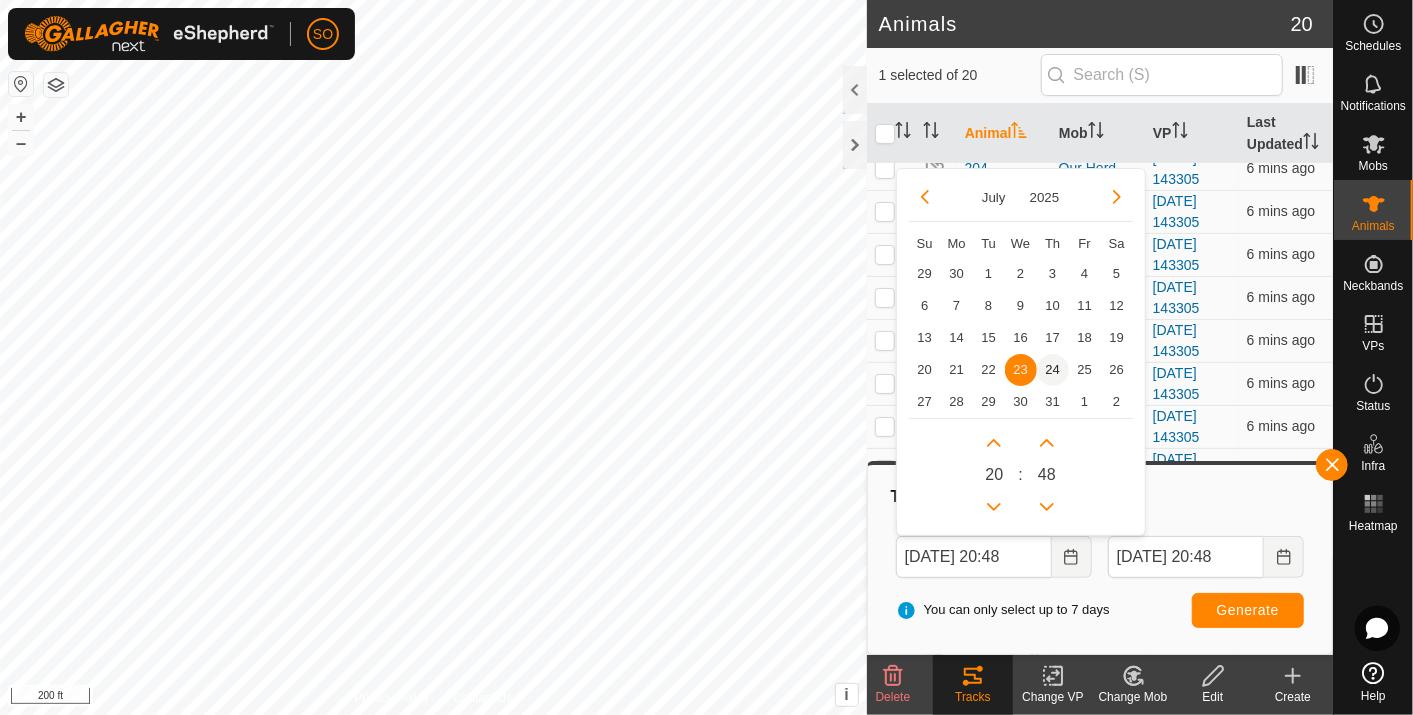 click on "24" at bounding box center [1053, 370] 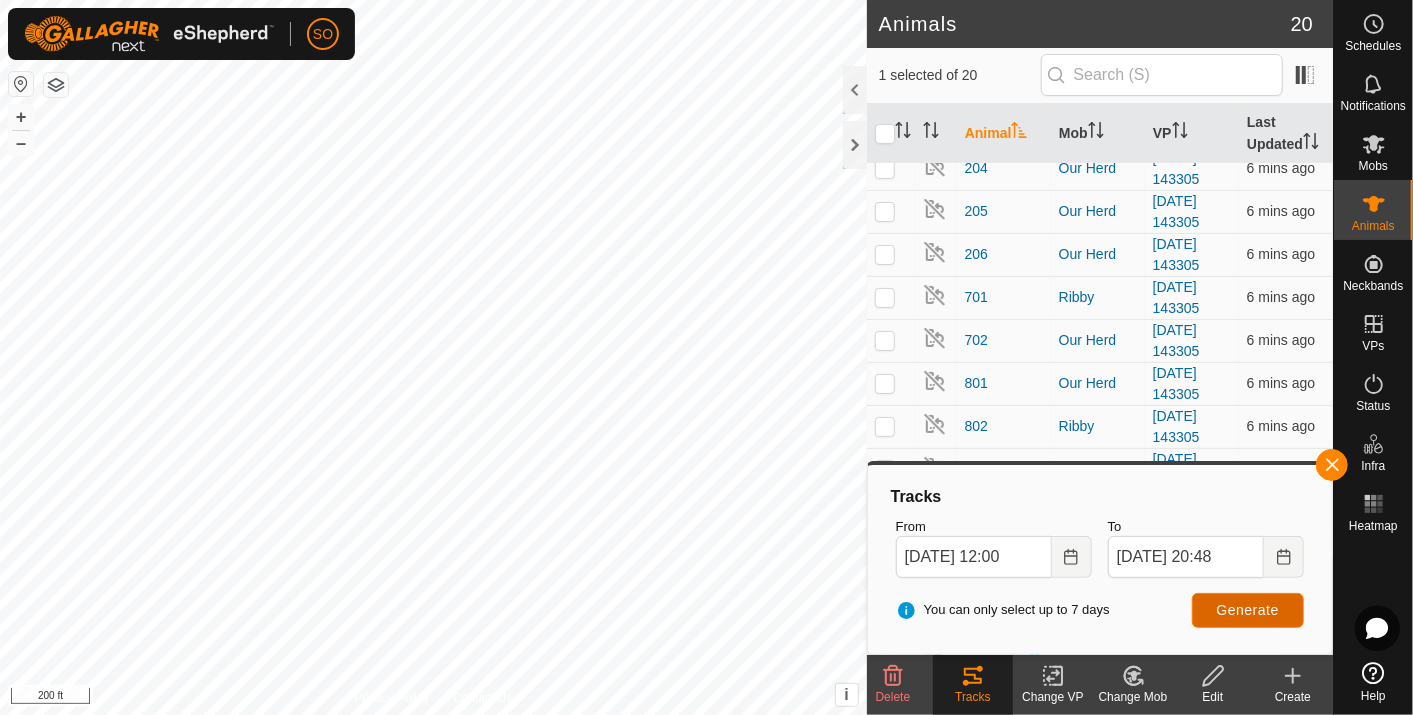 click on "Generate" at bounding box center (1248, 610) 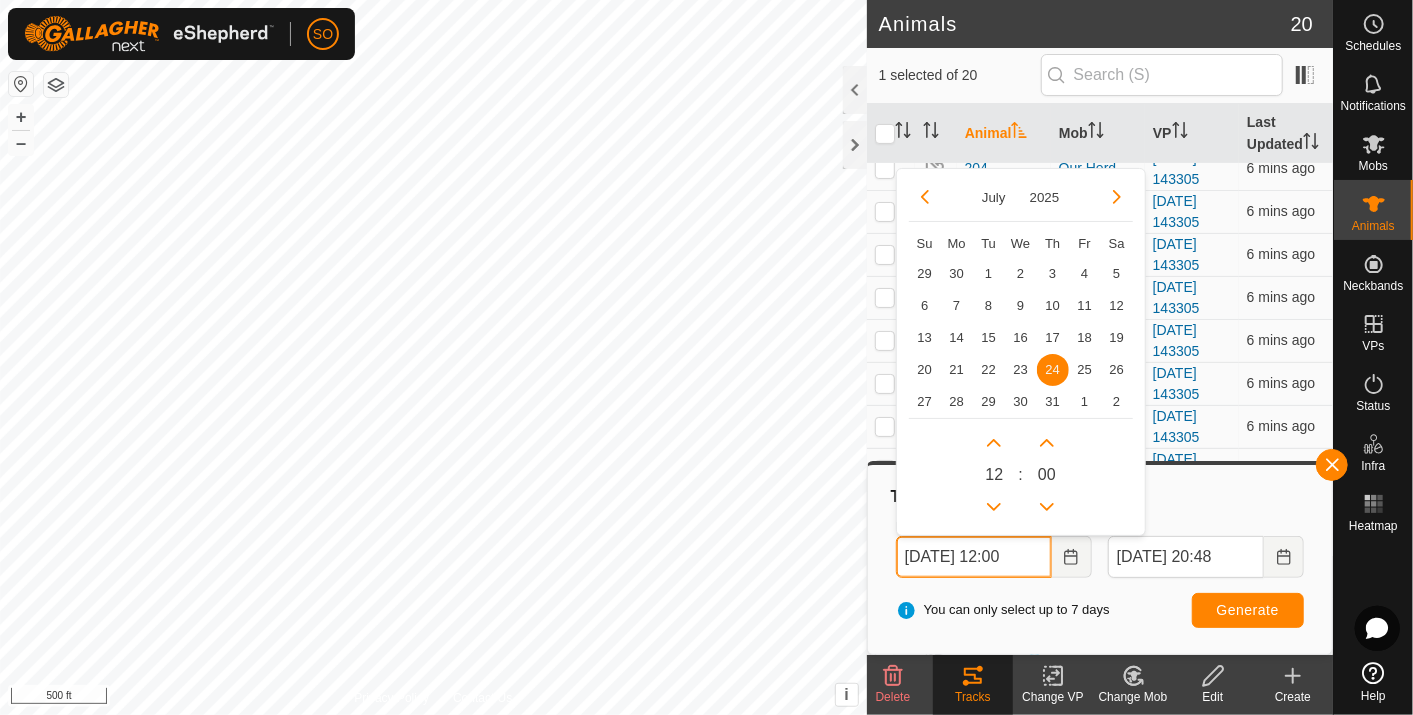 drag, startPoint x: 1038, startPoint y: 554, endPoint x: 997, endPoint y: 554, distance: 41 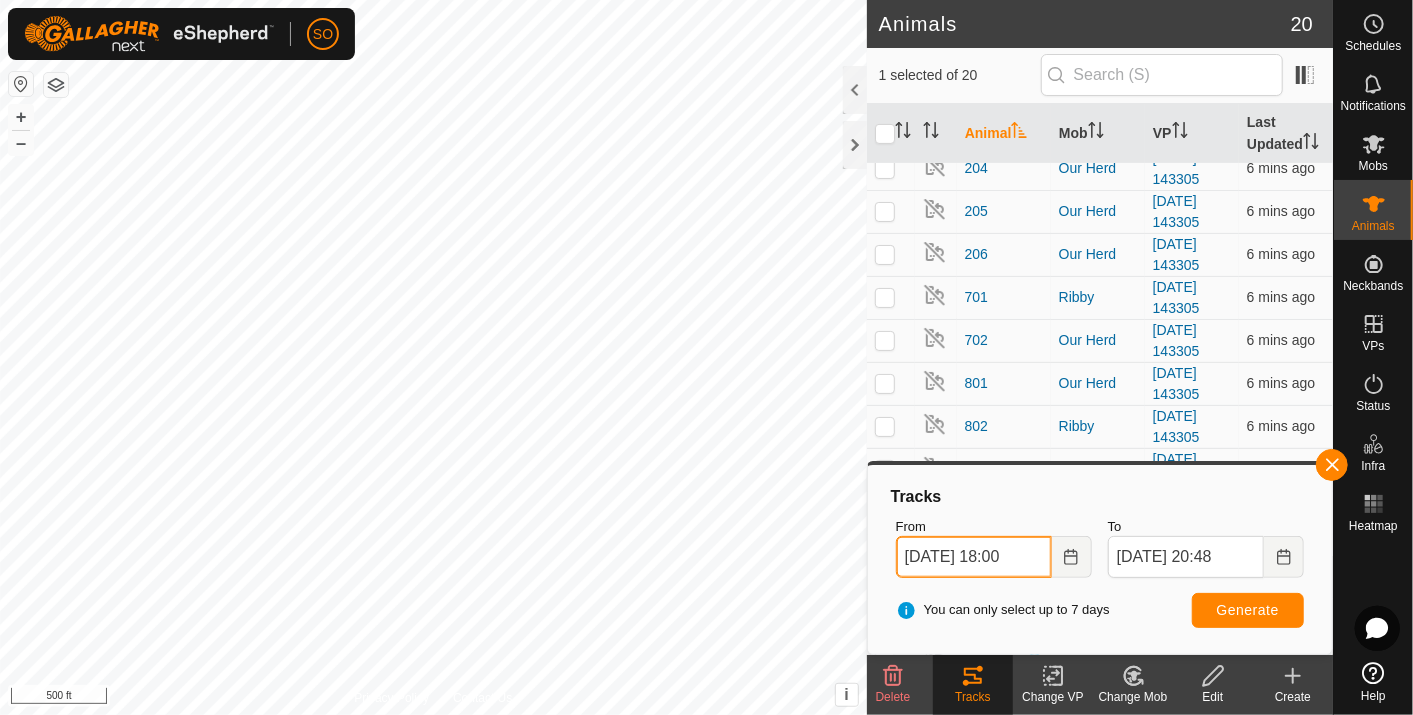 type on "[DATE] 18:00" 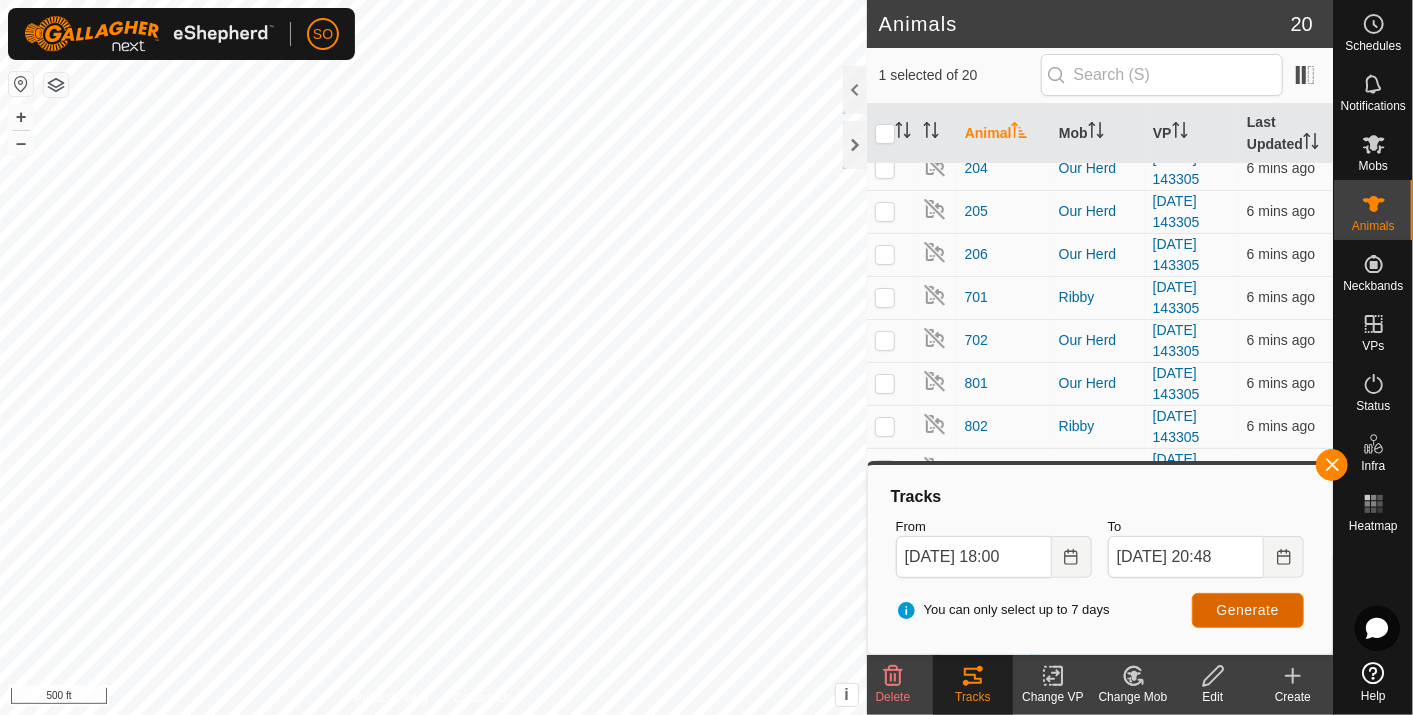 click on "Generate" at bounding box center (1248, 610) 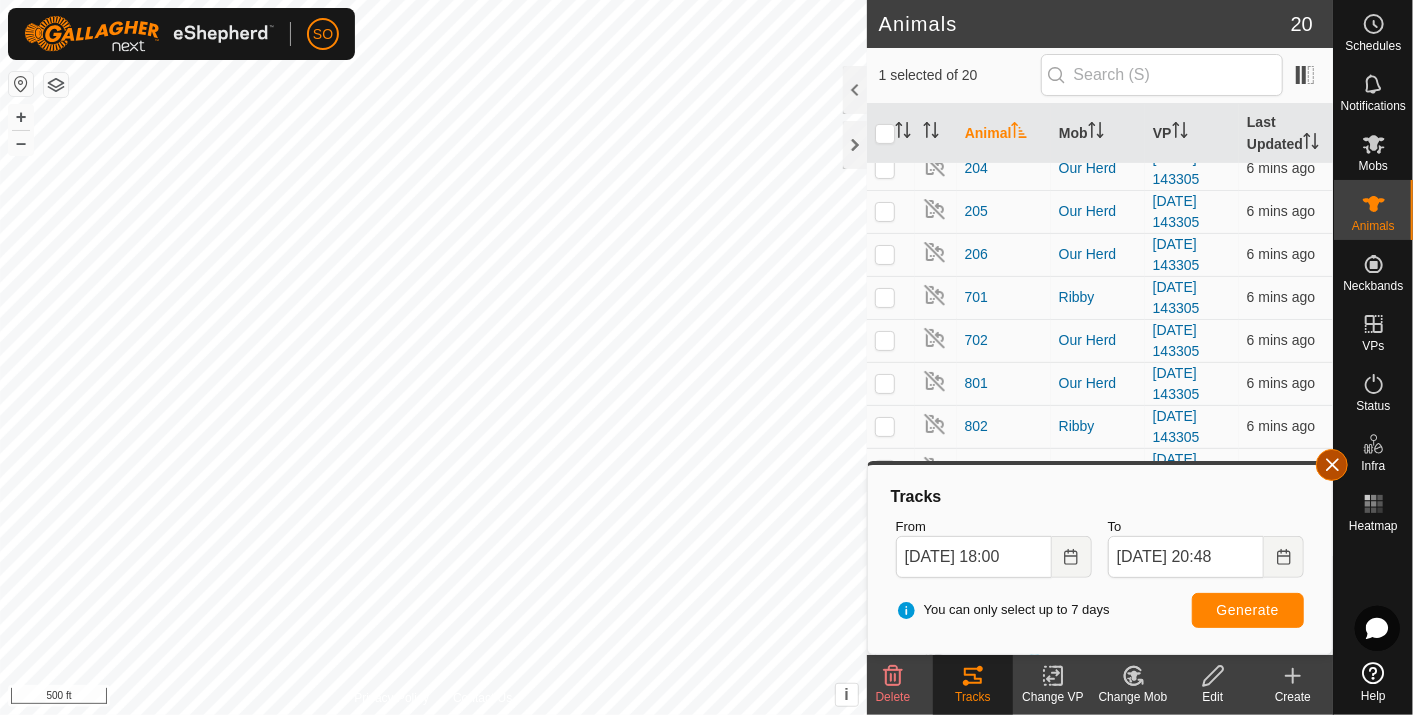 click at bounding box center [1332, 465] 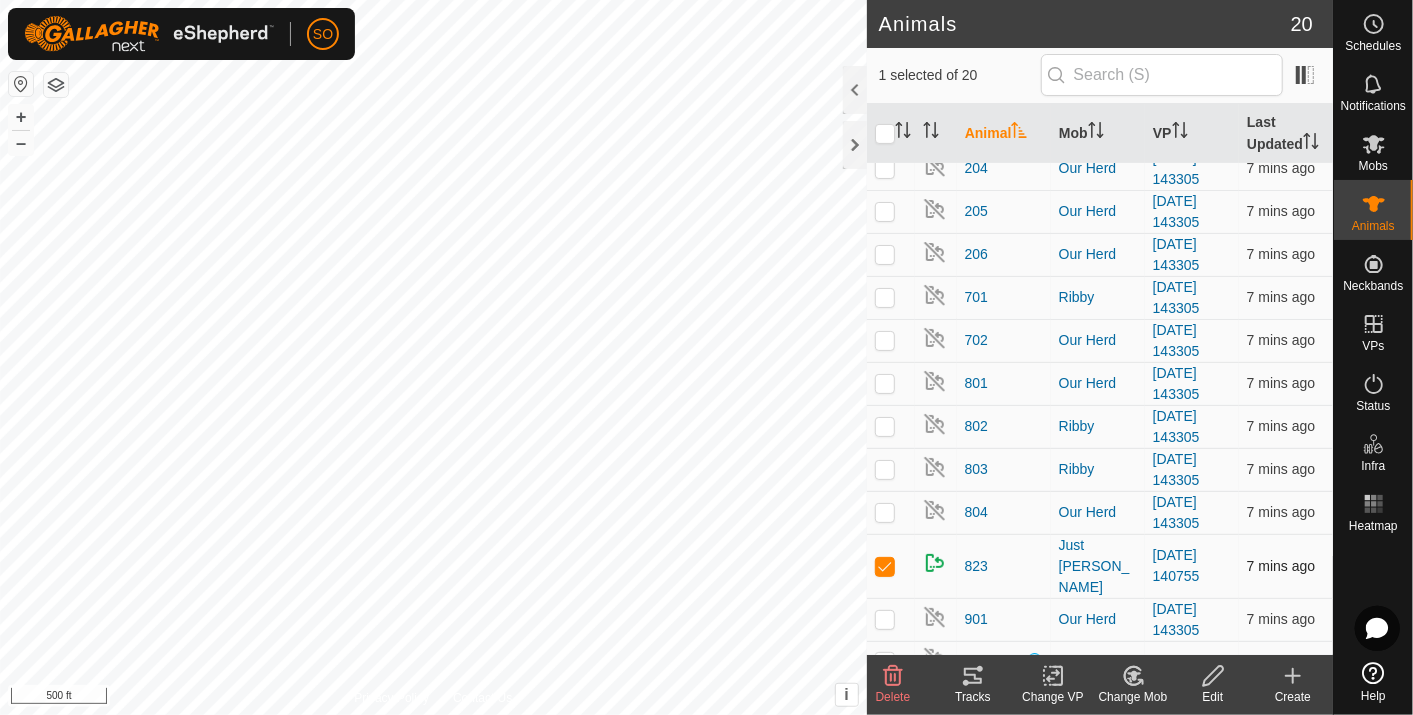 click at bounding box center [885, 566] 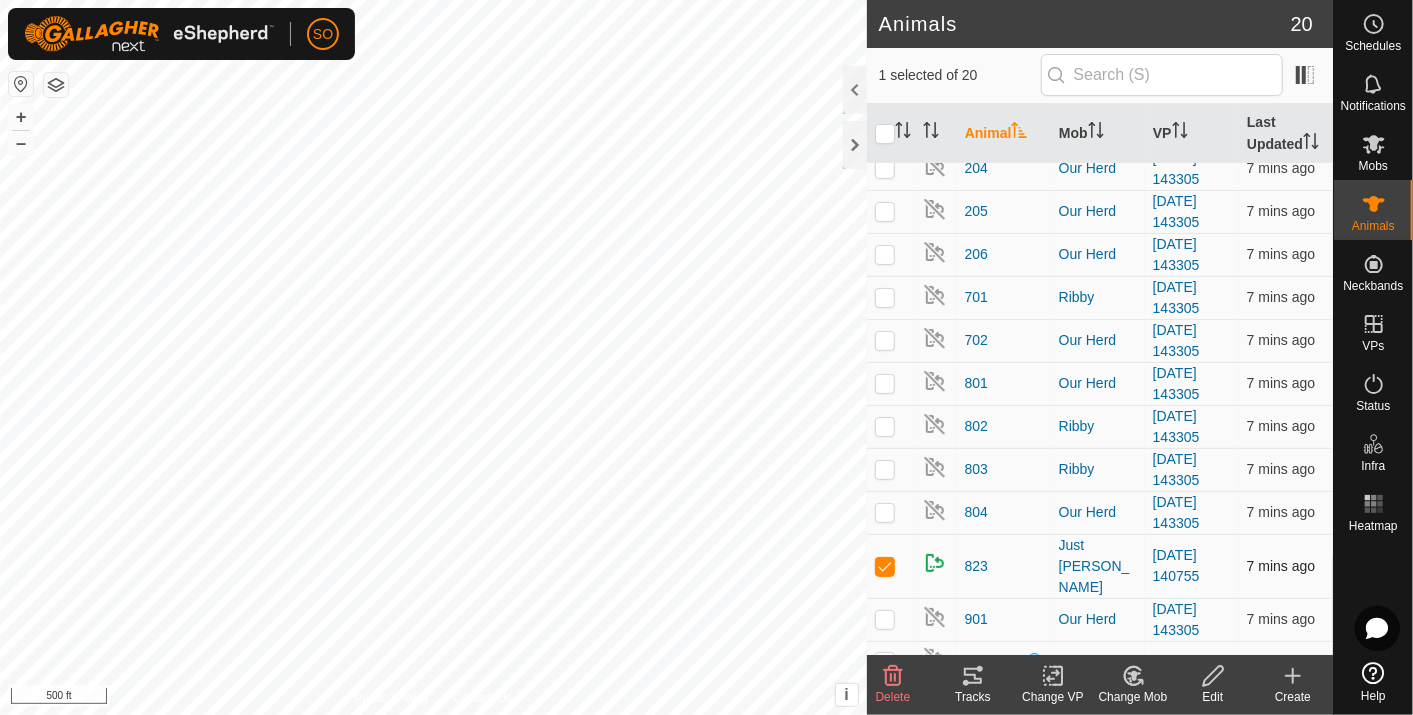 checkbox on "false" 